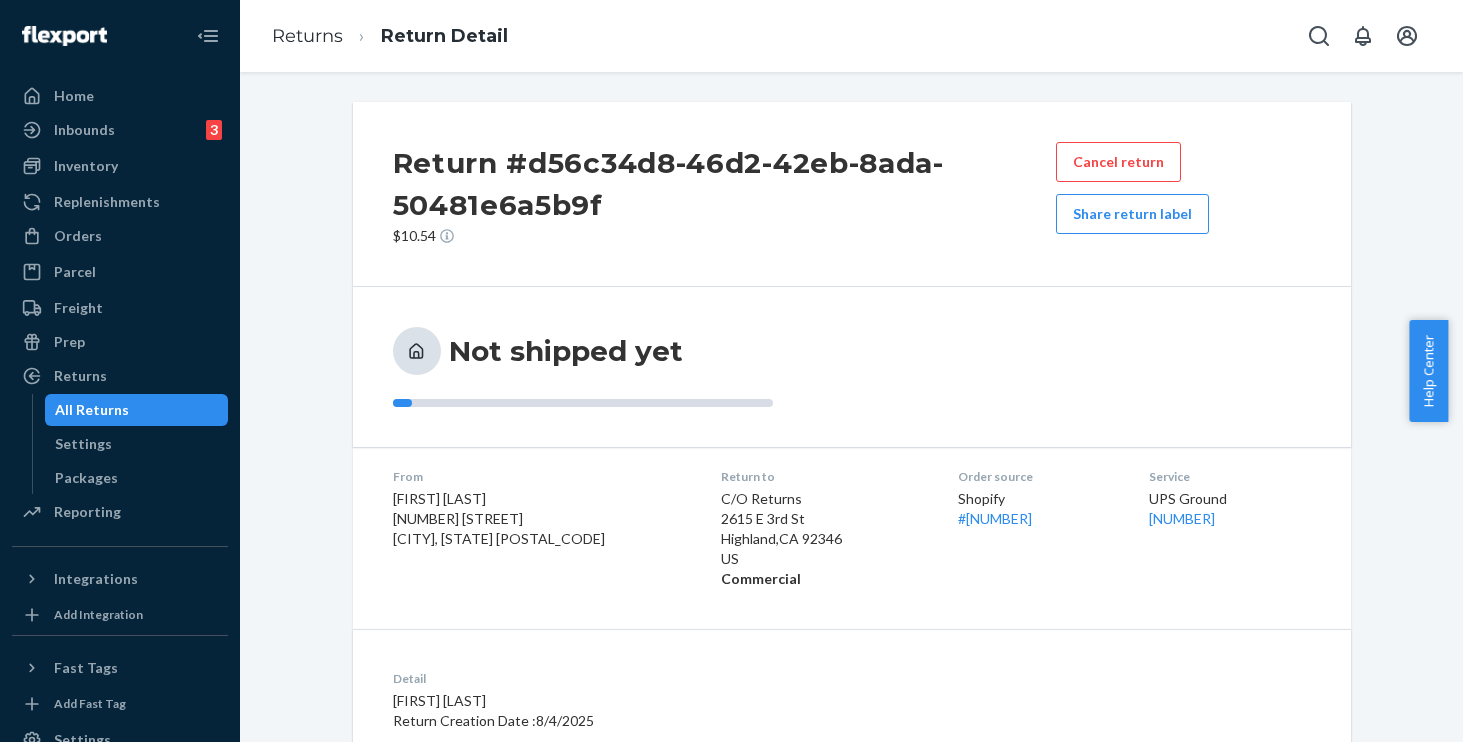 scroll, scrollTop: 0, scrollLeft: 0, axis: both 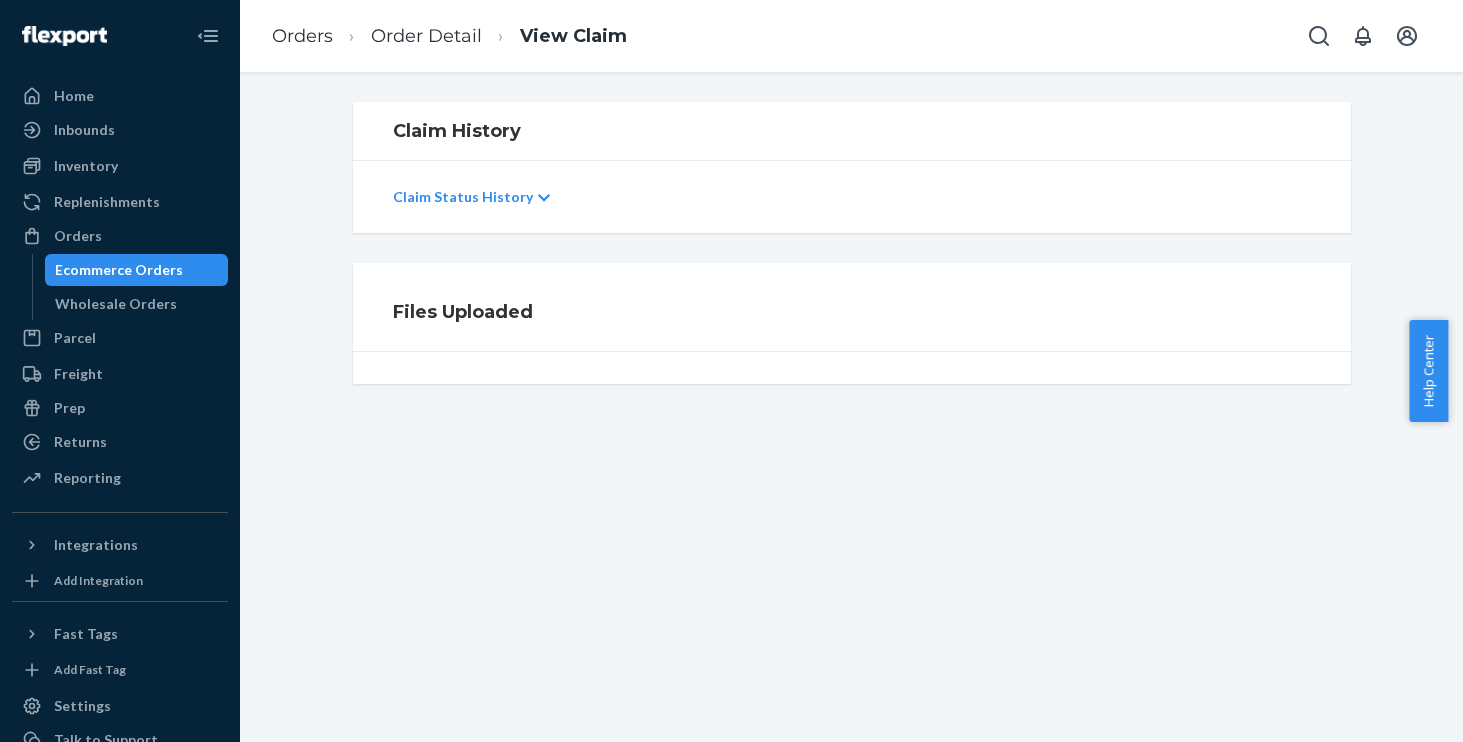 click on "Order Detail" at bounding box center (407, 36) 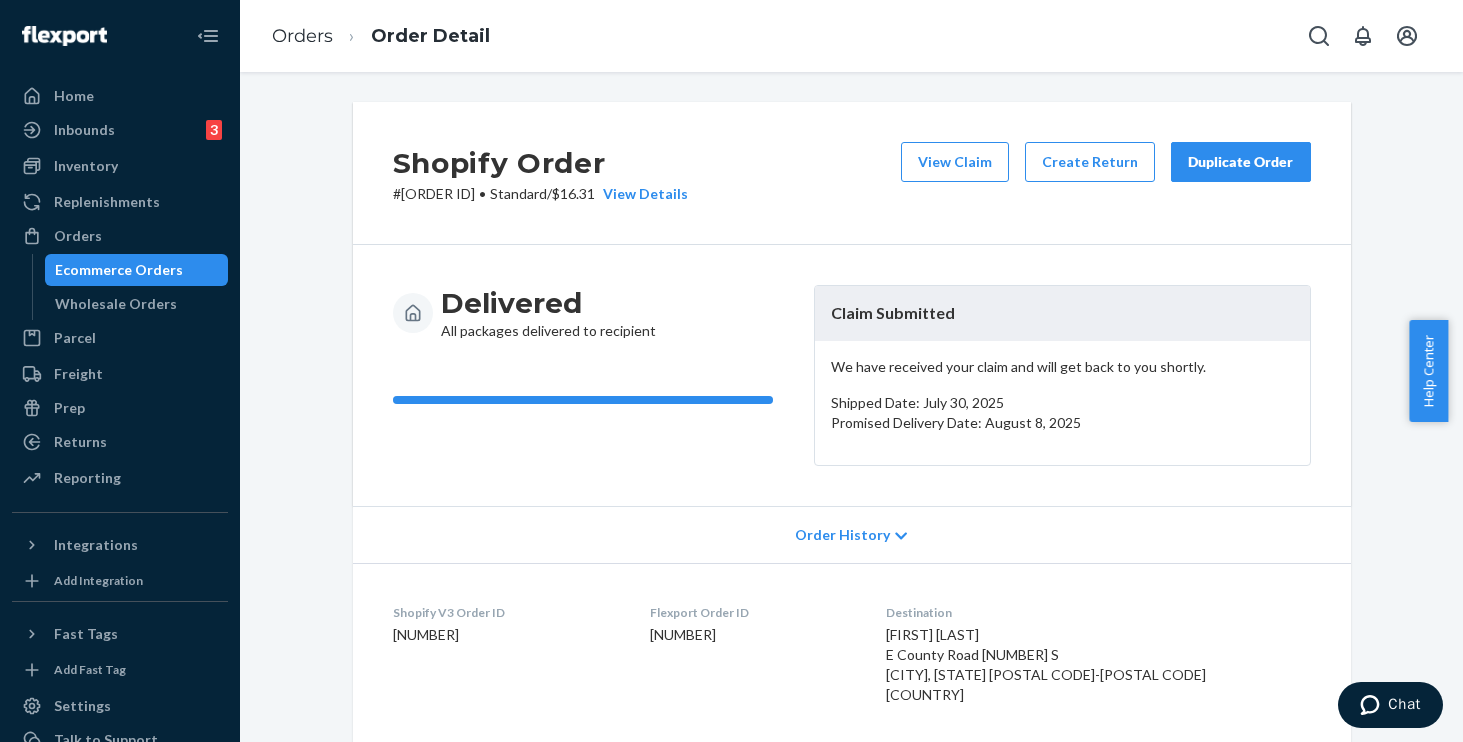 click on "Duplicate Order" at bounding box center [1241, 162] 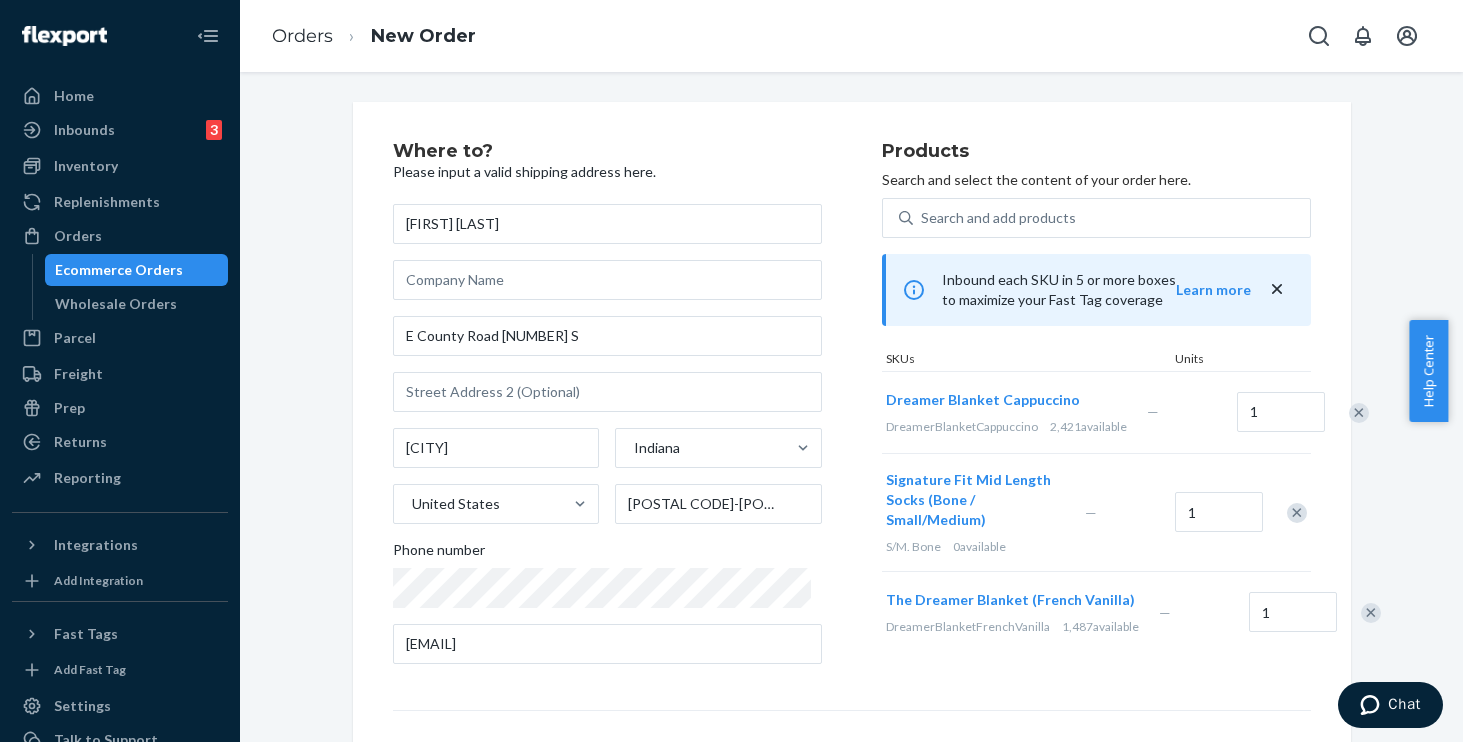 click on "Where to? Please input a valid shipping address here. Shelby Soard 418 E County Road 1275 S Cloverdale Indiana United States 46120-8637 Phone number soard.shelby@yahoo.com Products Search and select the content of your order here. Search and add products Inbound each SKU in 5 or more boxes to maximize your Fast Tag coverage Learn more SKUs Units Dreamer Blanket Cappuccino DreamerBlanketCappuccino 2,421  available — 1 Signature Fit Mid Length Socks (Bone / Small/Medium) S/M. Bone 0  available — 1 The Dreamer Blanket (French Vanilla) DreamerBlanketFrenchVanilla 1,487  available — 1 Select a service Standard Promised by Aug 13, 2025 $23.29 Expedited 3 day Promised by Aug 7, 2025 $32.49 Expedited 2 day Promised by Aug 6, 2025 $39.30 Expedited 1 day Promised by Aug 5, 2025 $66.08 Review Order" at bounding box center [852, 556] 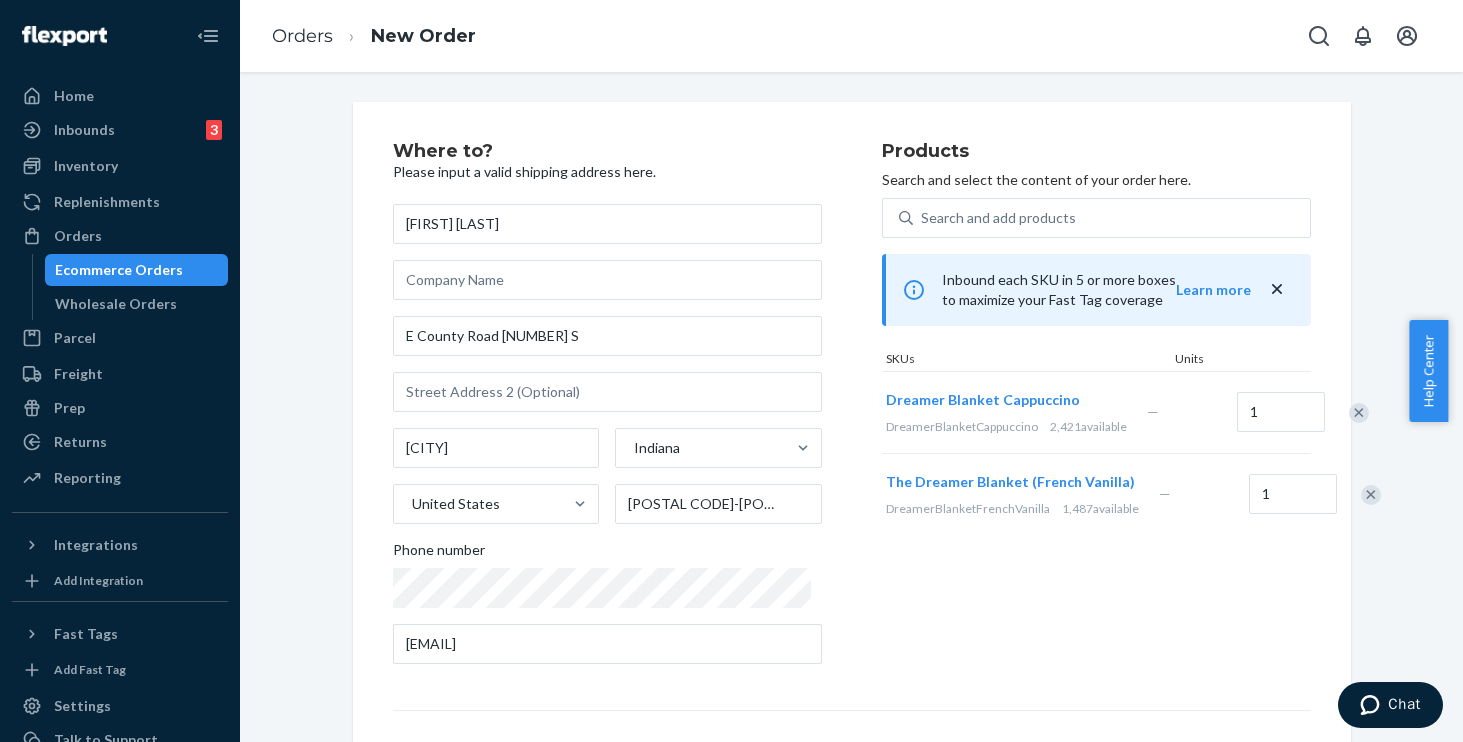 click on "Products Search and select the content of your order here. Search and add products Inbound each SKU in 5 or more boxes to maximize your Fast Tag coverage Learn more SKUs Units Dreamer Blanket Cappuccino DreamerBlanketCappuccino 2,421  available — 1 The Dreamer Blanket (French Vanilla) DreamerBlanketFrenchVanilla 1,487  available — 1" at bounding box center [1096, 411] 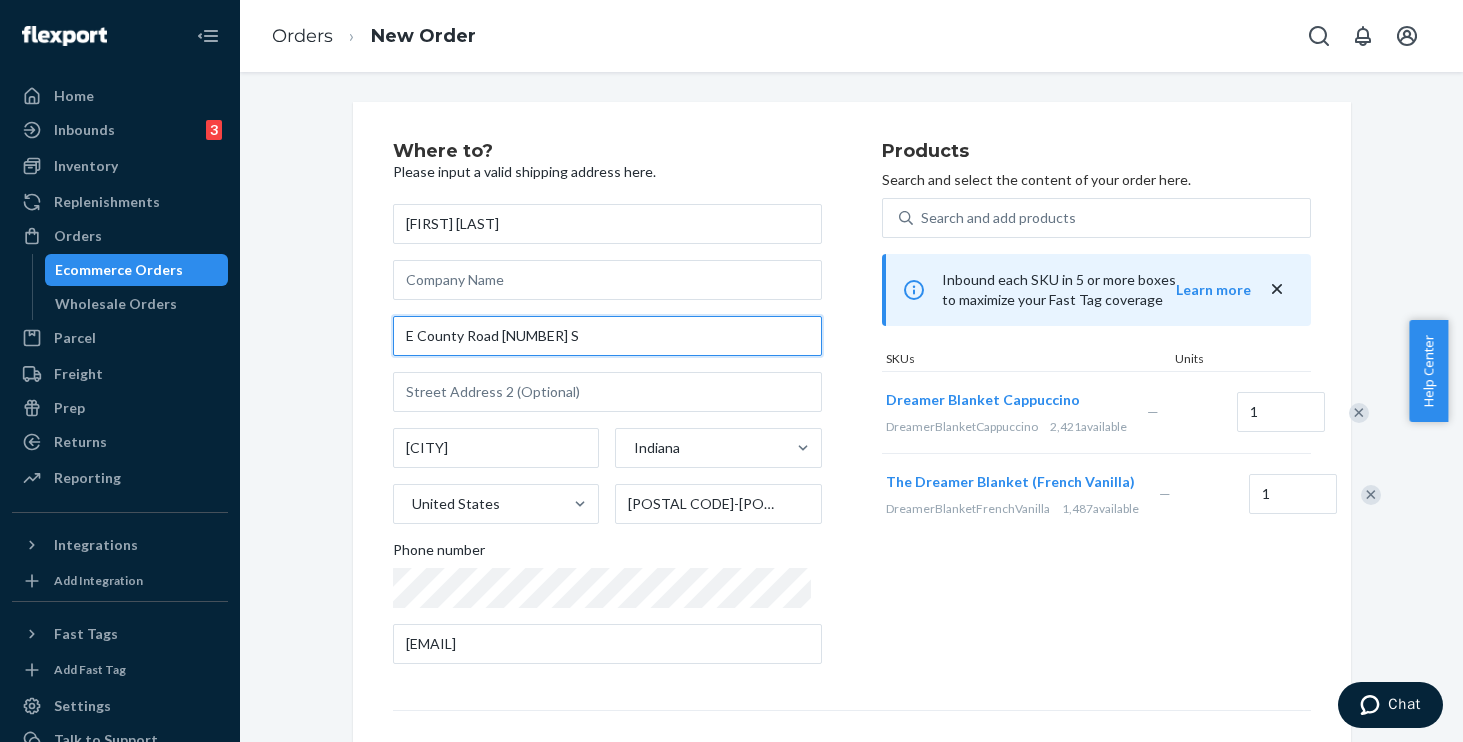 drag, startPoint x: 581, startPoint y: 337, endPoint x: 240, endPoint y: 315, distance: 341.70895 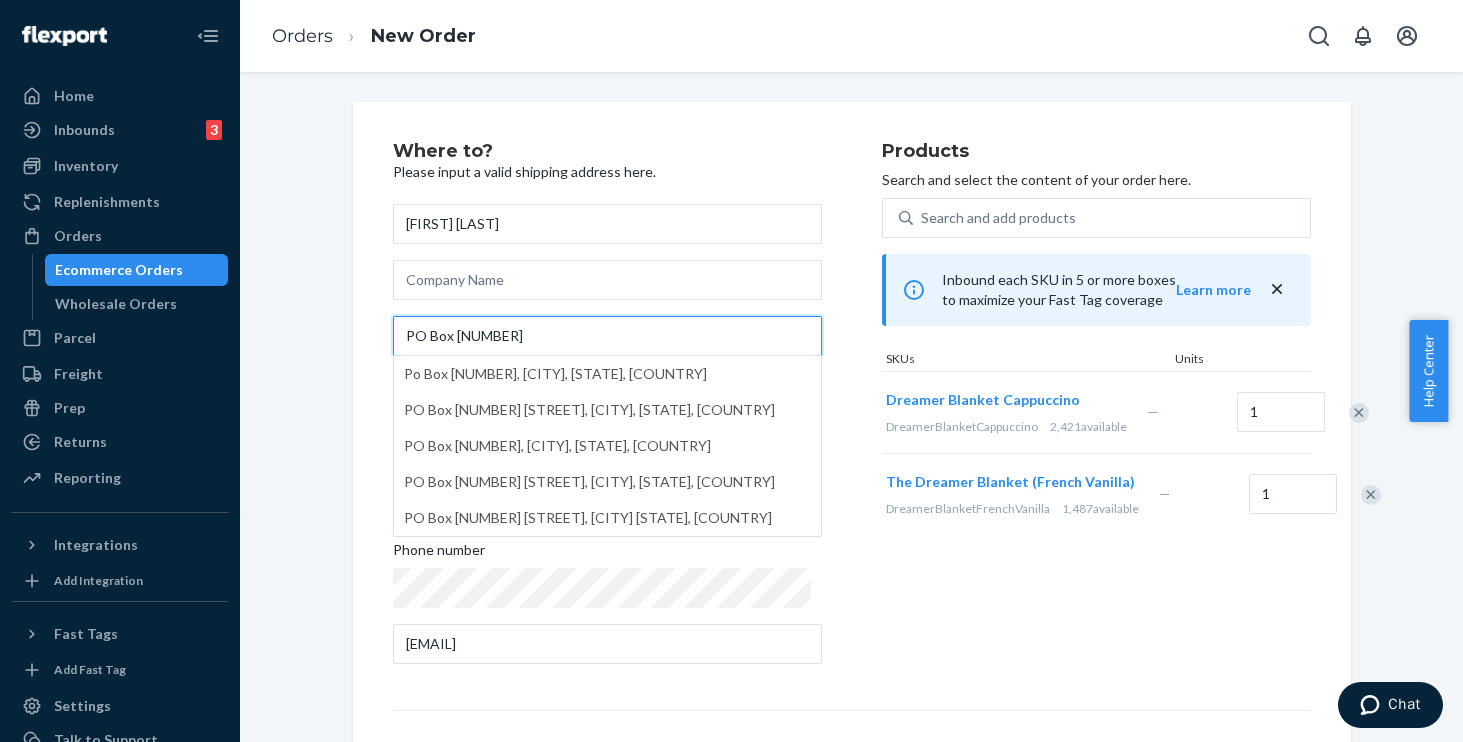 type on "PO Box 714" 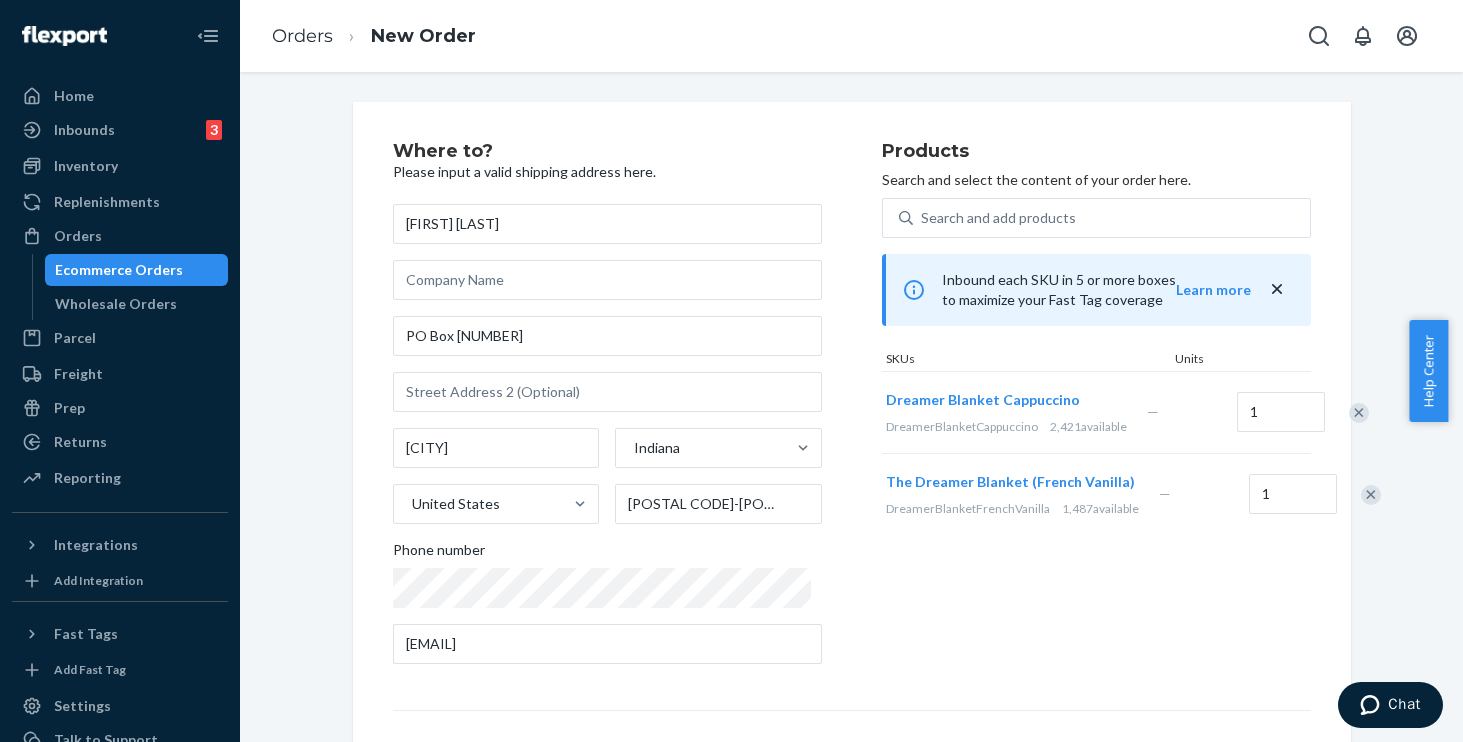 click on "Where to? Please input a valid shipping address here. Shelby Soard PO Box 714 Cloverdale Indiana United States 46120-8637 Phone number soard.shelby@yahoo.com Products Search and select the content of your order here. Search and add products Inbound each SKU in 5 or more boxes to maximize your Fast Tag coverage Learn more SKUs Units Dreamer Blanket Cappuccino DreamerBlanketCappuccino 2,421  available — 1 The Dreamer Blanket (French Vanilla) DreamerBlanketFrenchVanilla 1,487  available — 1 Select a service Standard Promised by Aug 13, 2025 $21.28 Review Order" at bounding box center [851, 556] 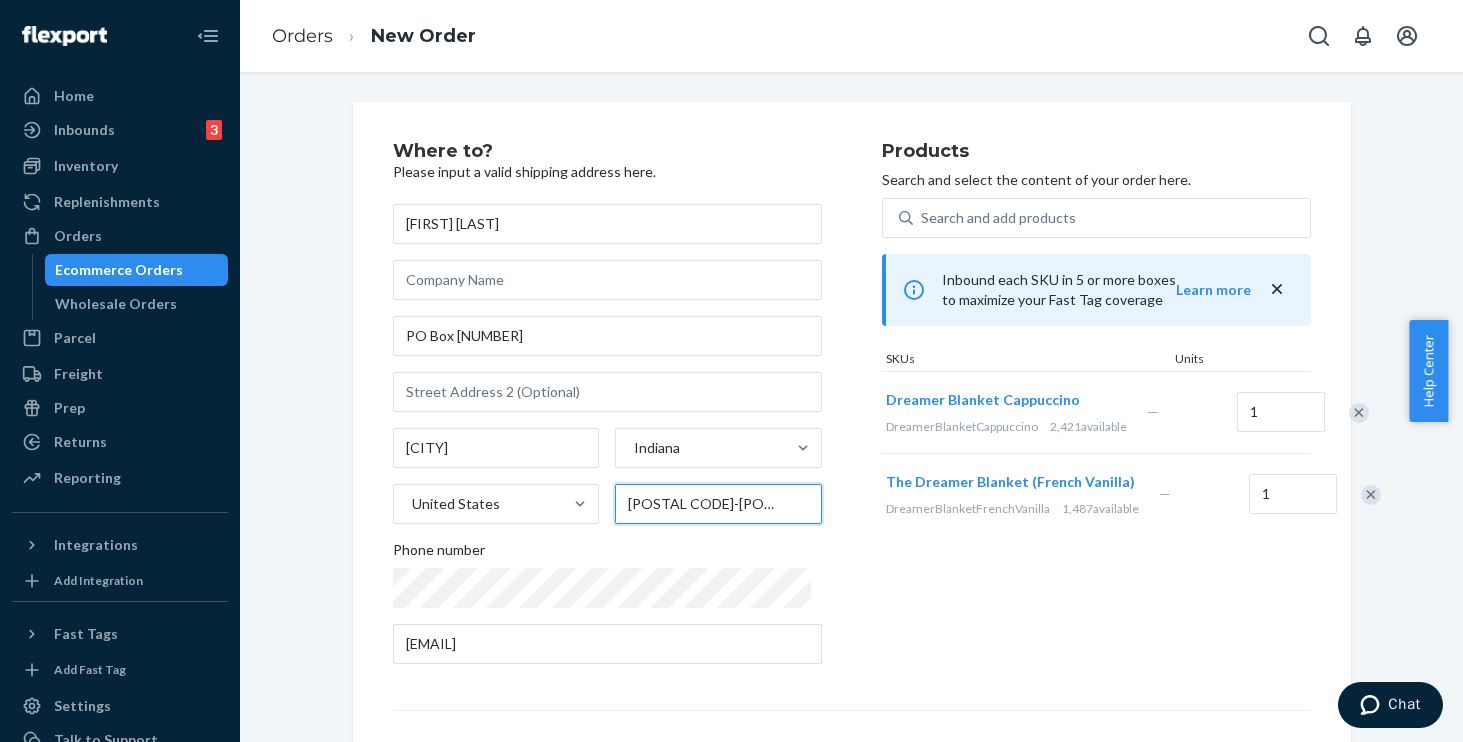 click on "46120-8637" at bounding box center [718, 504] 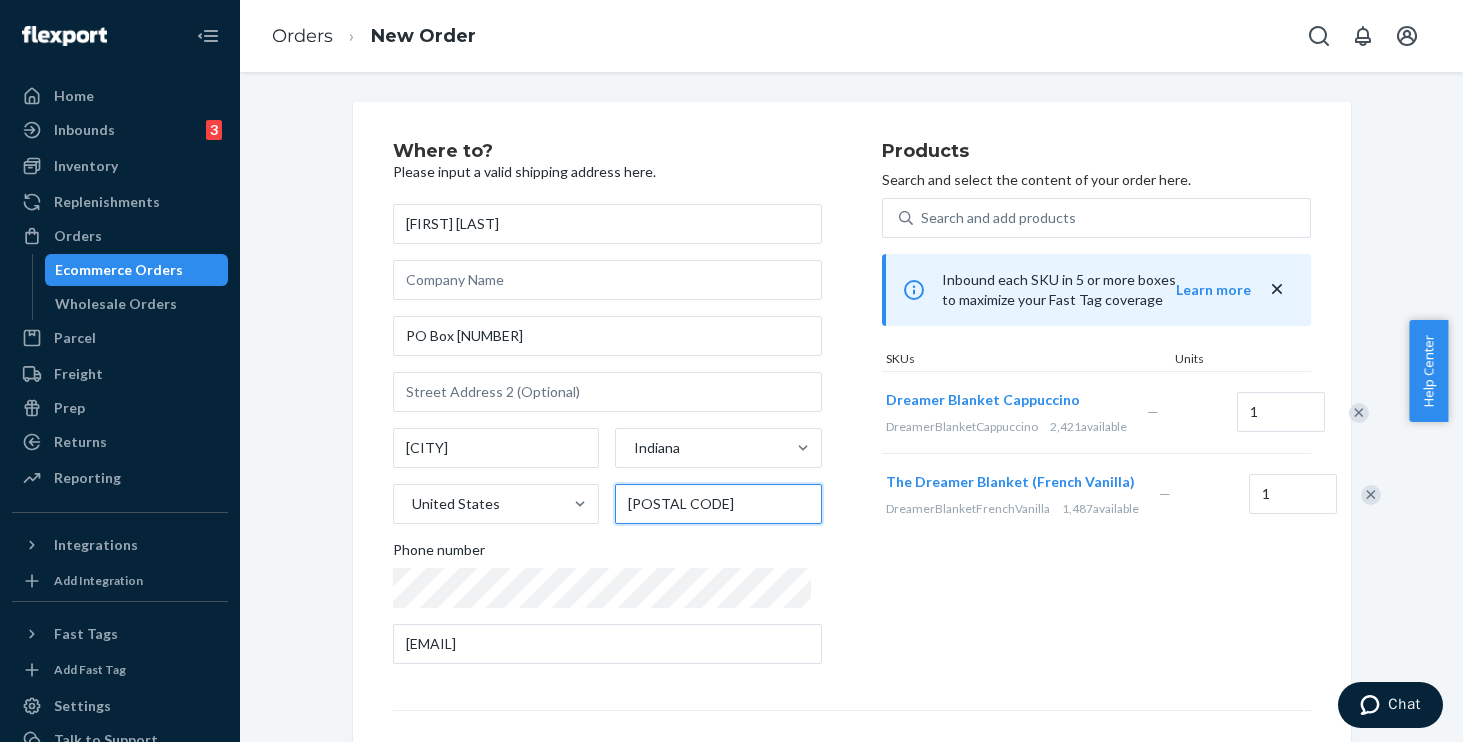 type on "46120" 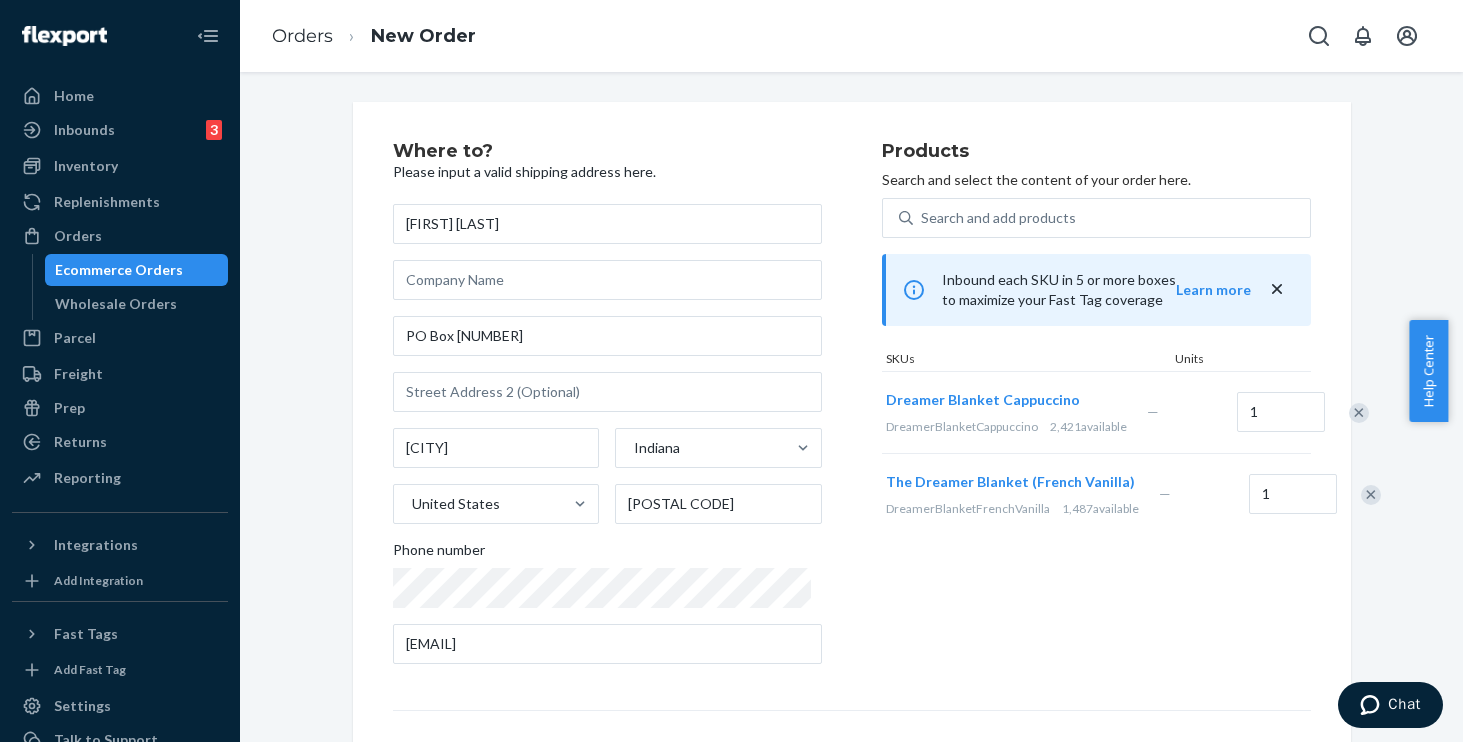 click on "Where to? Please input a valid shipping address here. Shelby Soard PO Box 714 Cloverdale Indiana United States 46120 Phone number soard.shelby@yahoo.com Products Search and select the content of your order here. Search and add products Inbound each SKU in 5 or more boxes to maximize your Fast Tag coverage Learn more SKUs Units Dreamer Blanket Cappuccino DreamerBlanketCappuccino 2,421  available — 1 The Dreamer Blanket (French Vanilla) DreamerBlanketFrenchVanilla 1,487  available — 1 Select a service Standard Promised by Aug 13, 2025 $21.28 Review Order" at bounding box center [851, 556] 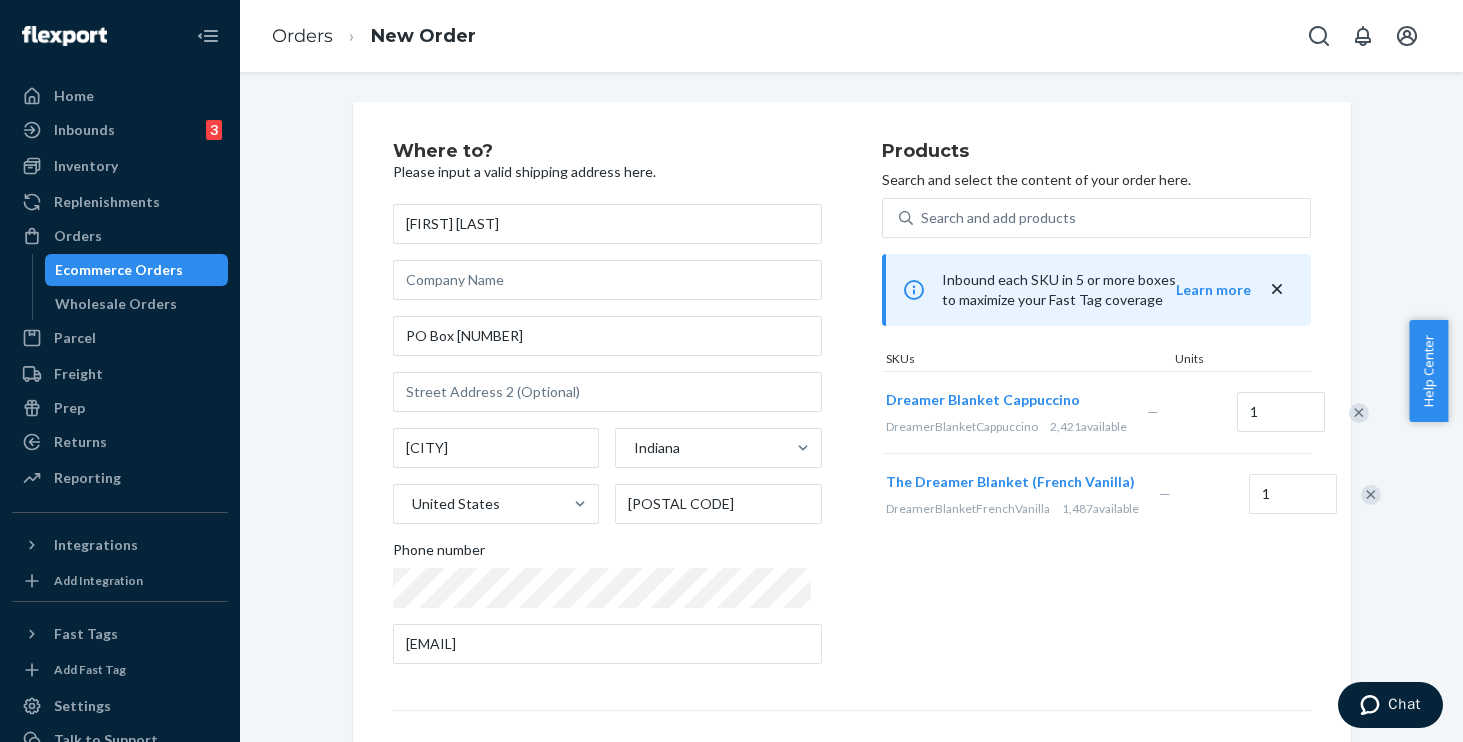 scroll, scrollTop: 268, scrollLeft: 0, axis: vertical 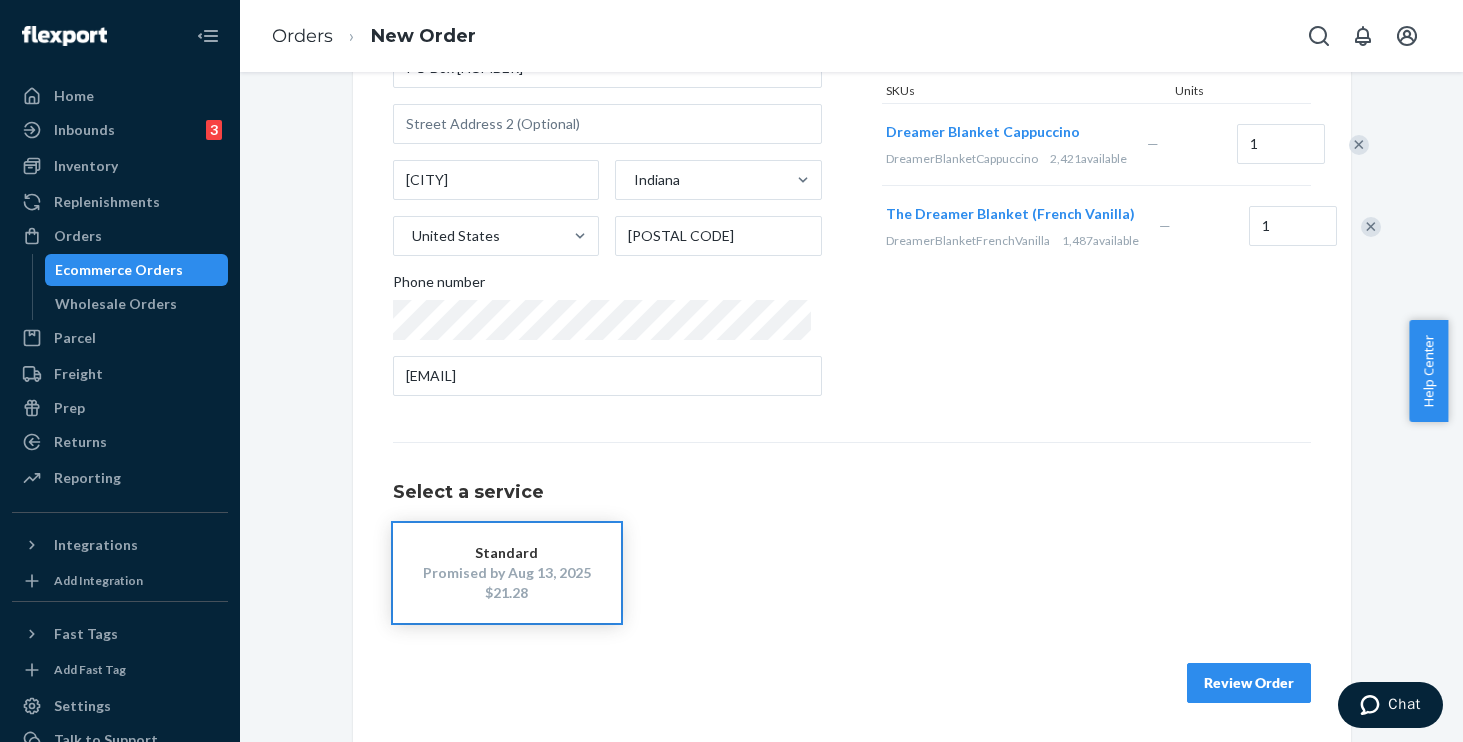 click on "Review Order" at bounding box center (1249, 683) 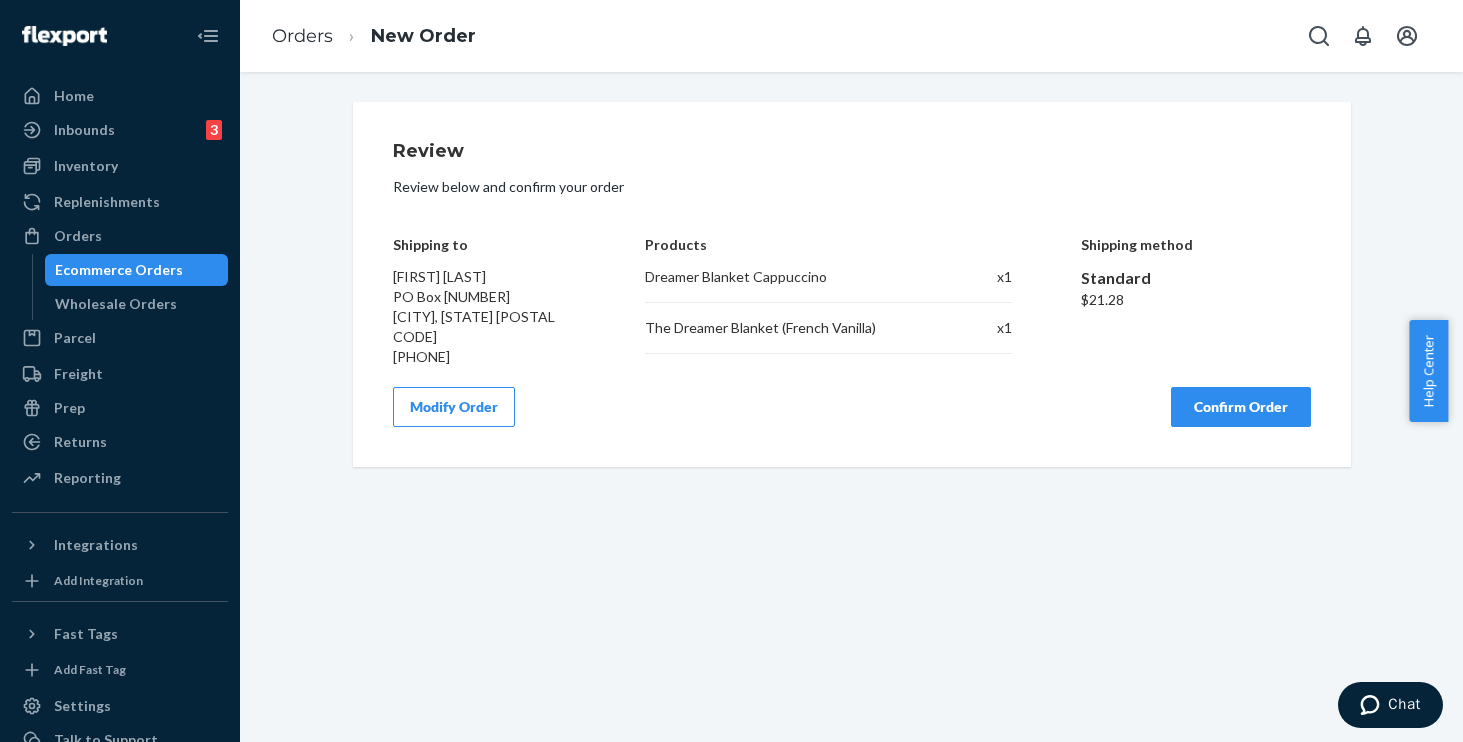 click on "Confirm Order" at bounding box center [1241, 407] 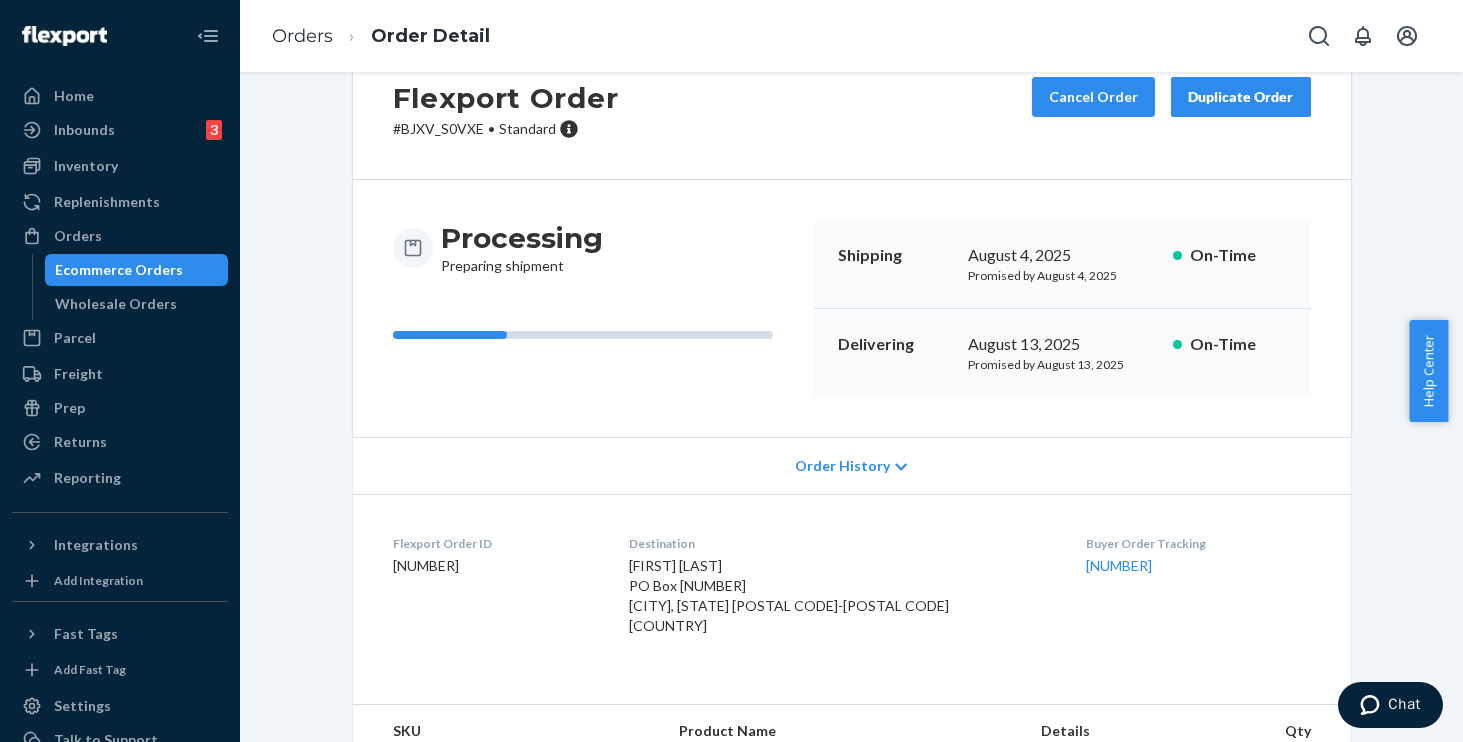 scroll, scrollTop: 65, scrollLeft: 0, axis: vertical 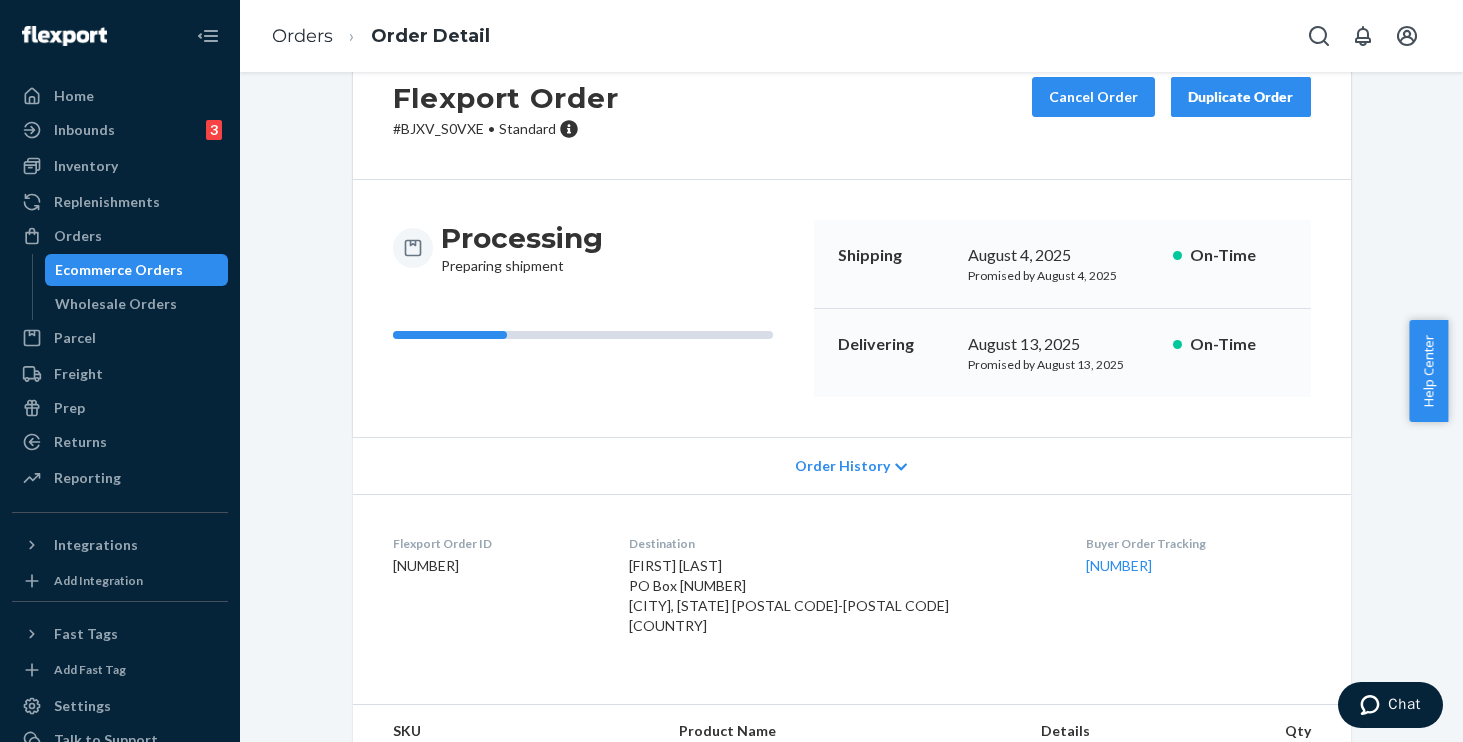 click on "Shelby Soard
PO Box 714
Cloverdale, IN 46120-0714
US" at bounding box center (841, 596) 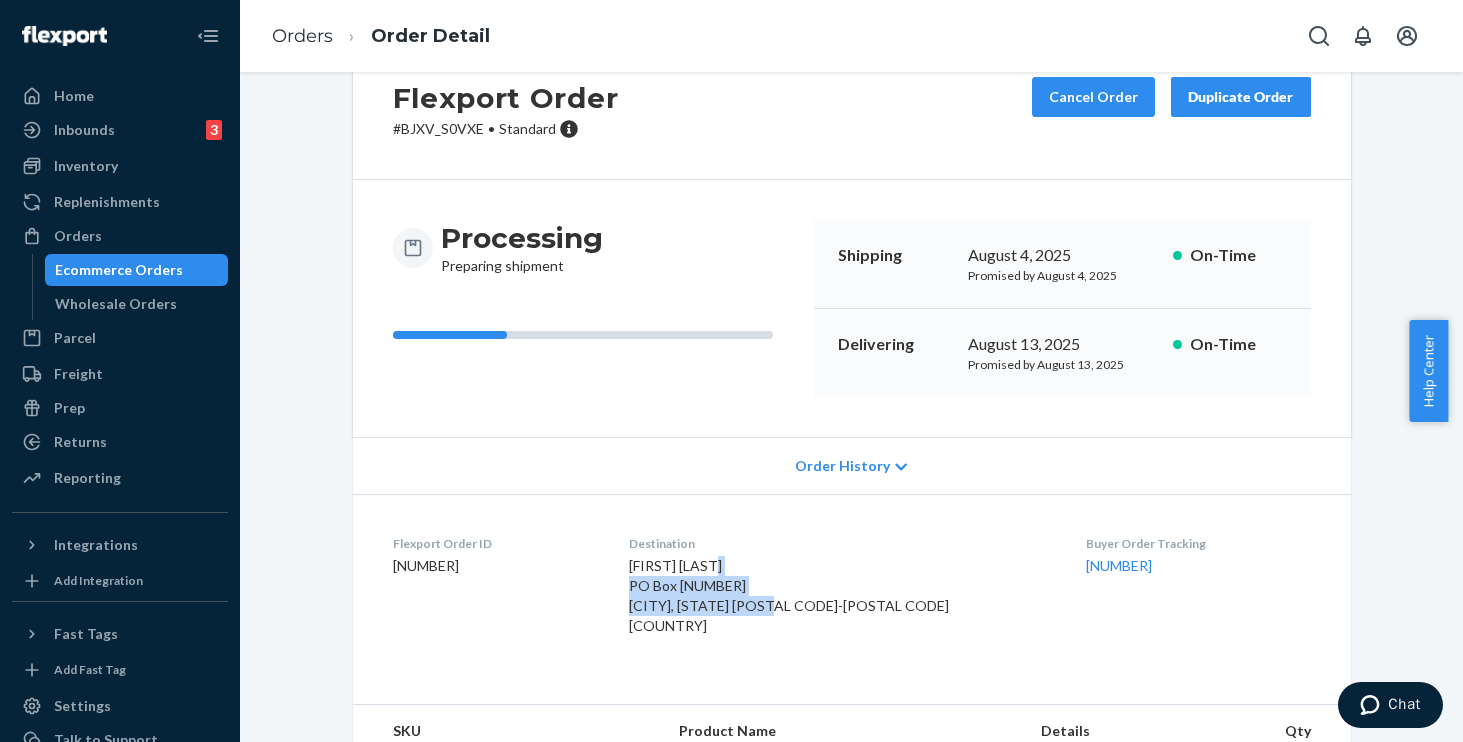 drag, startPoint x: 778, startPoint y: 629, endPoint x: 664, endPoint y: 587, distance: 121.49074 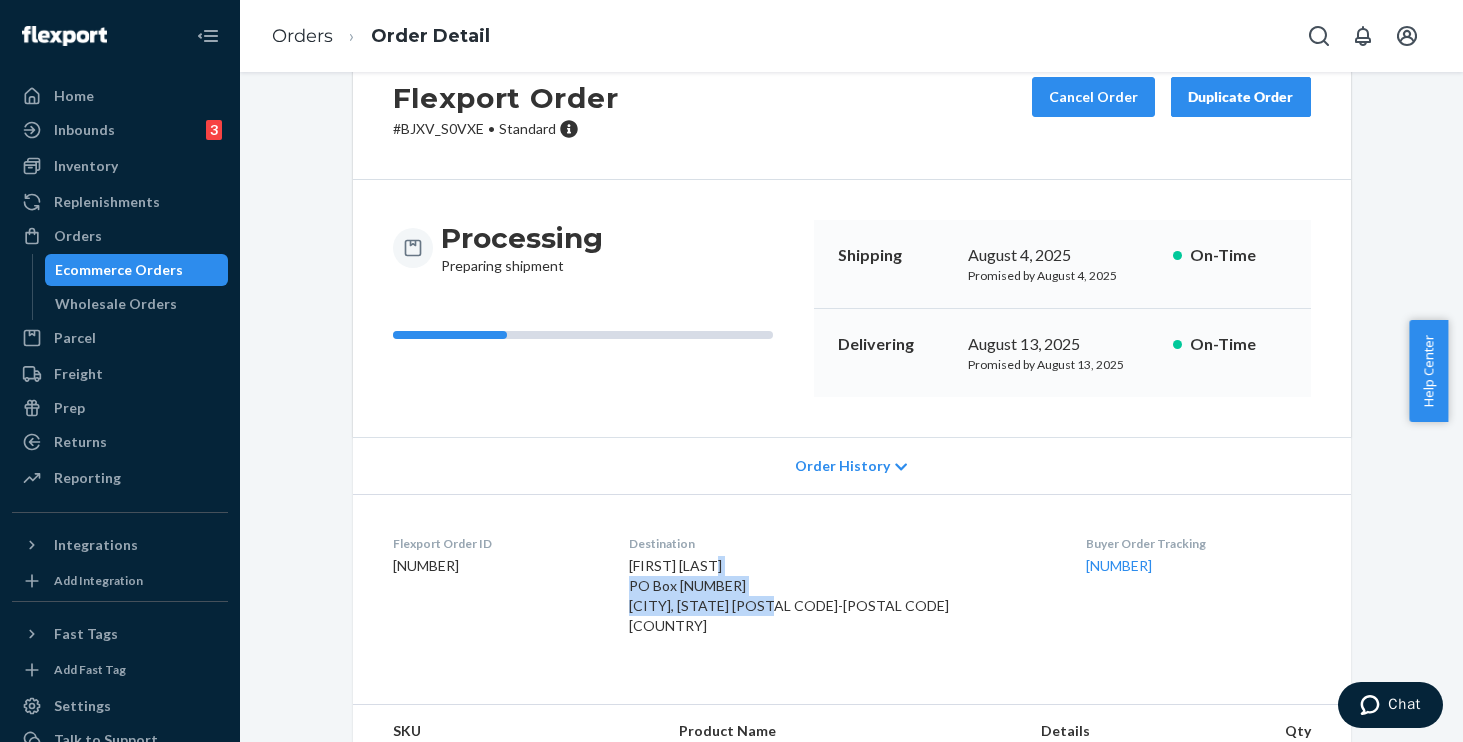 click on "Flexport Order ID 133747920 Destination Shelby Soard
PO Box 714
Cloverdale, IN 46120-0714
US Buyer Order Tracking 133747920" at bounding box center [852, 589] 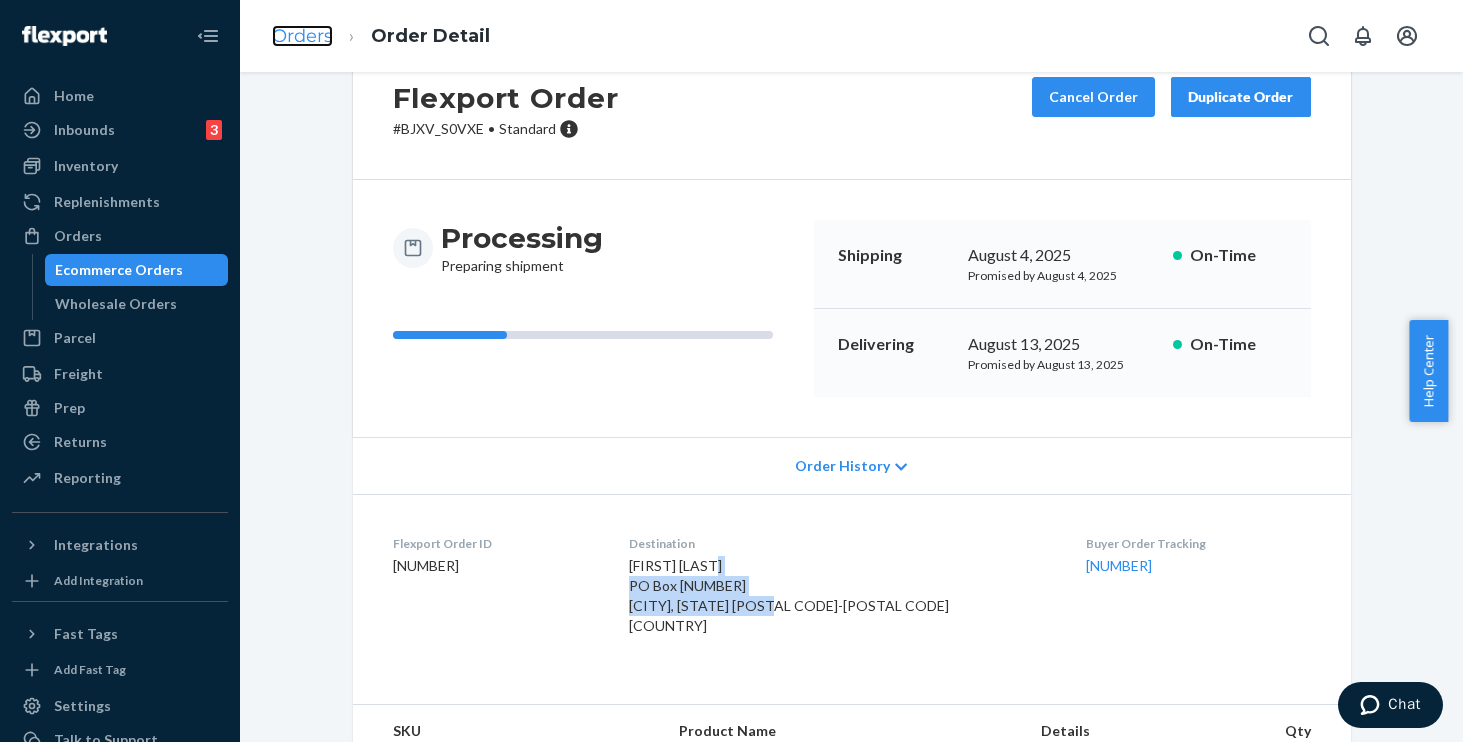click on "Orders" at bounding box center [302, 36] 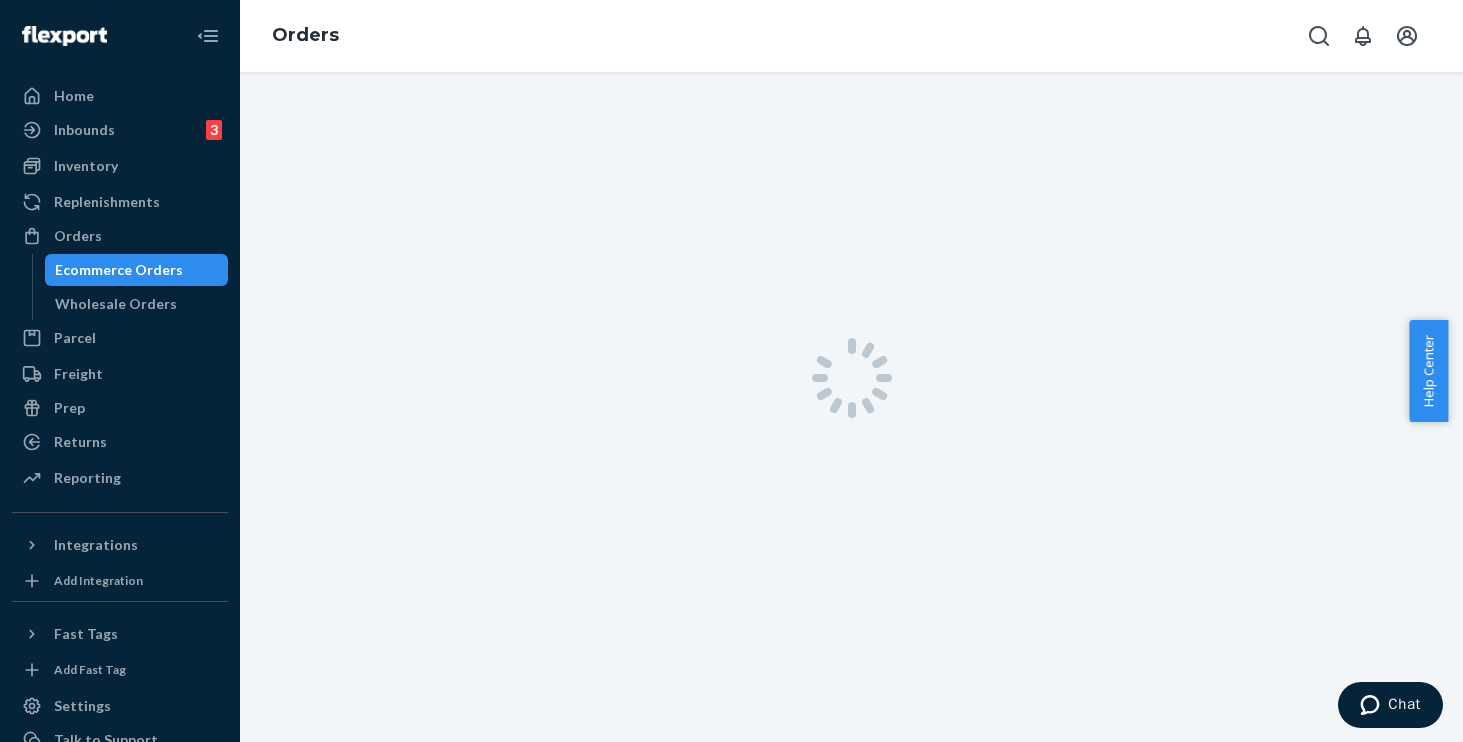 scroll, scrollTop: 0, scrollLeft: 0, axis: both 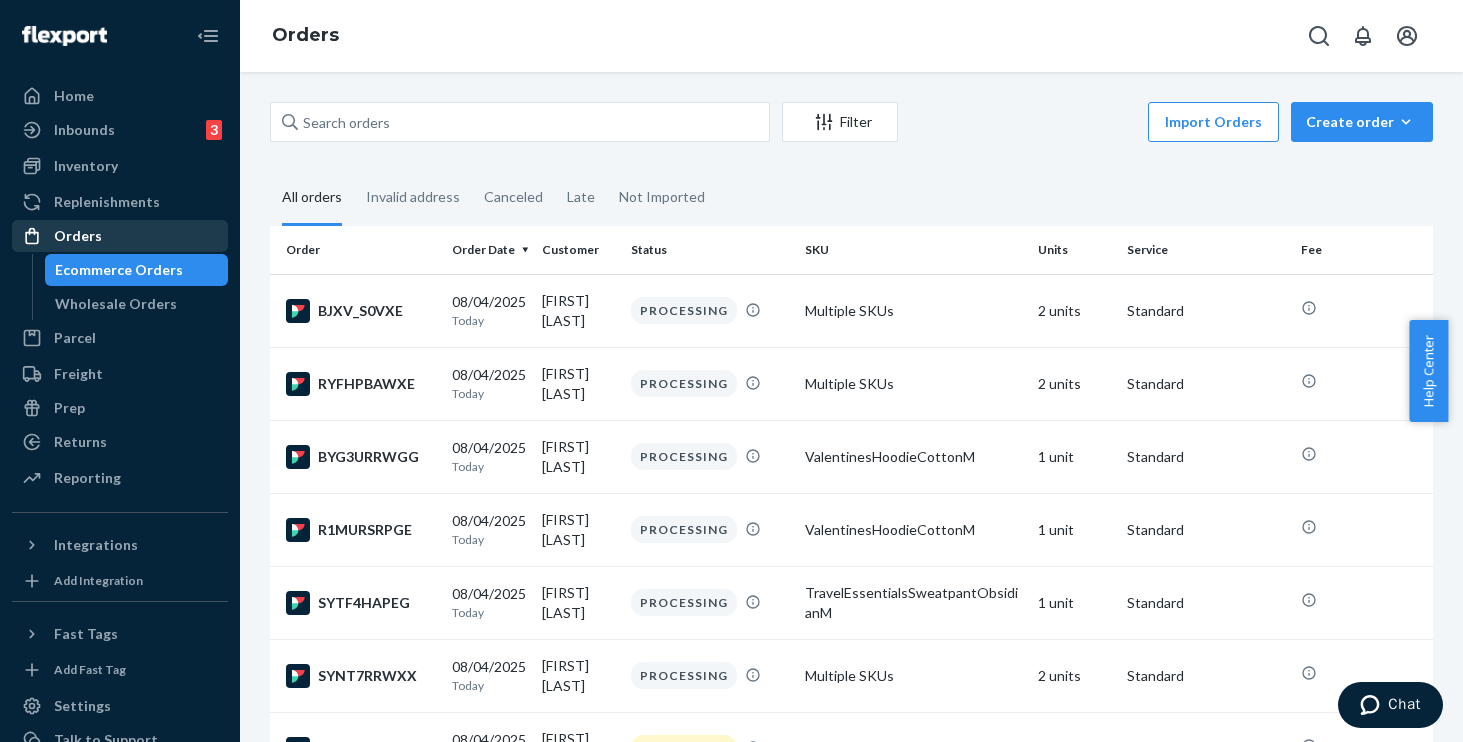 click on "Orders" at bounding box center [120, 236] 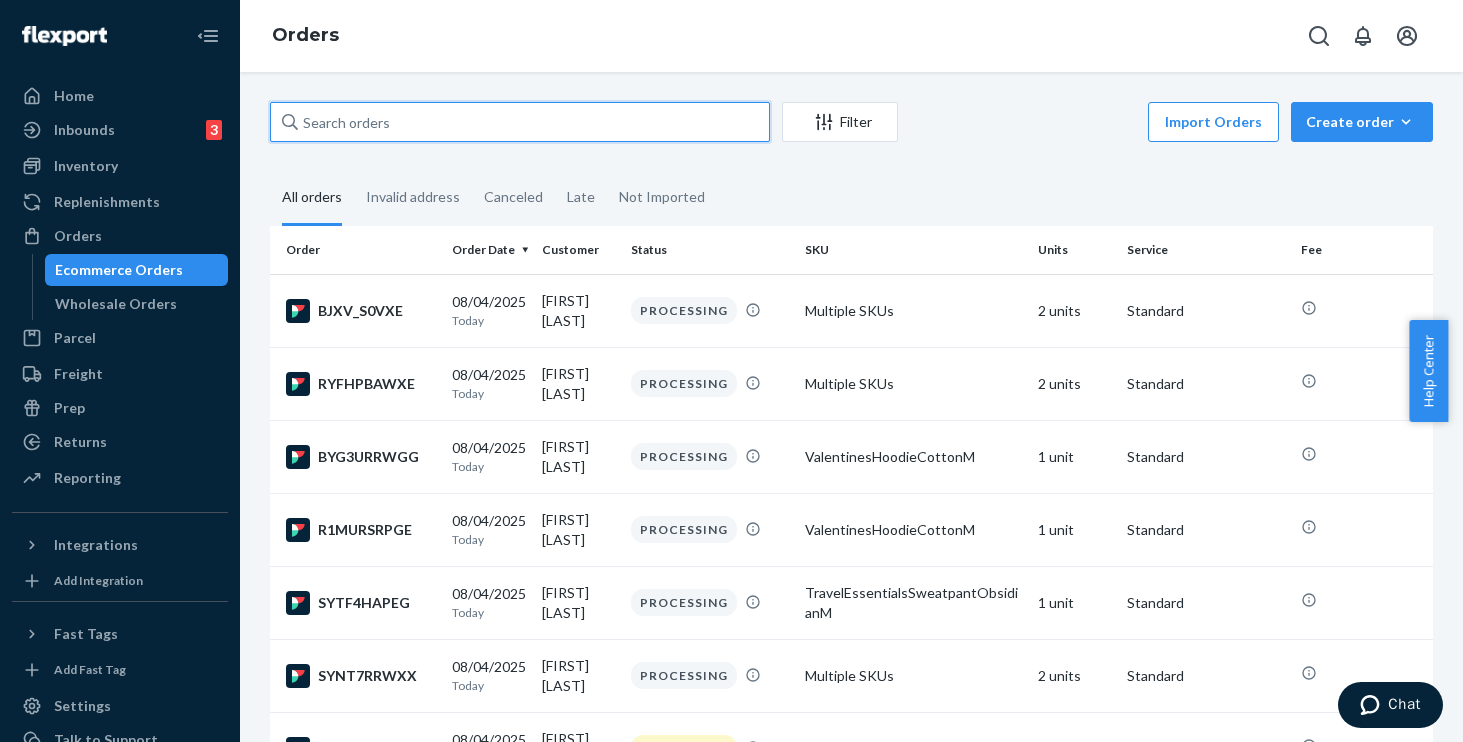 click at bounding box center (520, 122) 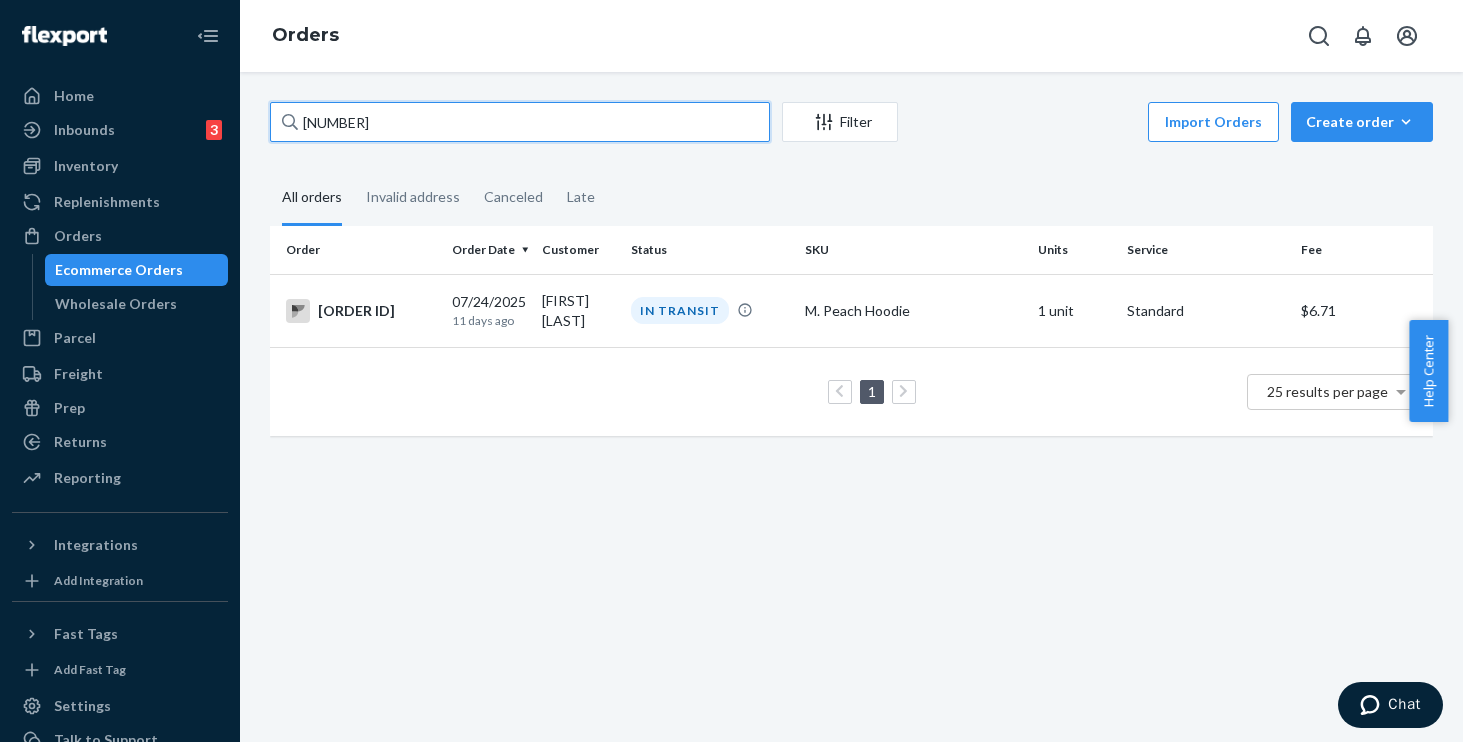 type on "254361309" 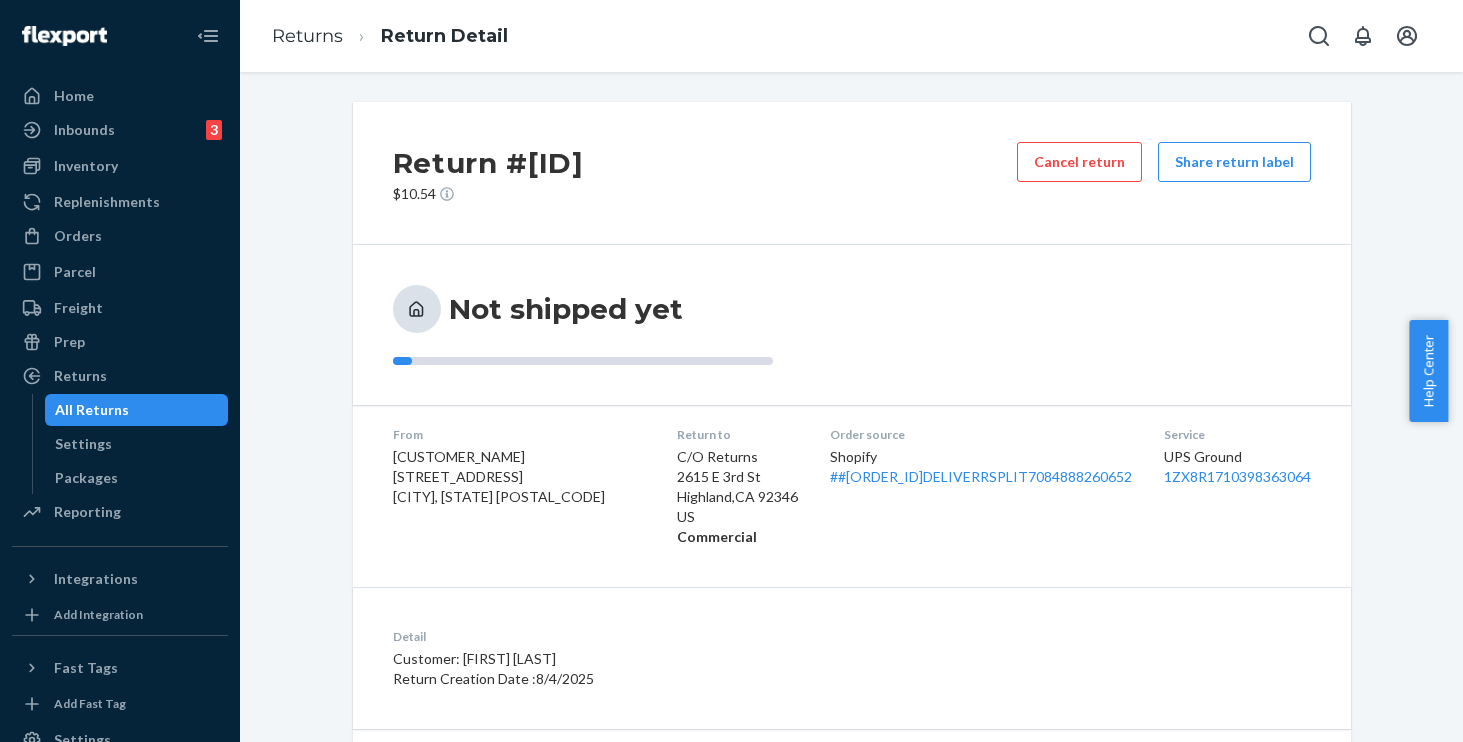 scroll, scrollTop: 0, scrollLeft: 0, axis: both 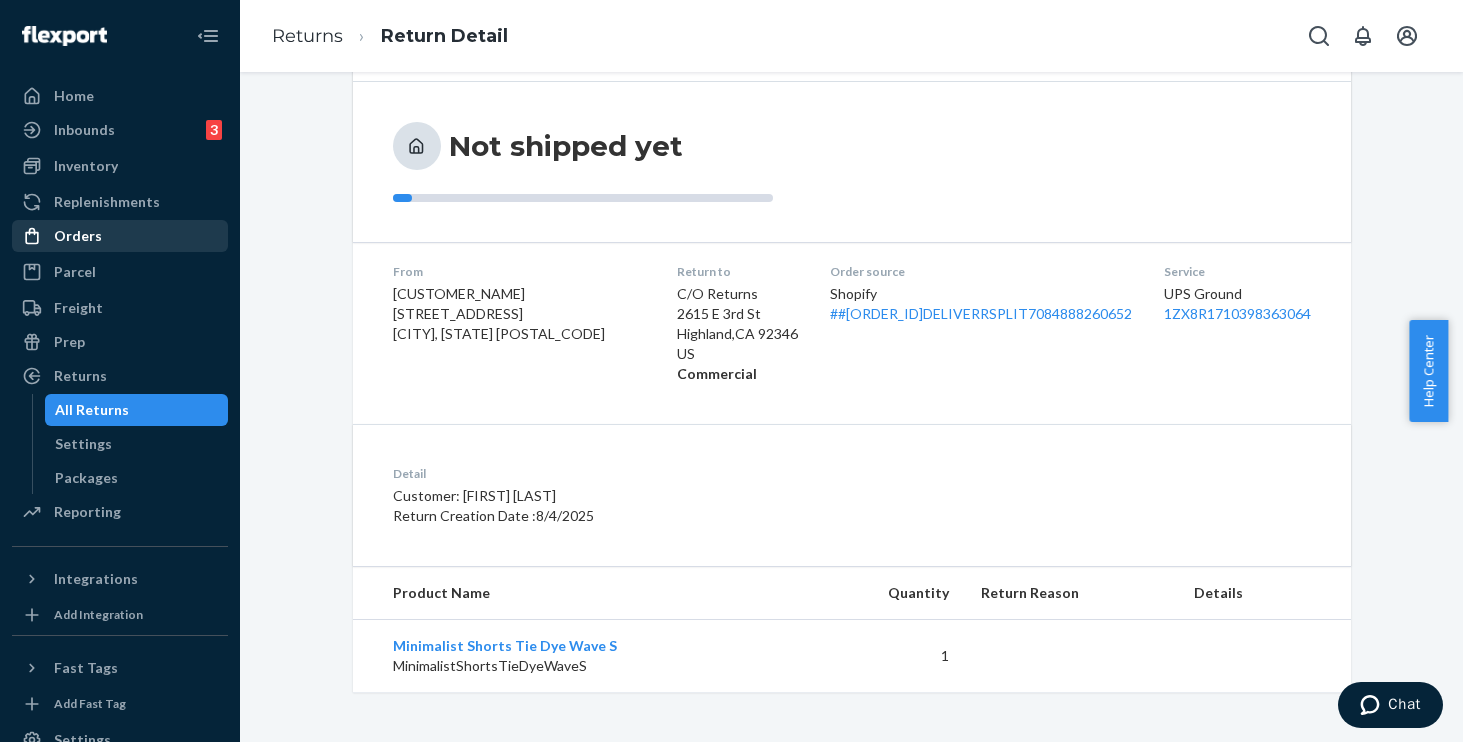 click on "Orders" at bounding box center (120, 236) 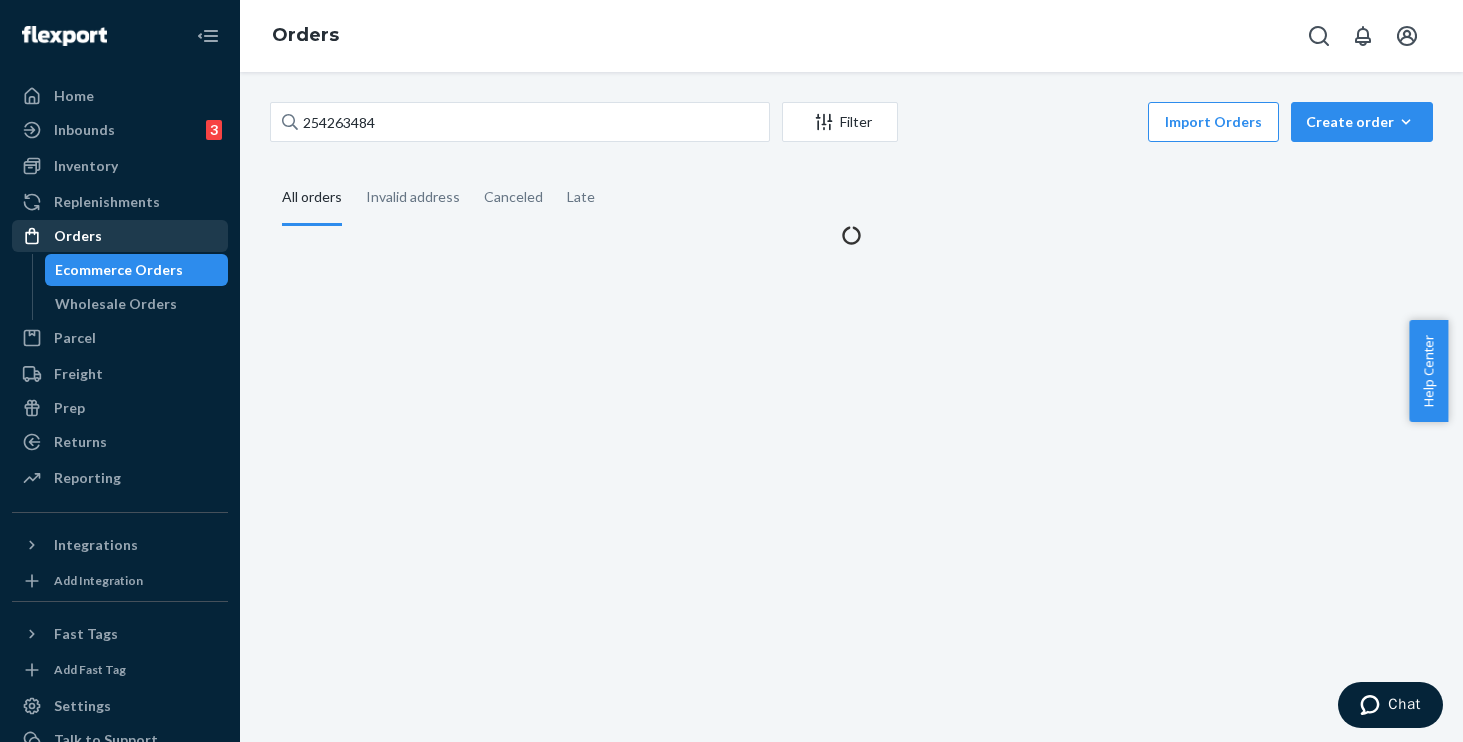scroll, scrollTop: 0, scrollLeft: 0, axis: both 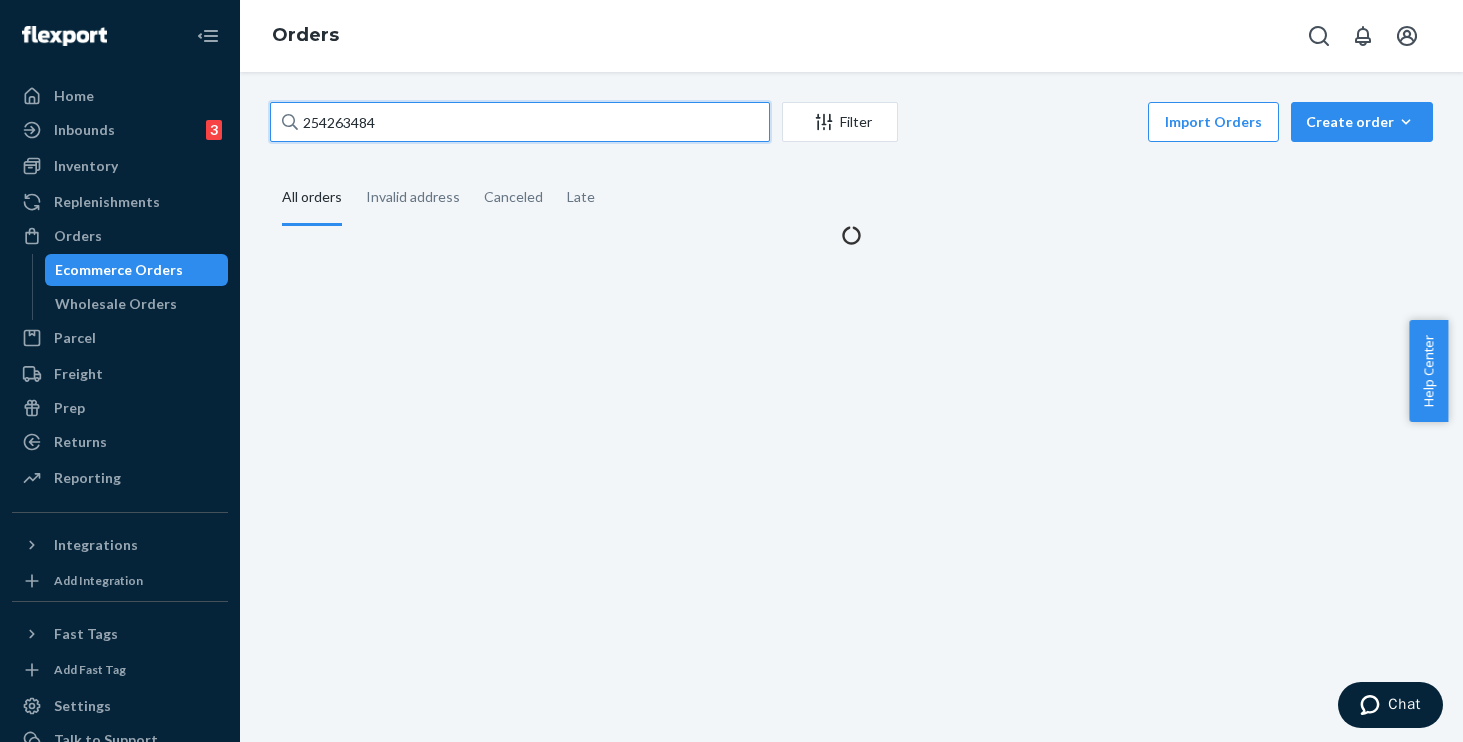 click on "254263484" at bounding box center (520, 122) 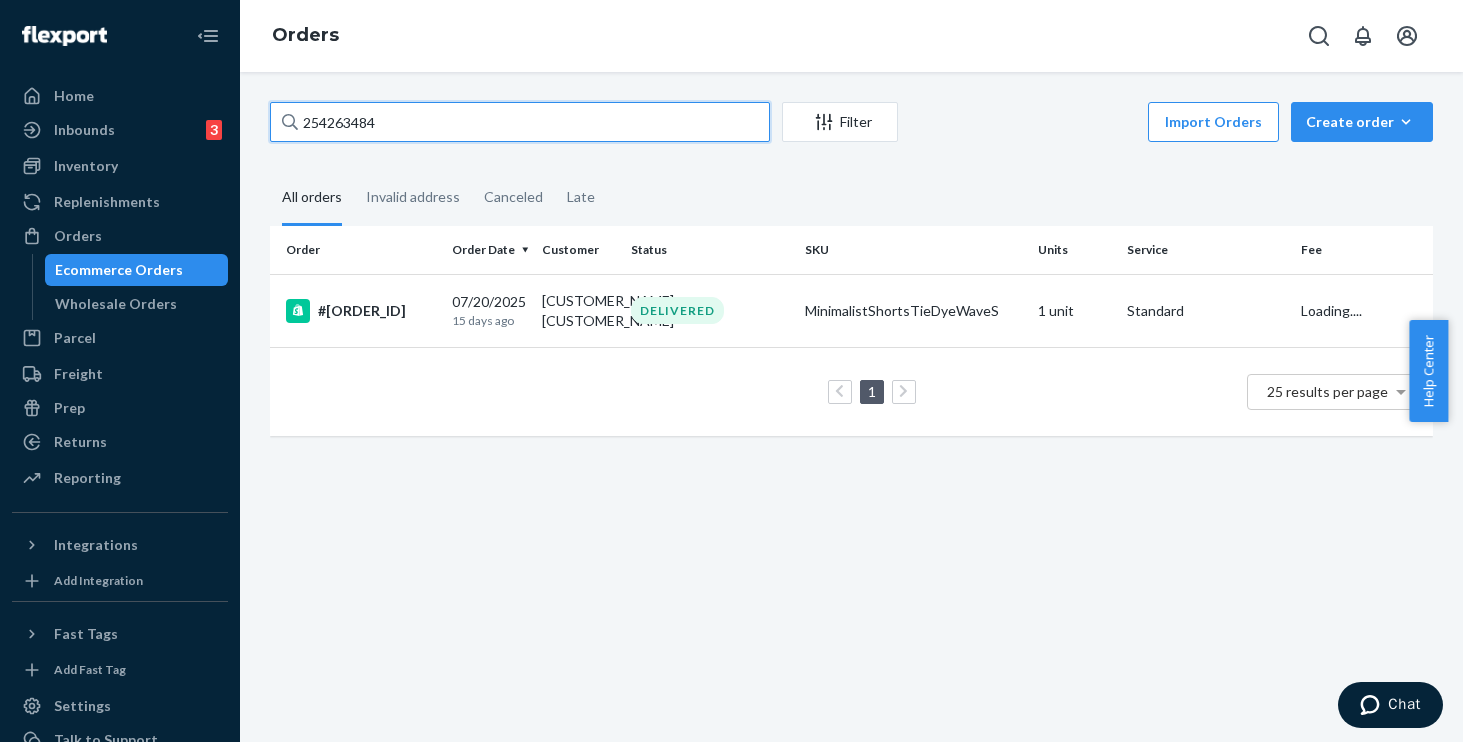 drag, startPoint x: 480, startPoint y: 111, endPoint x: 34, endPoint y: 49, distance: 450.2888 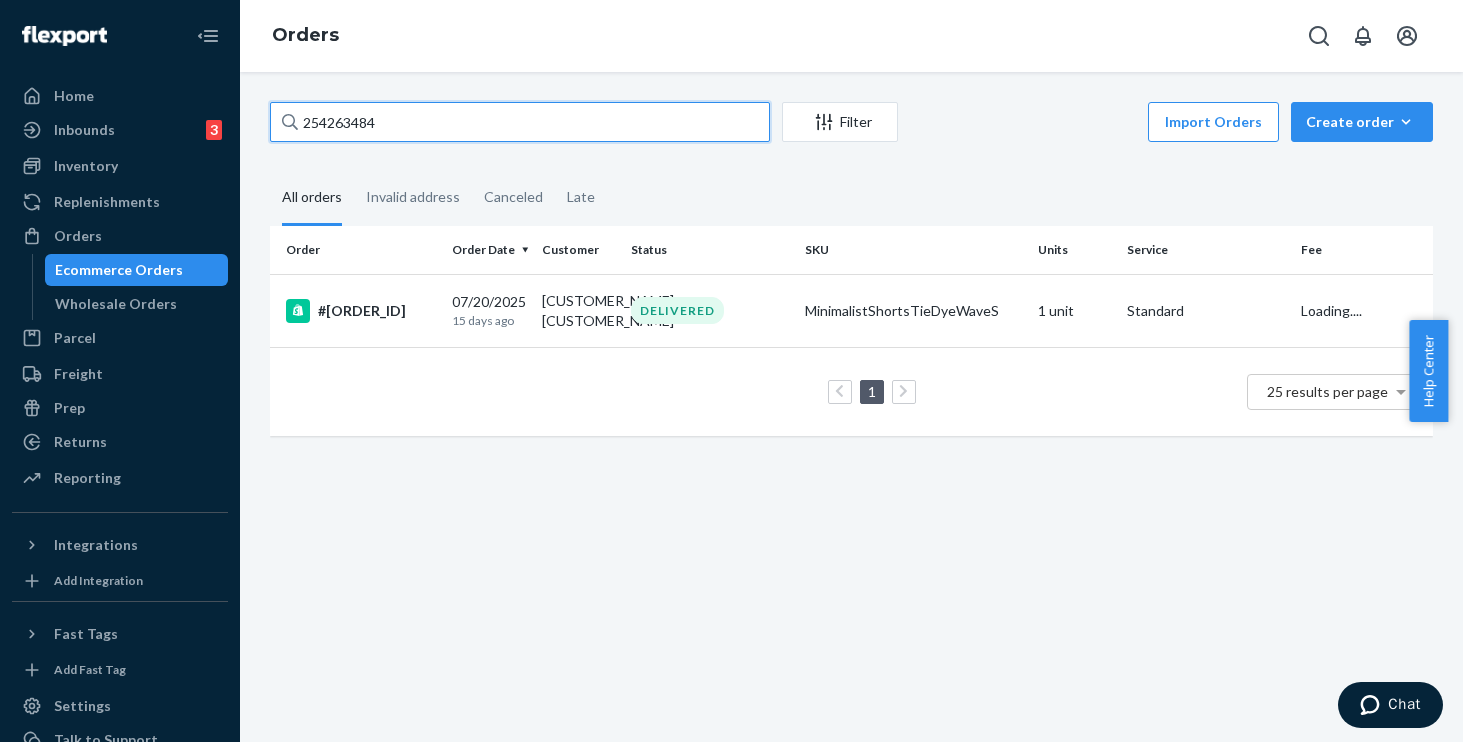 click on "Home Inbounds 3 Shipping Plans Problems 3 Inventory Products Replenishments Orders Ecommerce Orders Wholesale Orders Parcel Parcel orders Integrations Freight Prep Returns All Returns Settings Packages Reporting Reports Analytics Integrations Add Integration Fast Tags Add Fast Tag Settings Talk to Support Help Center Give Feedback Orders [ORDER_ID] Filter Import Orders Create order Ecommerce order Removal order All orders Invalid address Canceled Late Order Order Date Customer Status SKU Units Service Fee #254263484 [DATE] [DAYS_AGO] [CUSTOMER_NAME] [CUSTOMER_NAME] DELIVERED MinimalistShortsTieDyeWaveS 1 unit Standard Loading.... 1 25 results per page" at bounding box center [731, 371] 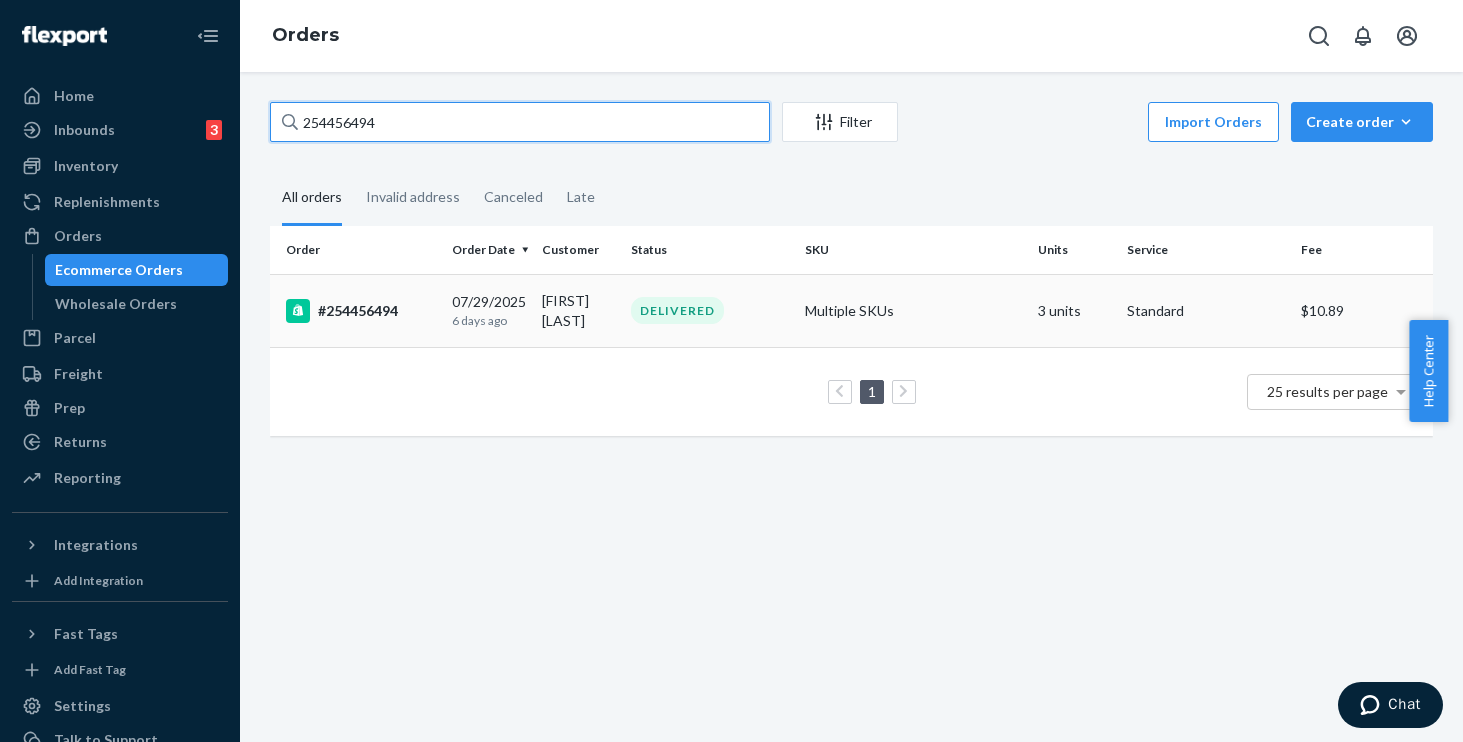 type on "254456494" 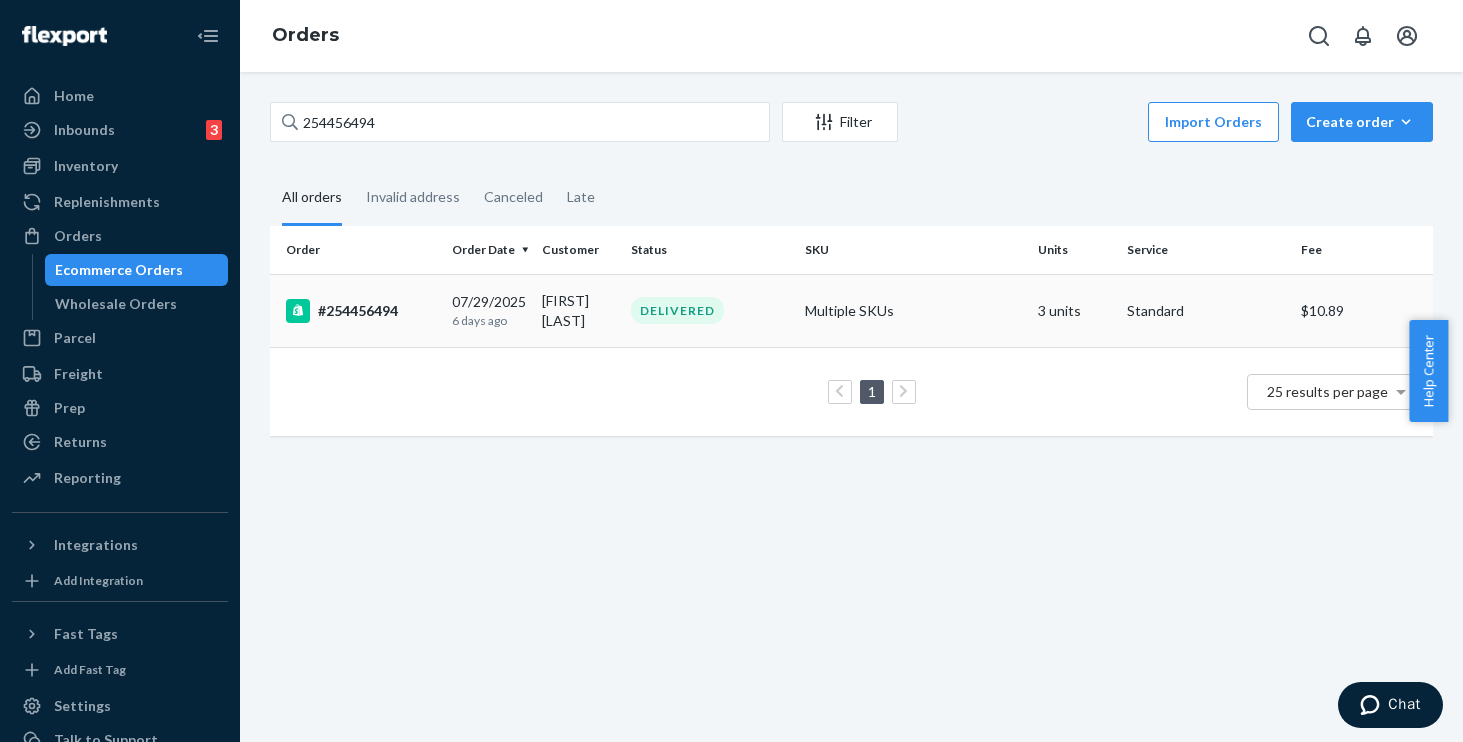 click on "#254456494" at bounding box center [361, 311] 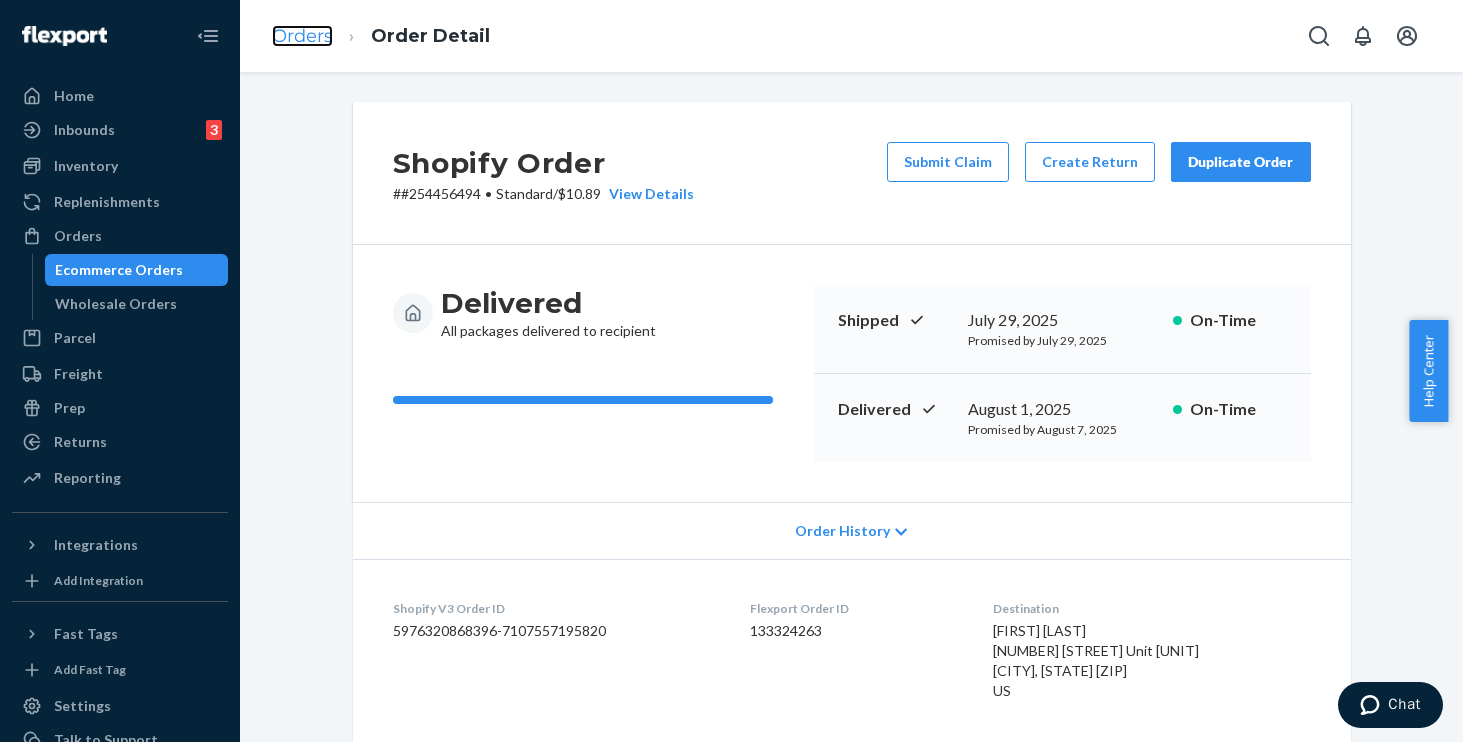 click on "Orders" at bounding box center (302, 36) 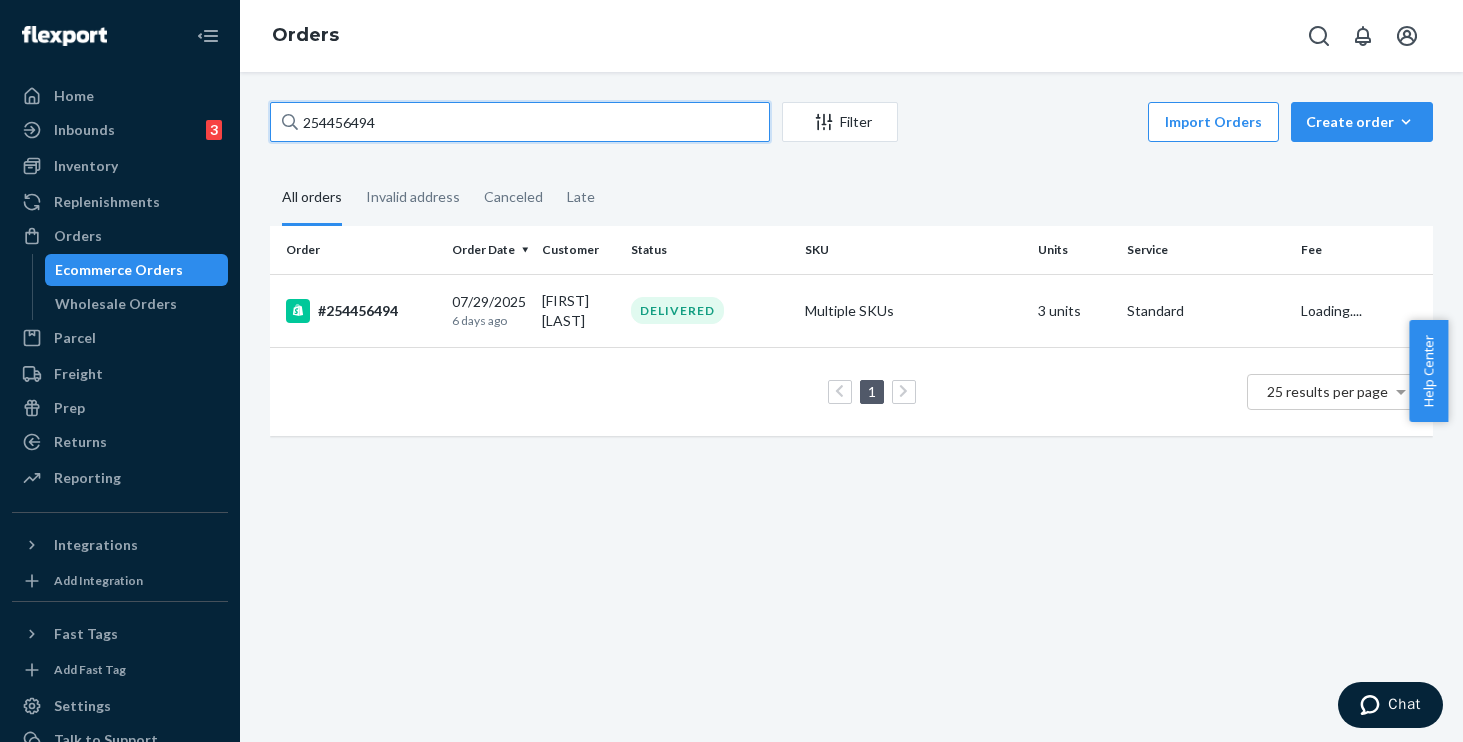 click on "[ORDER_ID] Filter Import Orders Create order Ecommerce order Removal order All orders Invalid address Canceled Late Order Order Date Customer Status SKU Units Service Fee #[ORDER_ID] [DATE] [TIME_AGO] [FIRST] [LAST] DELIVERED Multiple SKUs [UNITS] units Standard Loading.... 1 25 results per page" at bounding box center (851, 407) 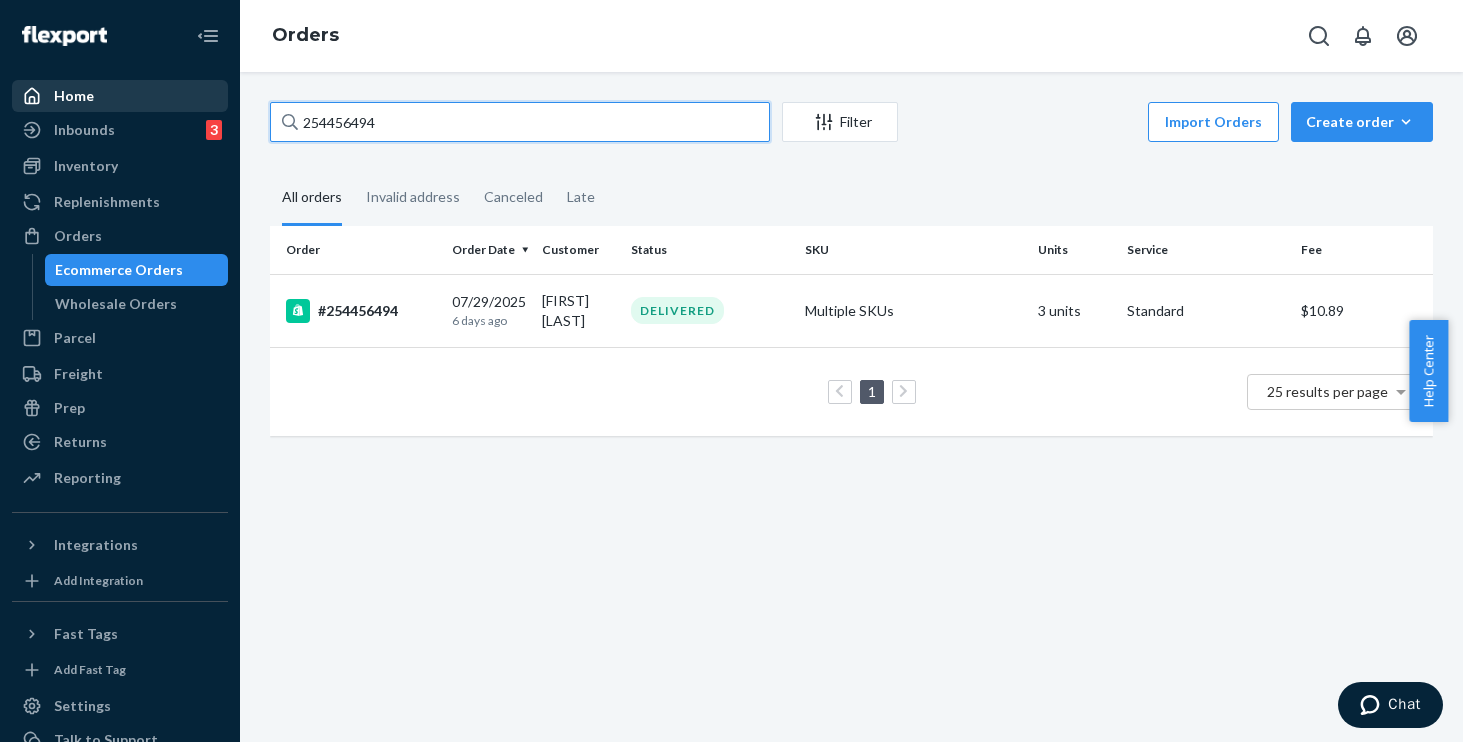drag, startPoint x: 299, startPoint y: 104, endPoint x: 200, endPoint y: 91, distance: 99.849884 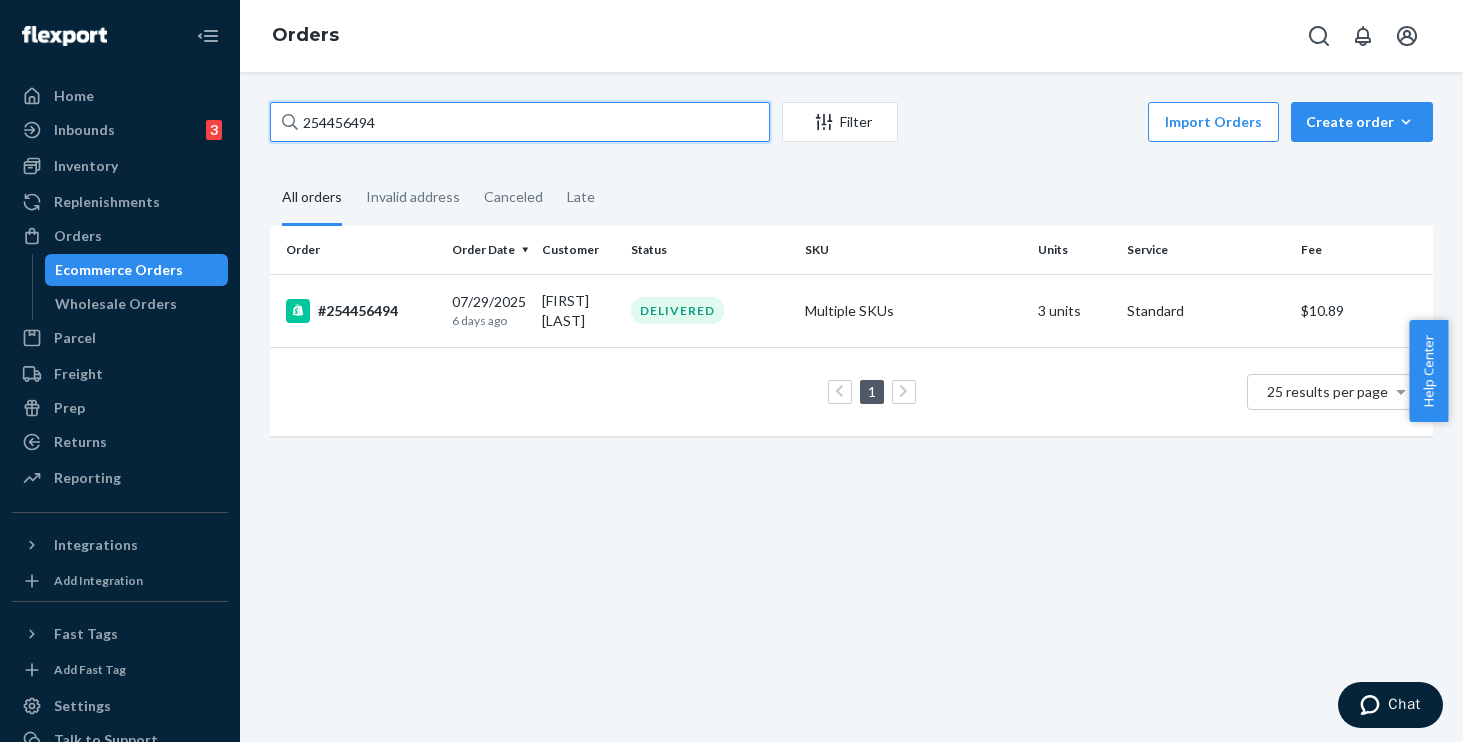 drag, startPoint x: 422, startPoint y: 128, endPoint x: 254, endPoint y: 107, distance: 169.30742 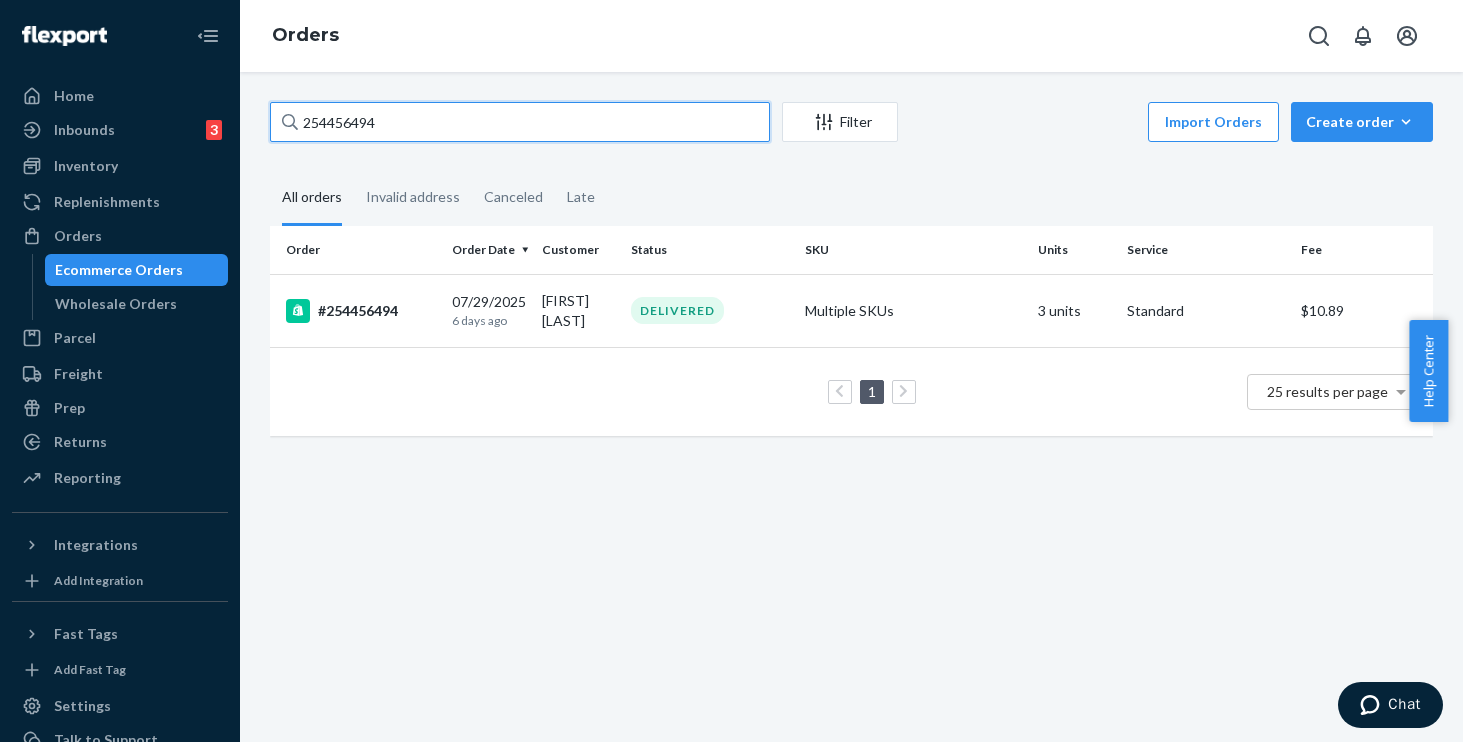 click on "[ORDER_ID] Filter Import Orders Create order Ecommerce order Removal order All orders Invalid address Canceled Late Order Order Date Customer Status SKU Units Service Fee #[ORDER_ID] [DATE] [TIME_AGO] [FIRST] [LAST] DELIVERED Multiple SKUs [UNITS] units Standard $[PRICE] 1 25 results per page" at bounding box center [851, 407] 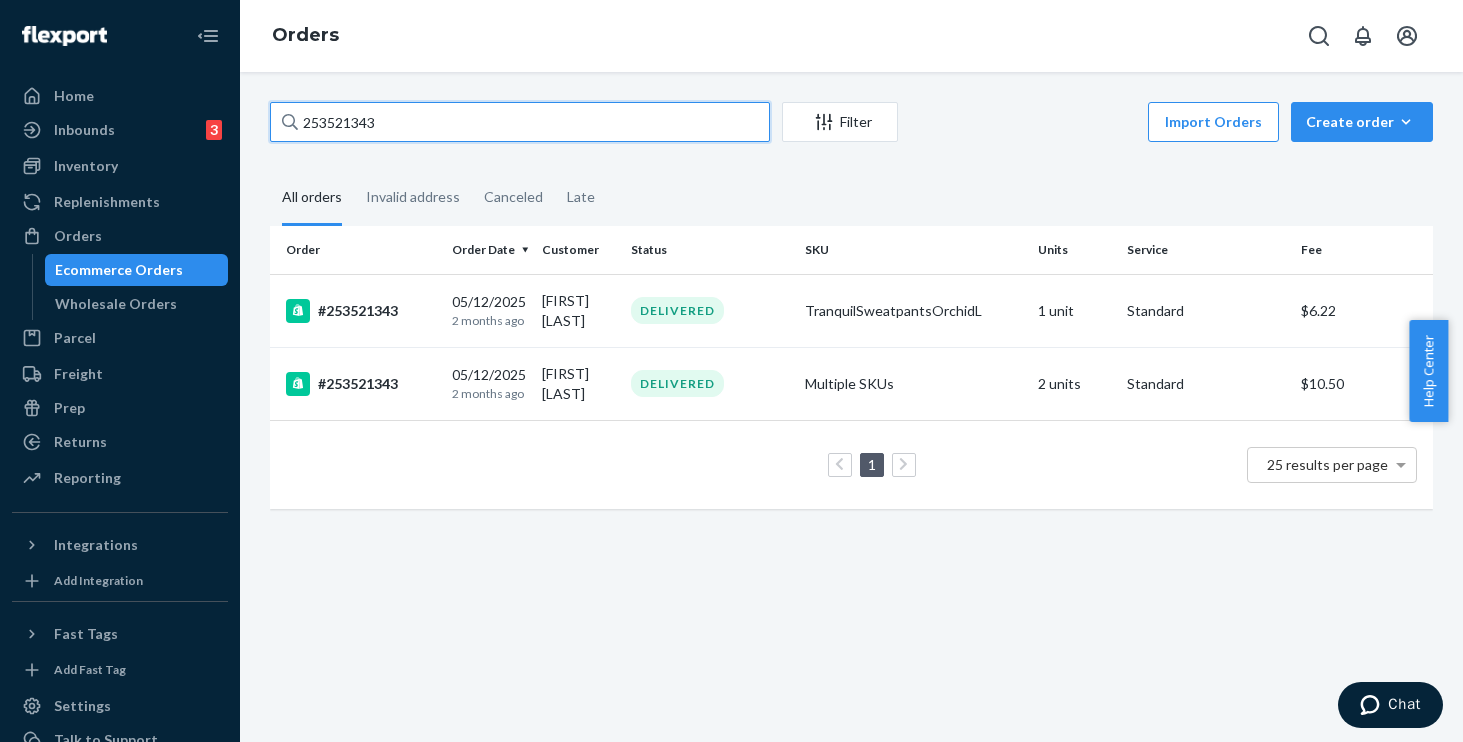 type on "253521343" 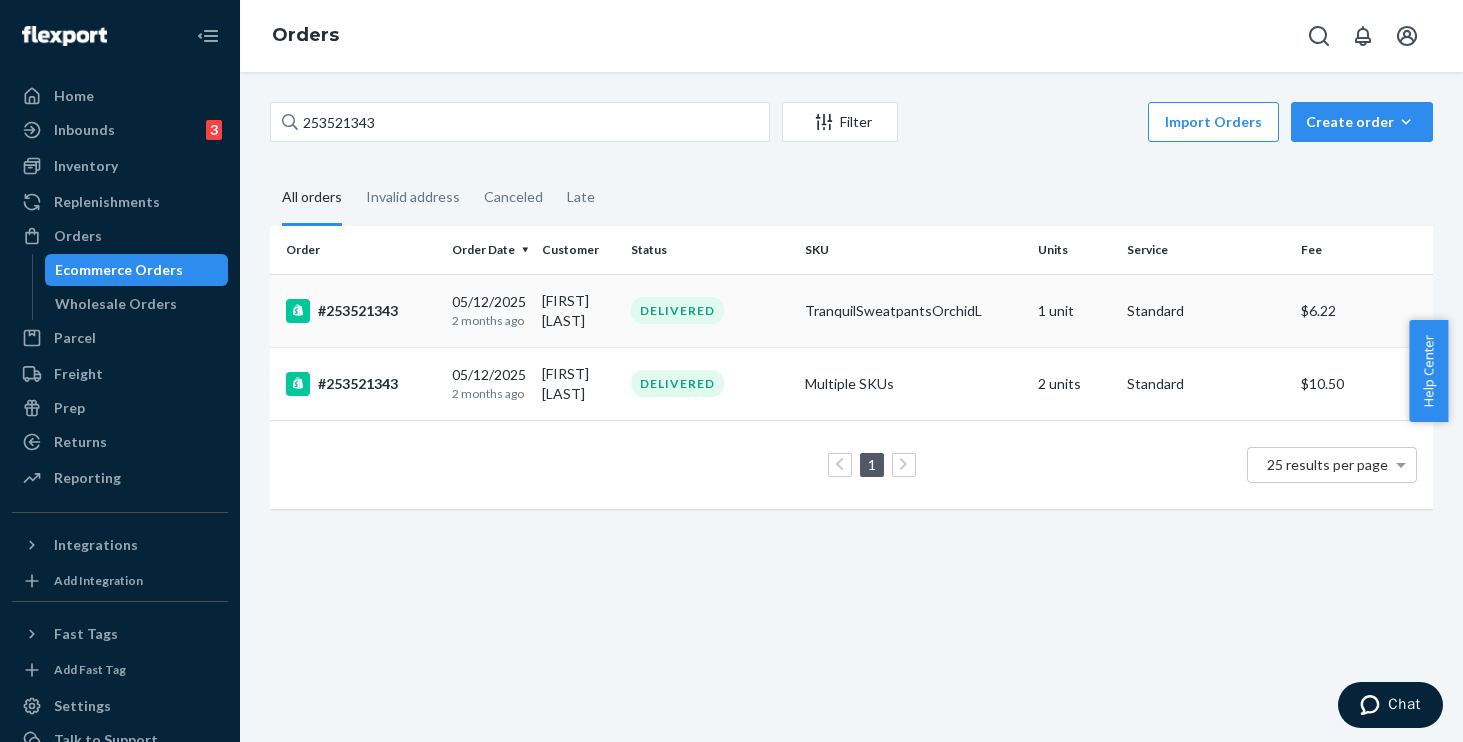 click on "#253521343" at bounding box center (357, 310) 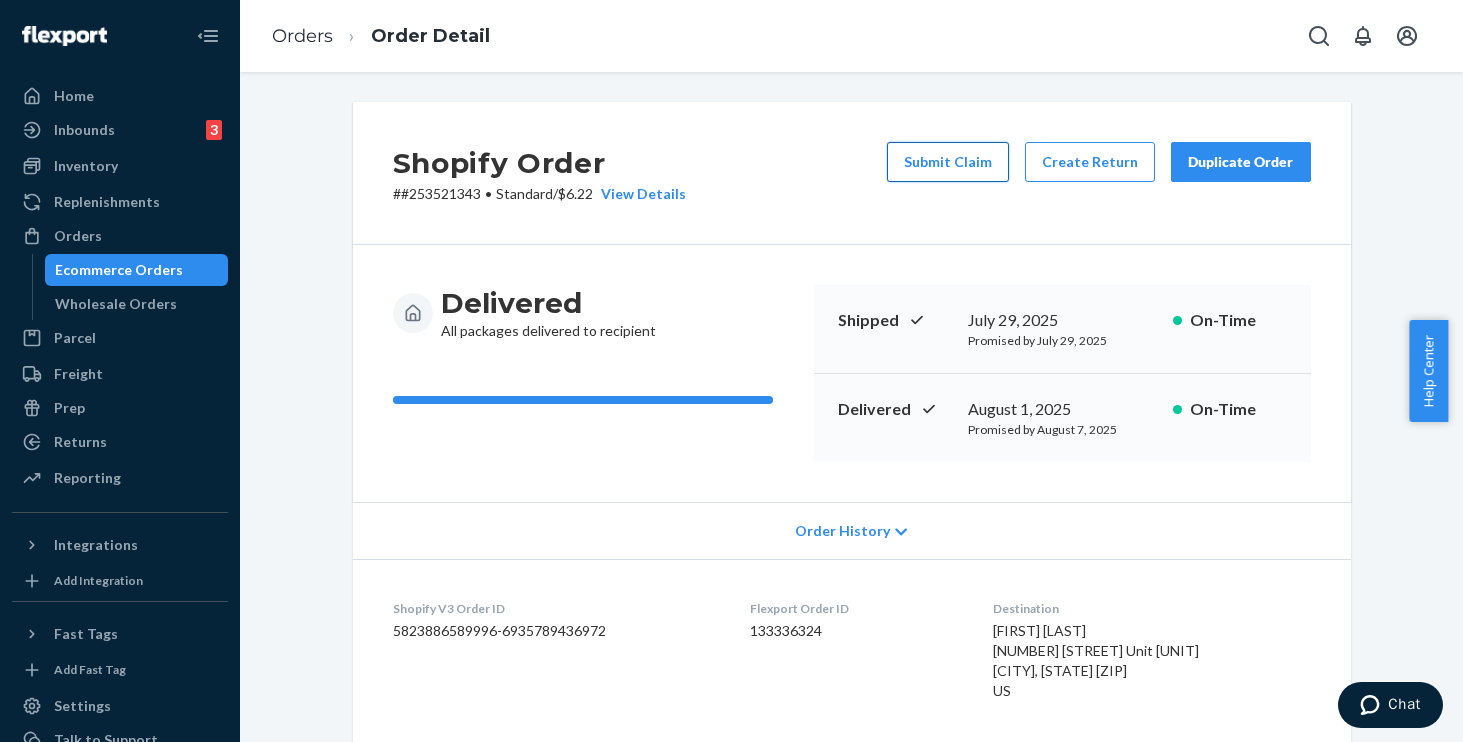 click on "Submit Claim" at bounding box center [948, 162] 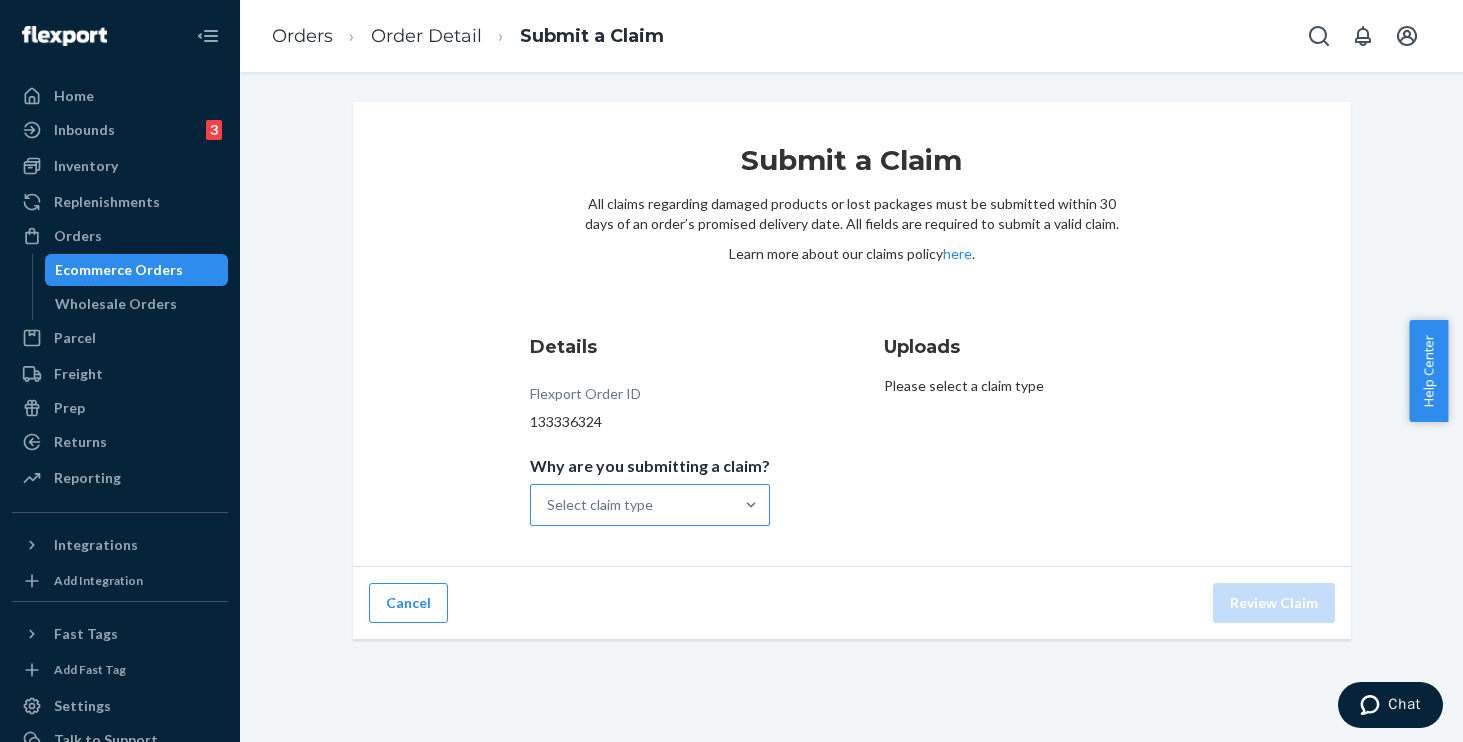 click on "Select claim type" at bounding box center [632, 505] 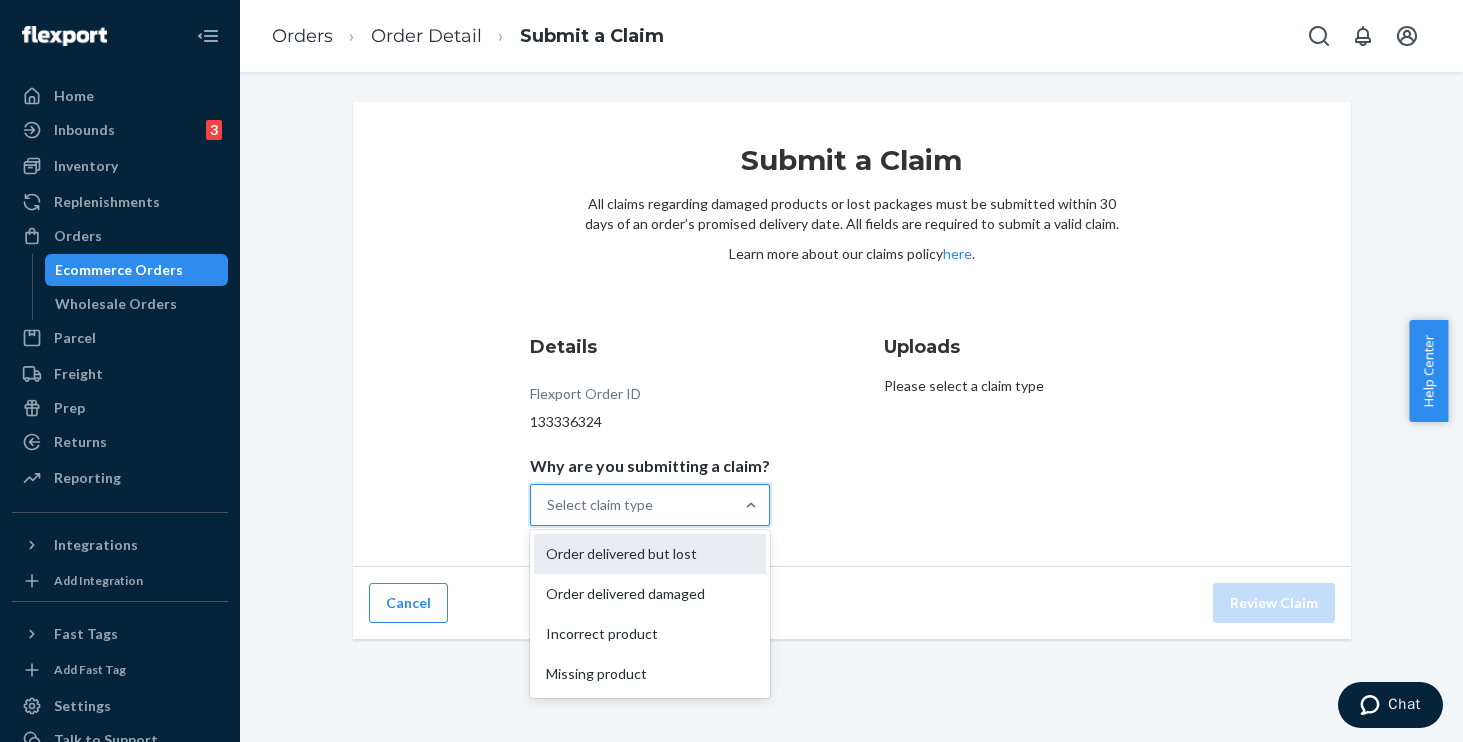 click on "Order delivered but lost" at bounding box center [650, 554] 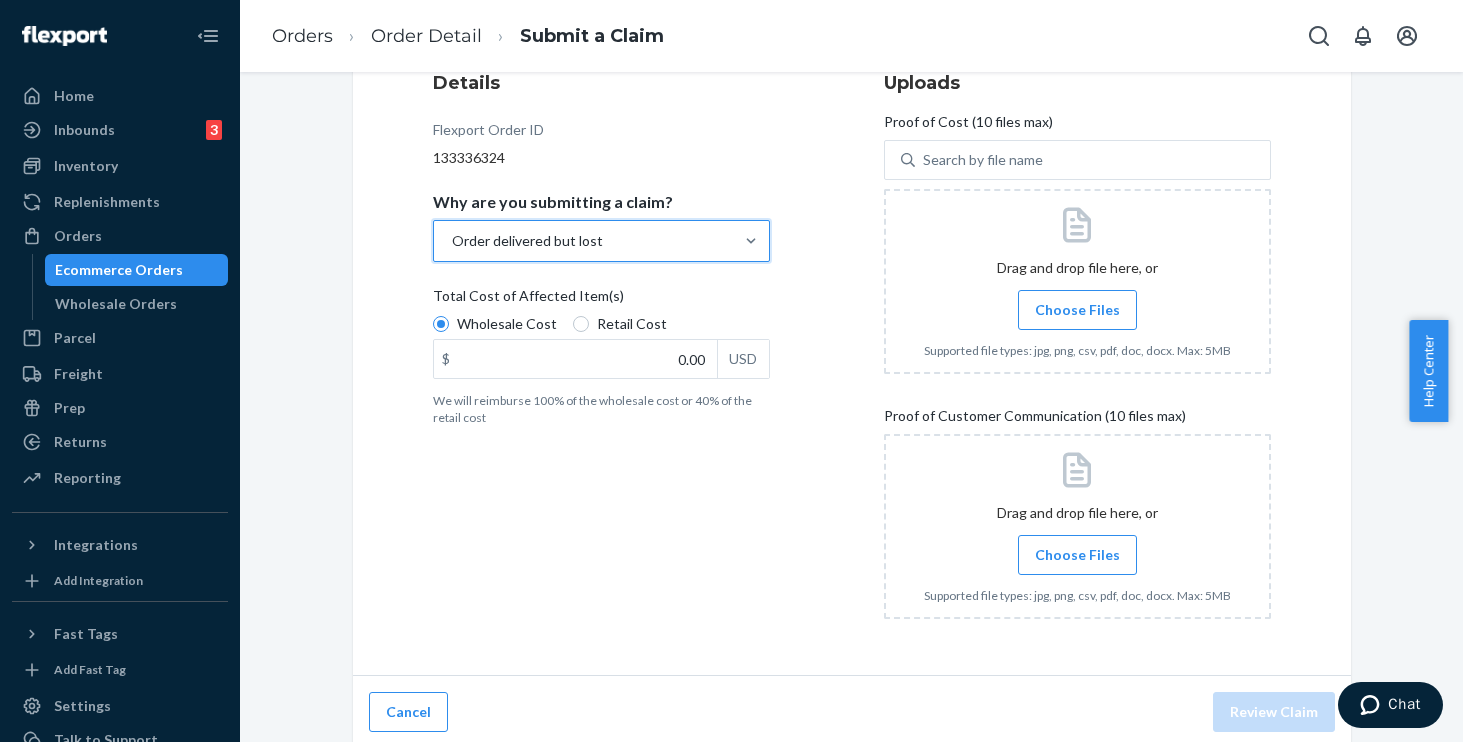 scroll, scrollTop: 0, scrollLeft: 0, axis: both 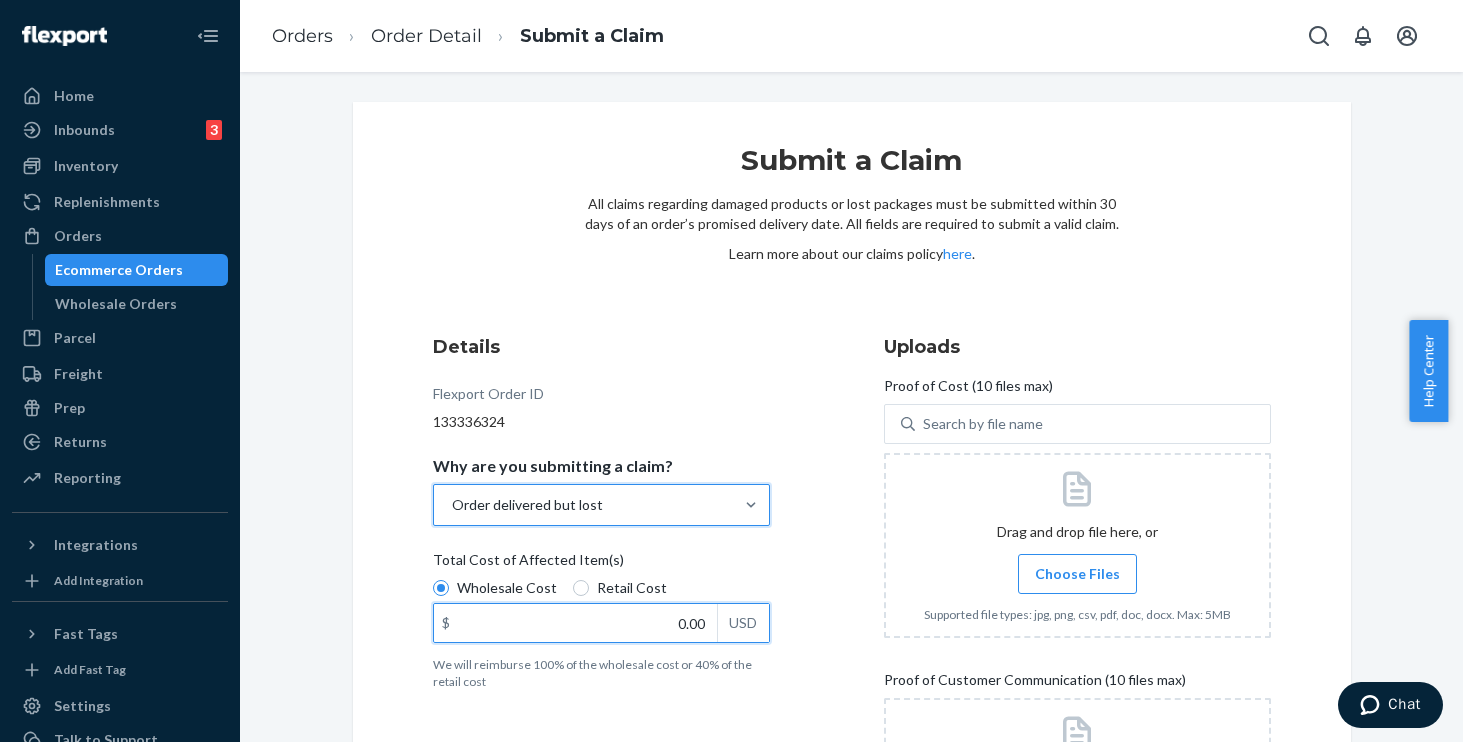click on "0.00" at bounding box center (575, 623) 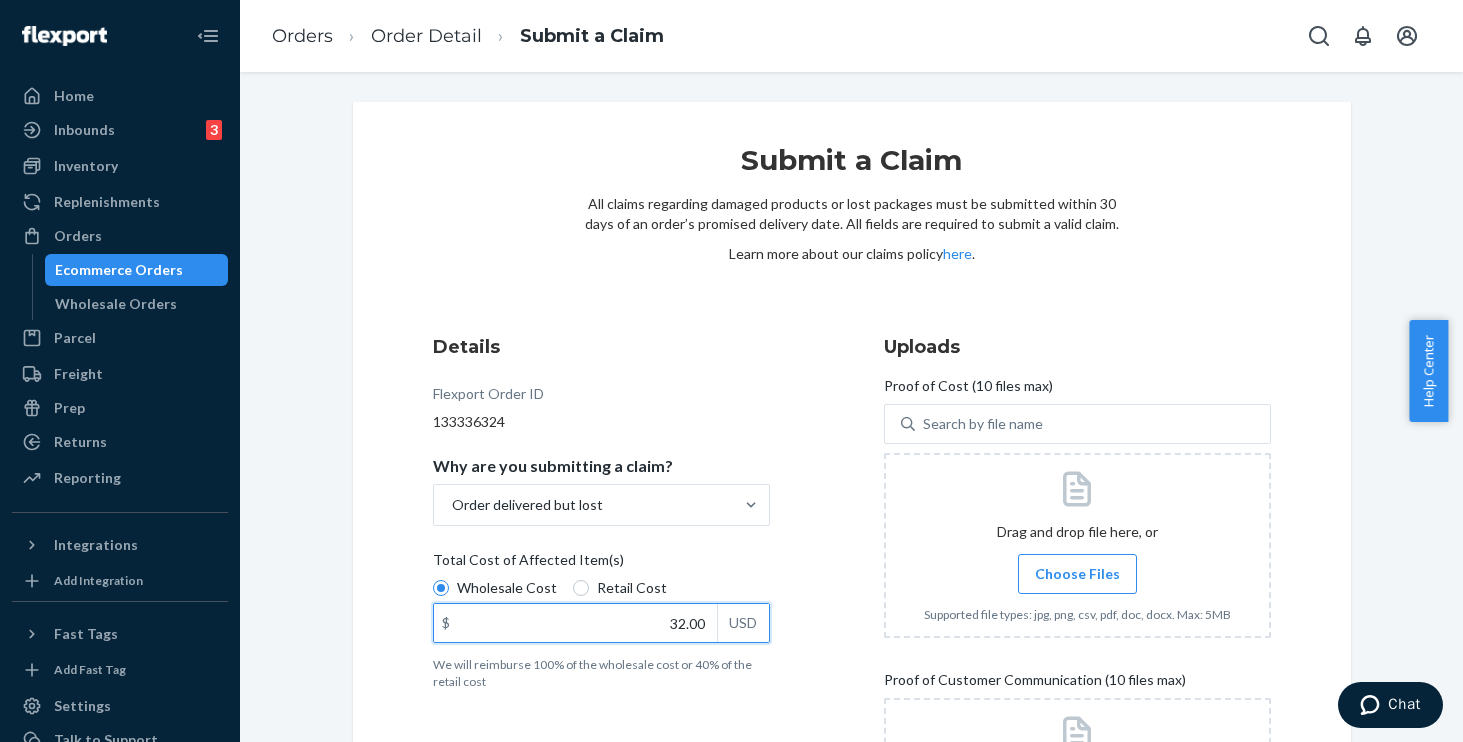 type on "32.00" 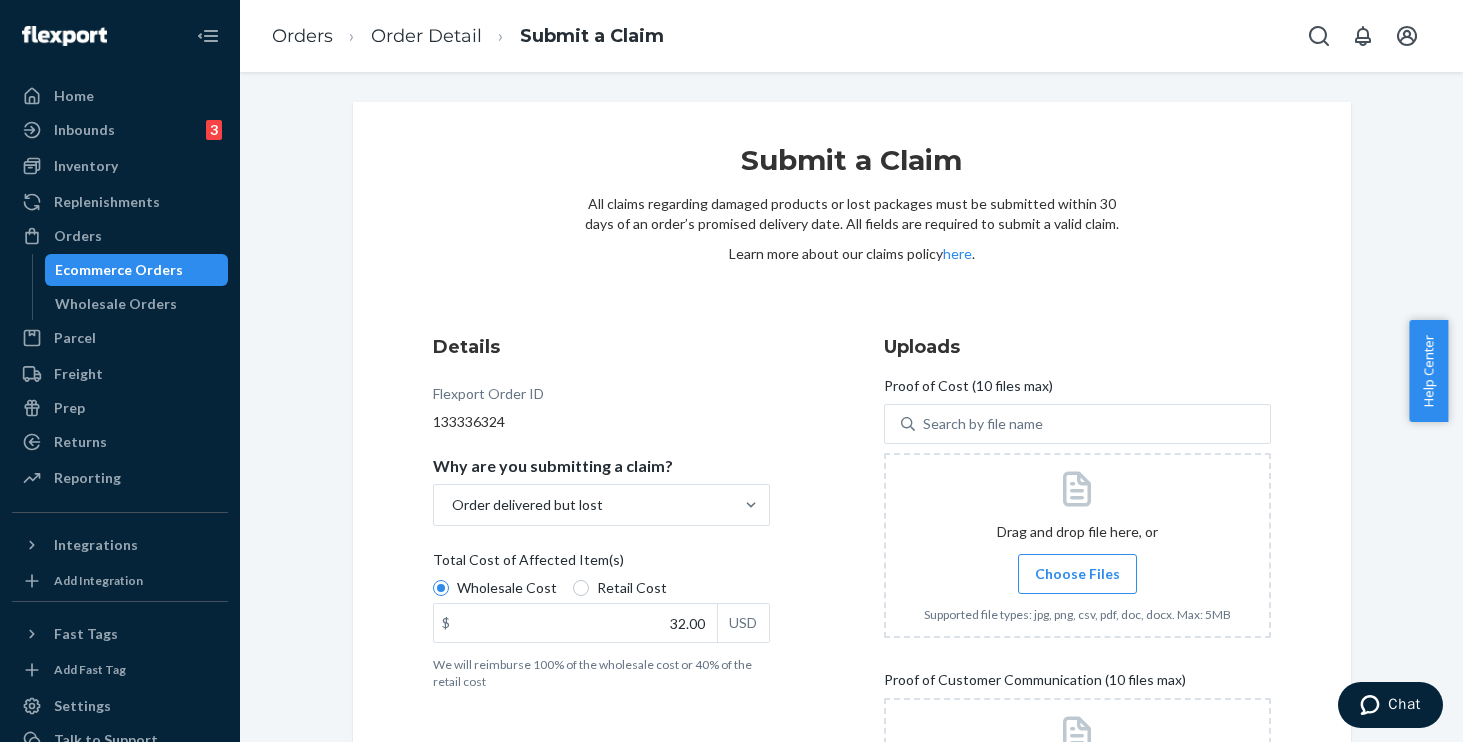 click on "Choose Files" at bounding box center [1077, 574] 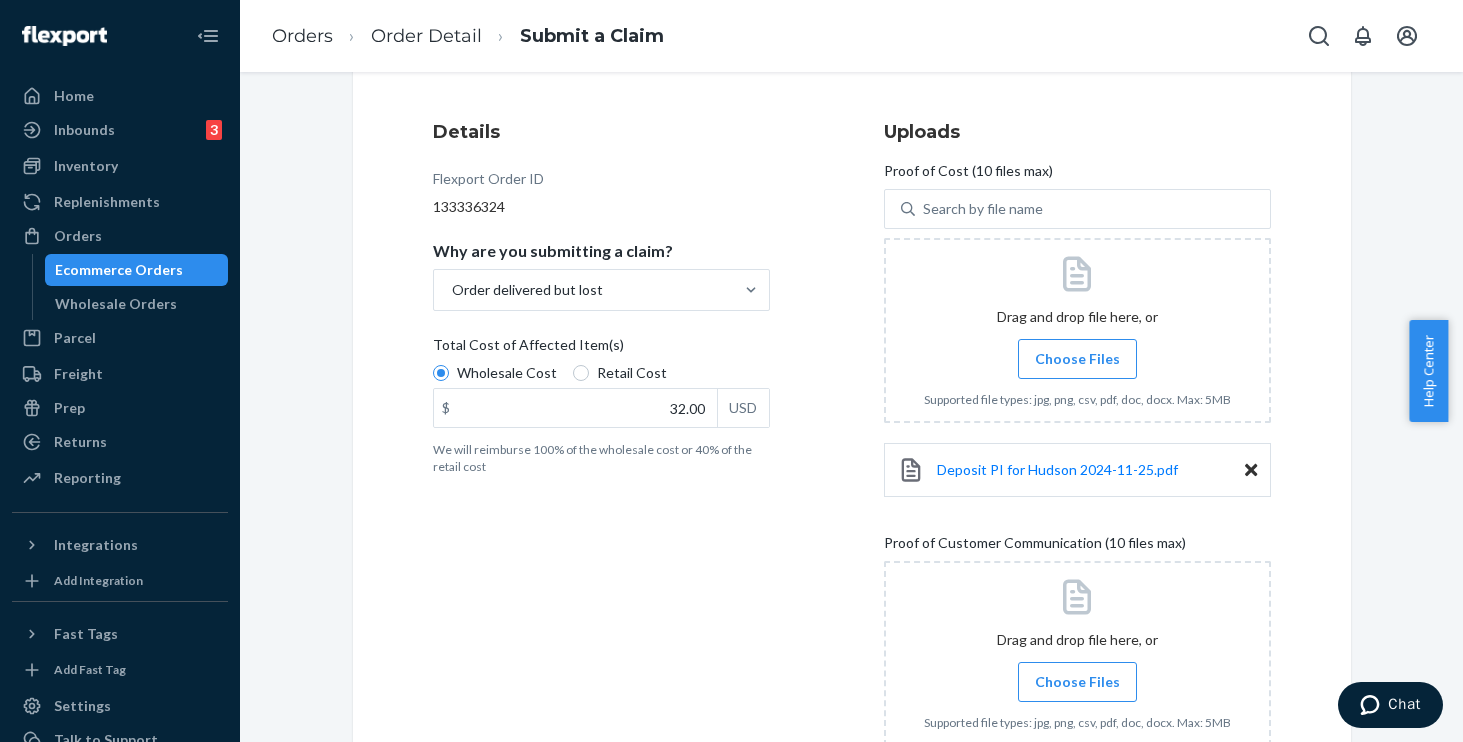 scroll, scrollTop: 349, scrollLeft: 0, axis: vertical 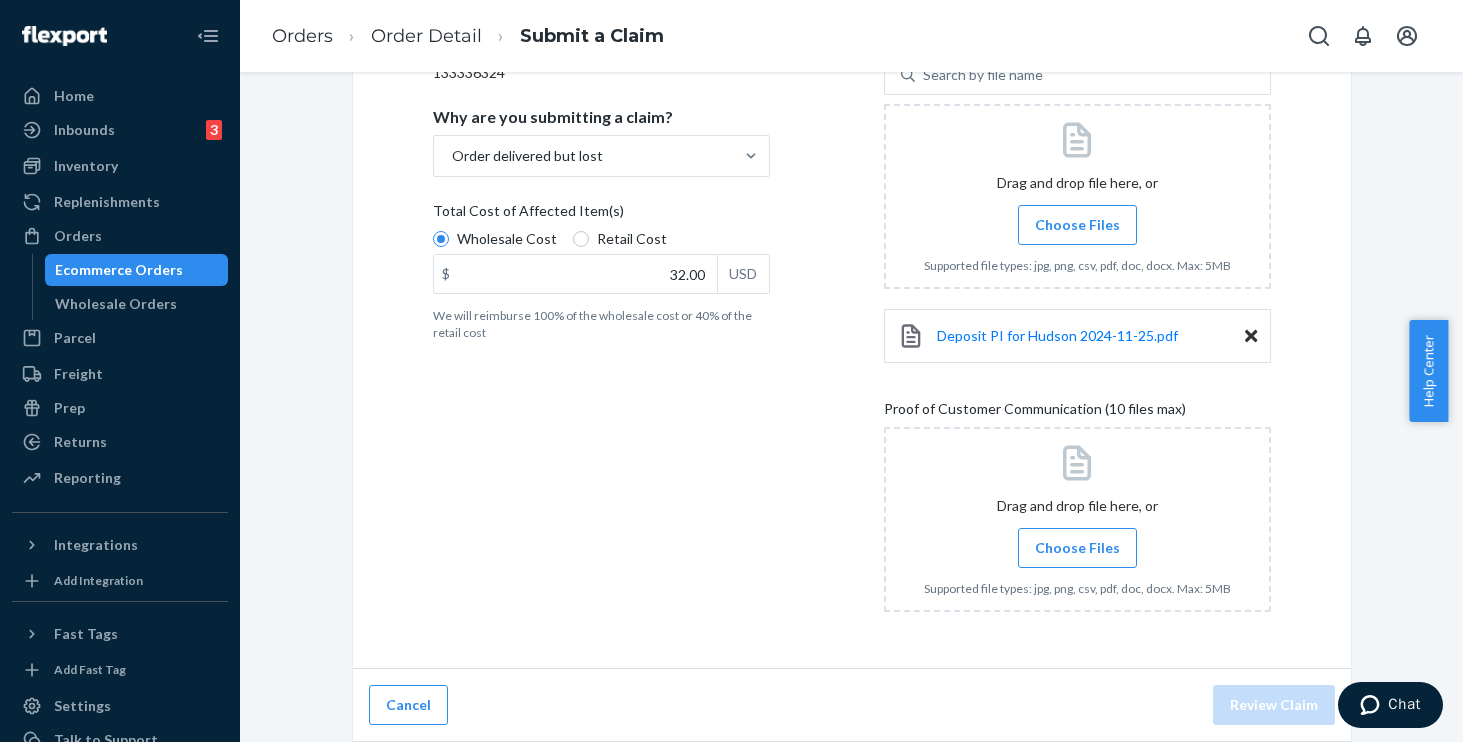 click on "Choose Files" at bounding box center [1077, 548] 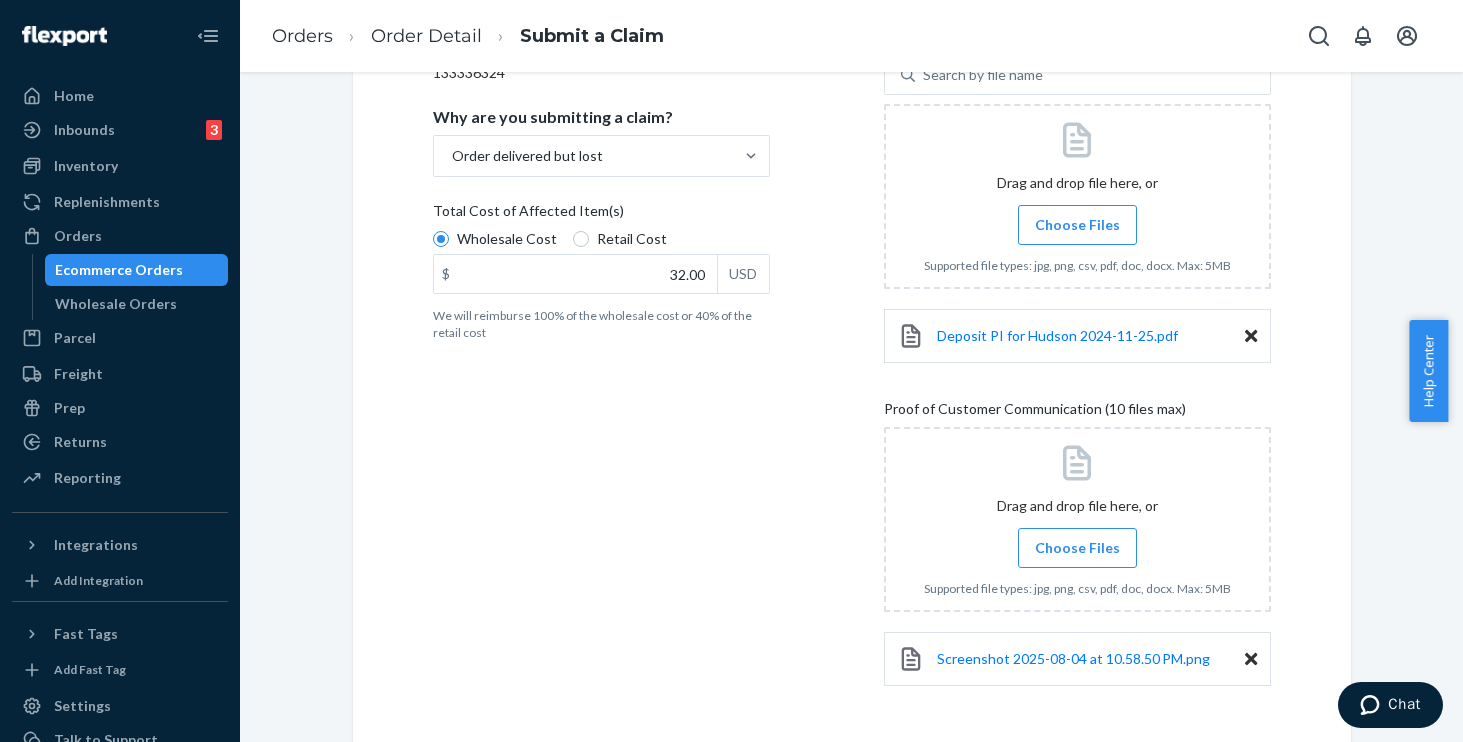 click on "Choose Files" at bounding box center (1077, 548) 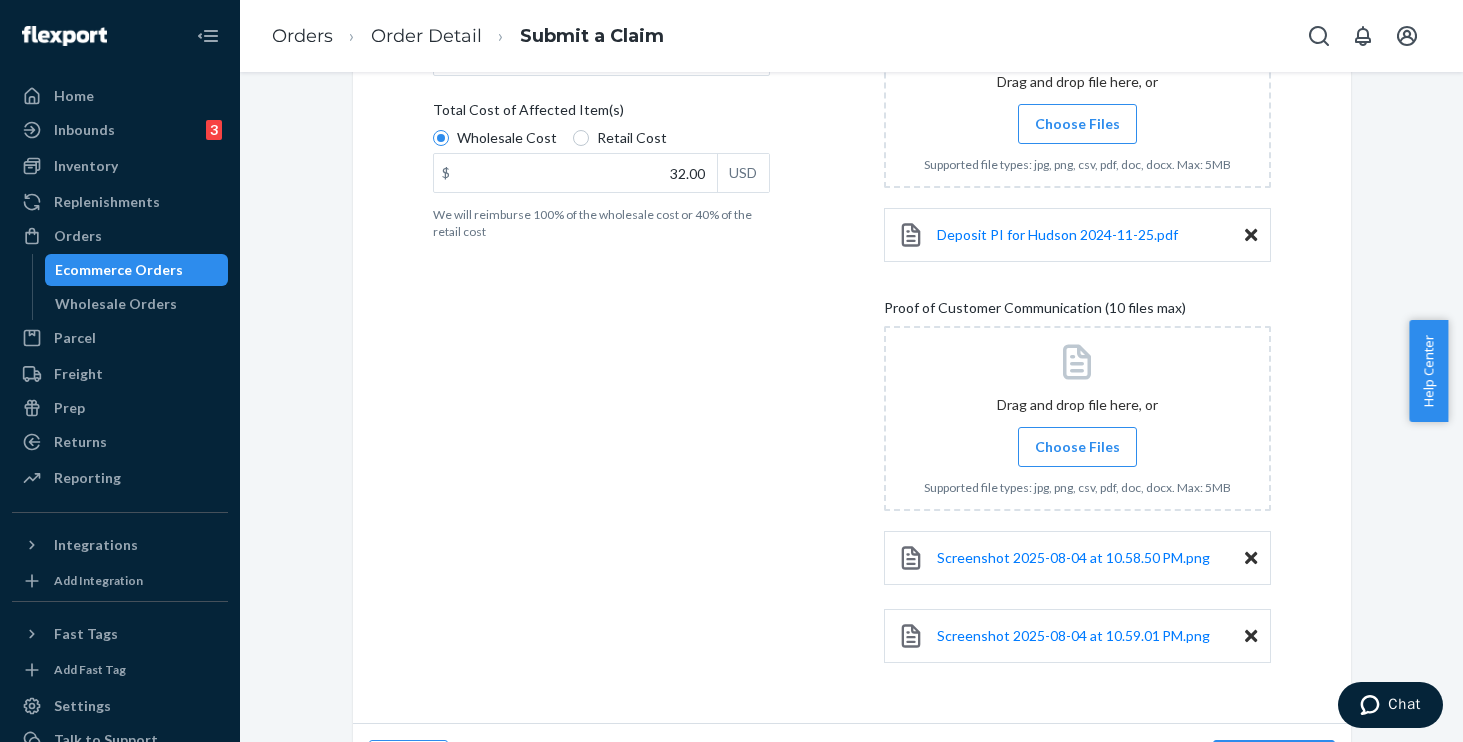 scroll, scrollTop: 505, scrollLeft: 0, axis: vertical 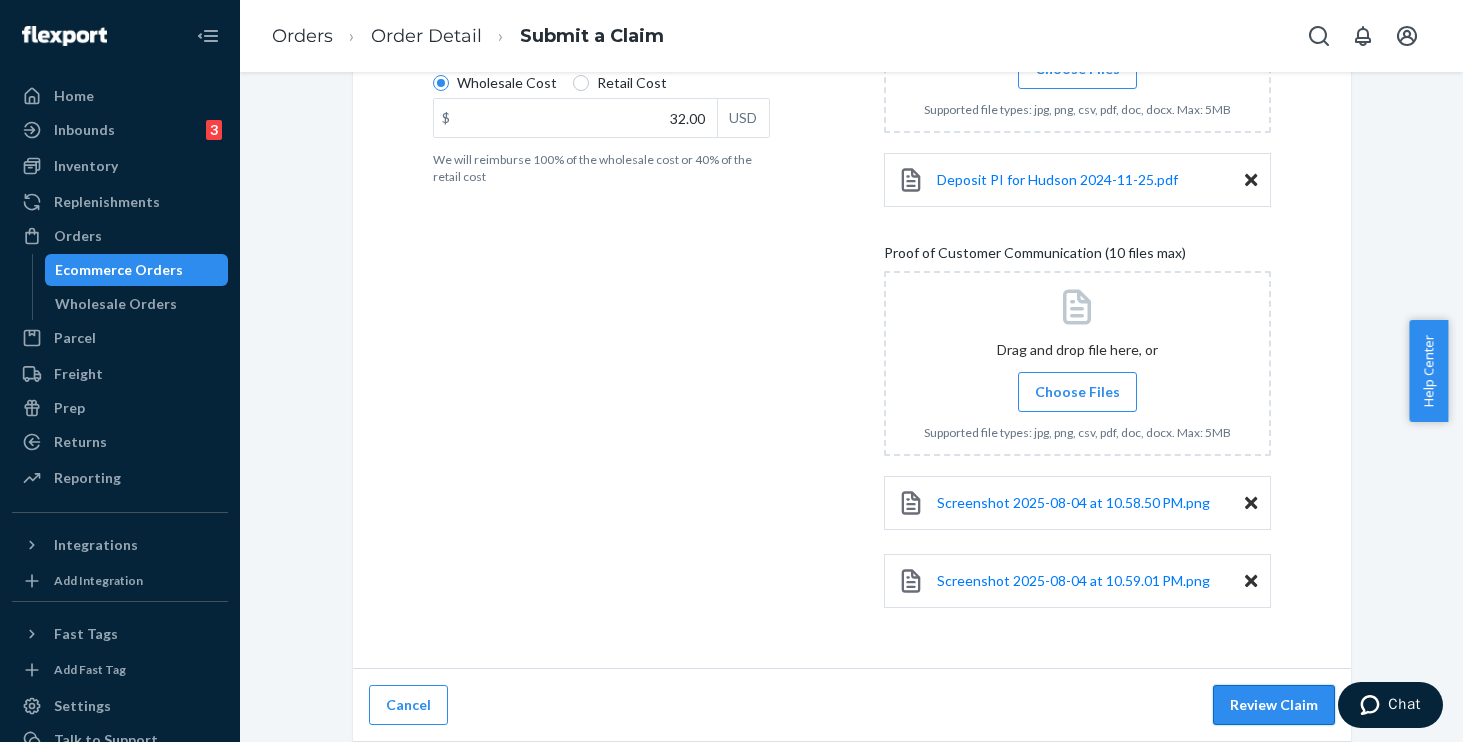 click on "Review Claim" at bounding box center (1274, 705) 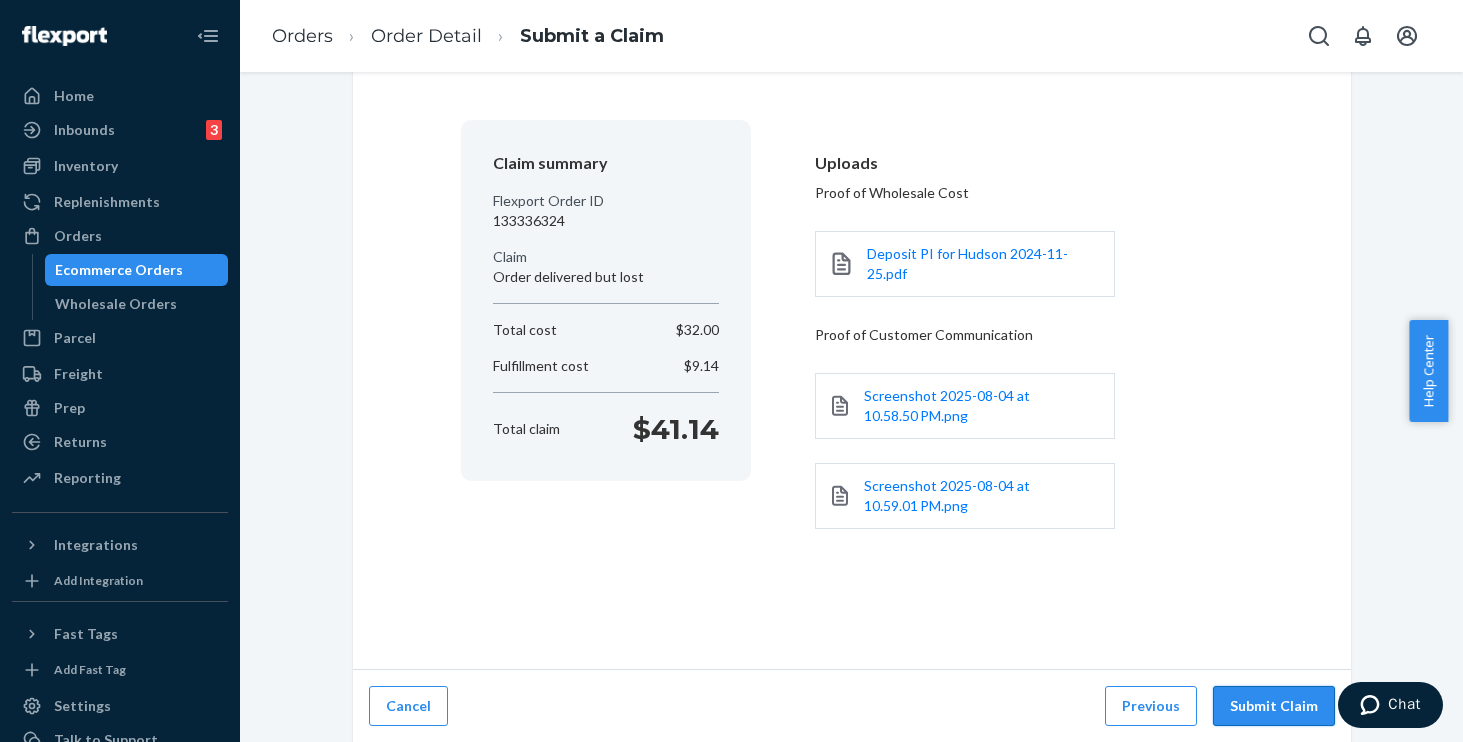 scroll, scrollTop: 123, scrollLeft: 0, axis: vertical 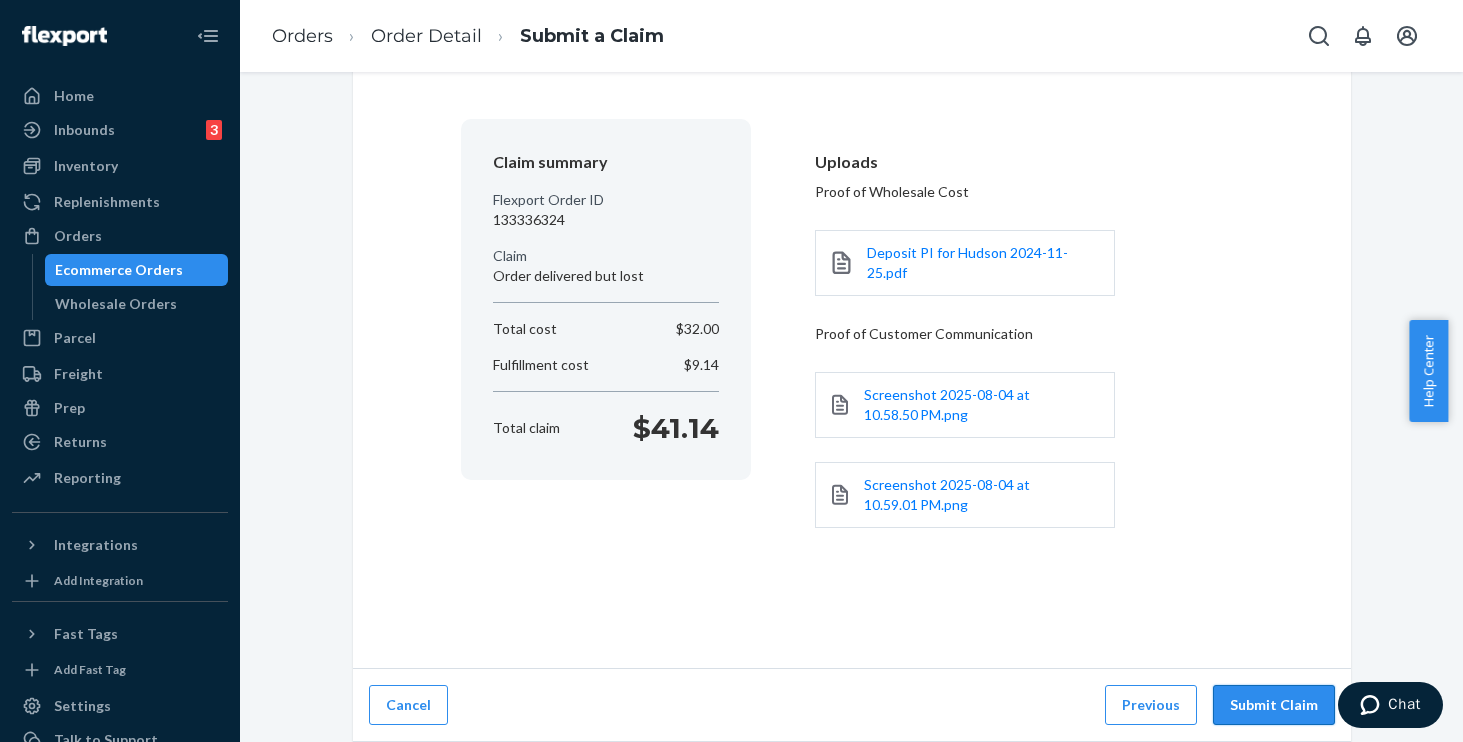 click on "Submit Claim" at bounding box center (1274, 705) 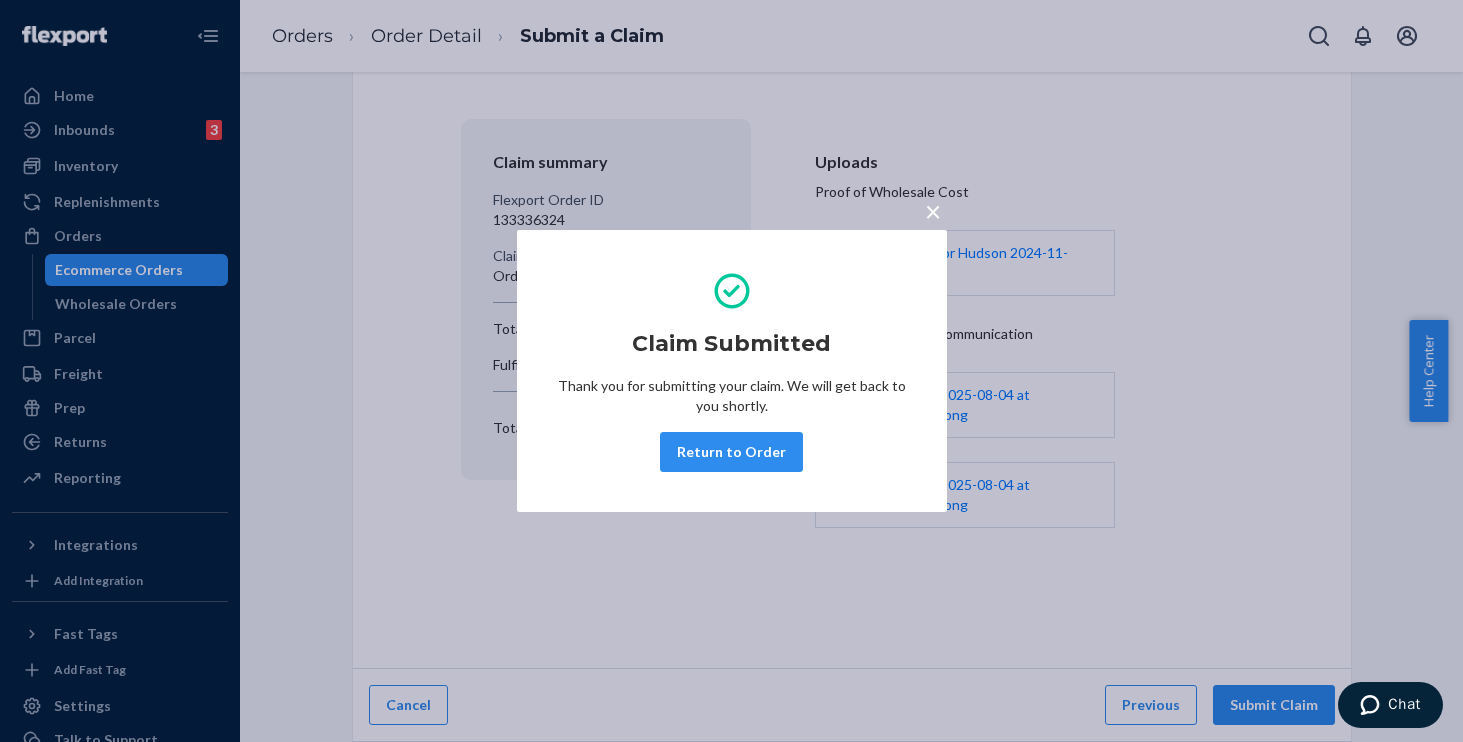 click on "×" at bounding box center (933, 211) 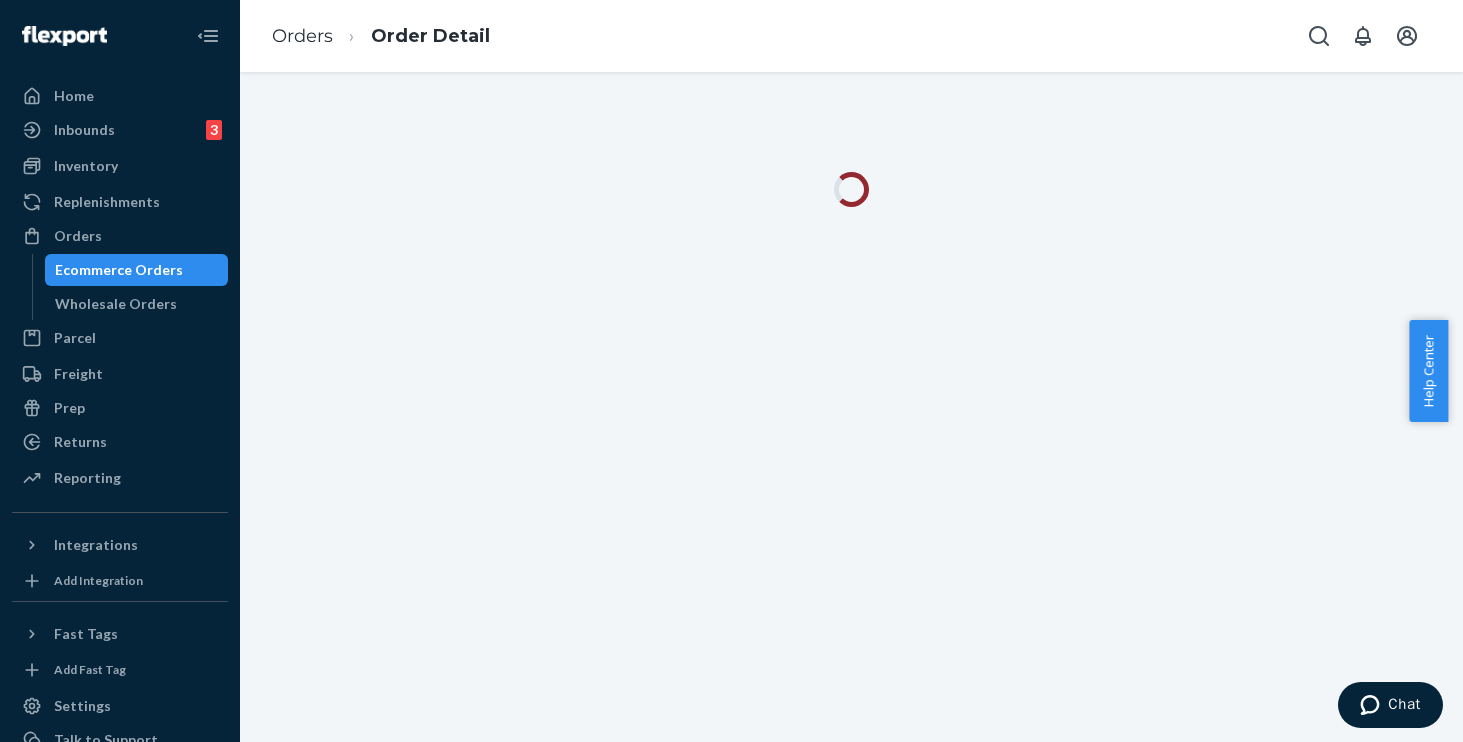 scroll, scrollTop: 0, scrollLeft: 0, axis: both 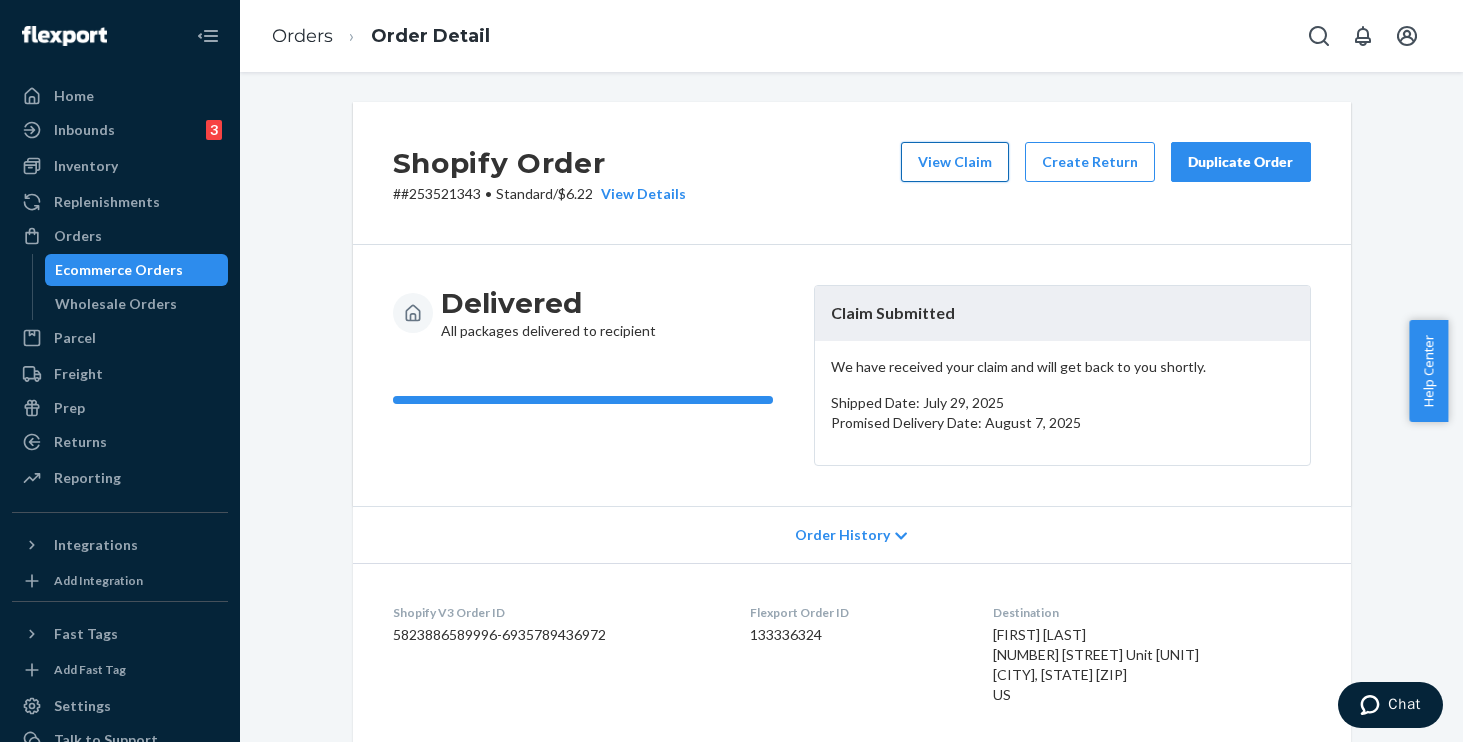 click on "View Claim" at bounding box center [955, 162] 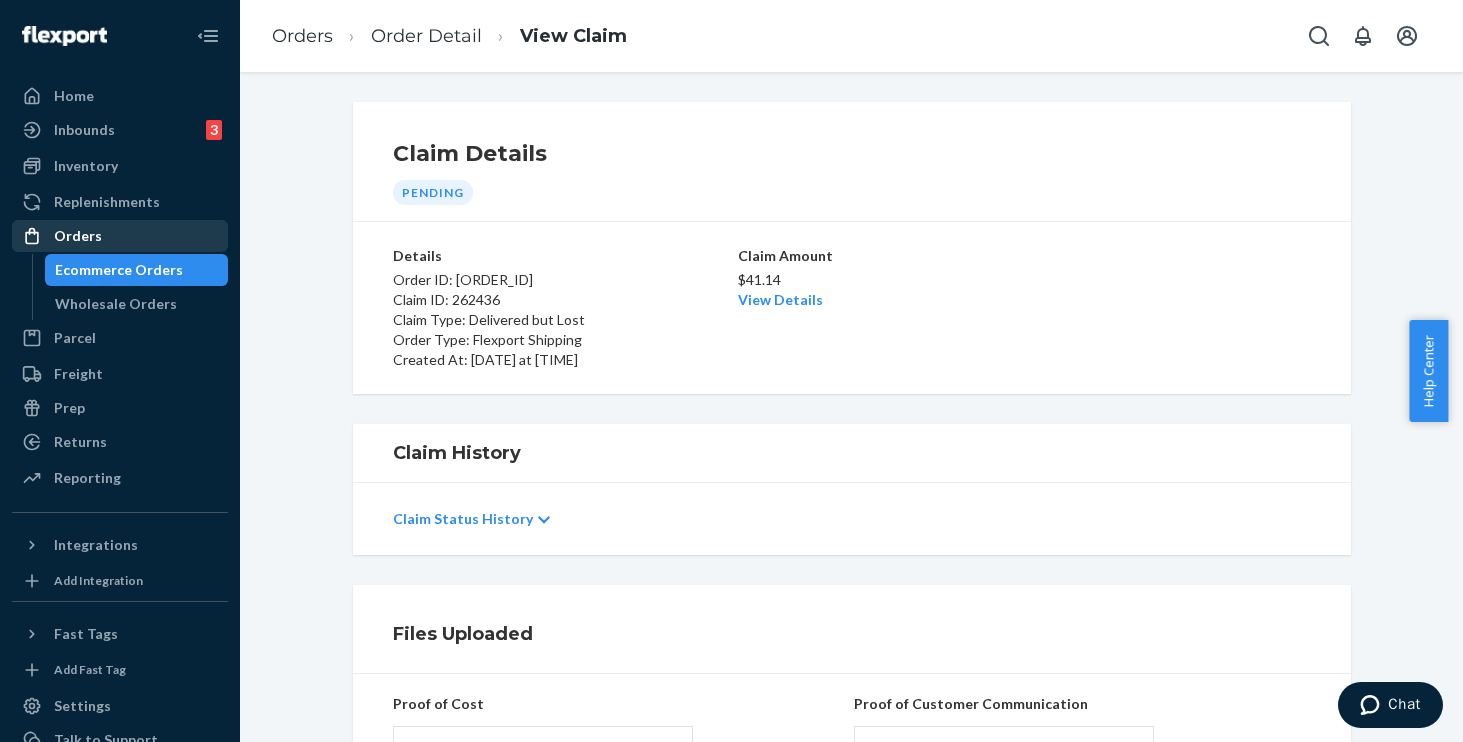 click on "Orders" at bounding box center (78, 236) 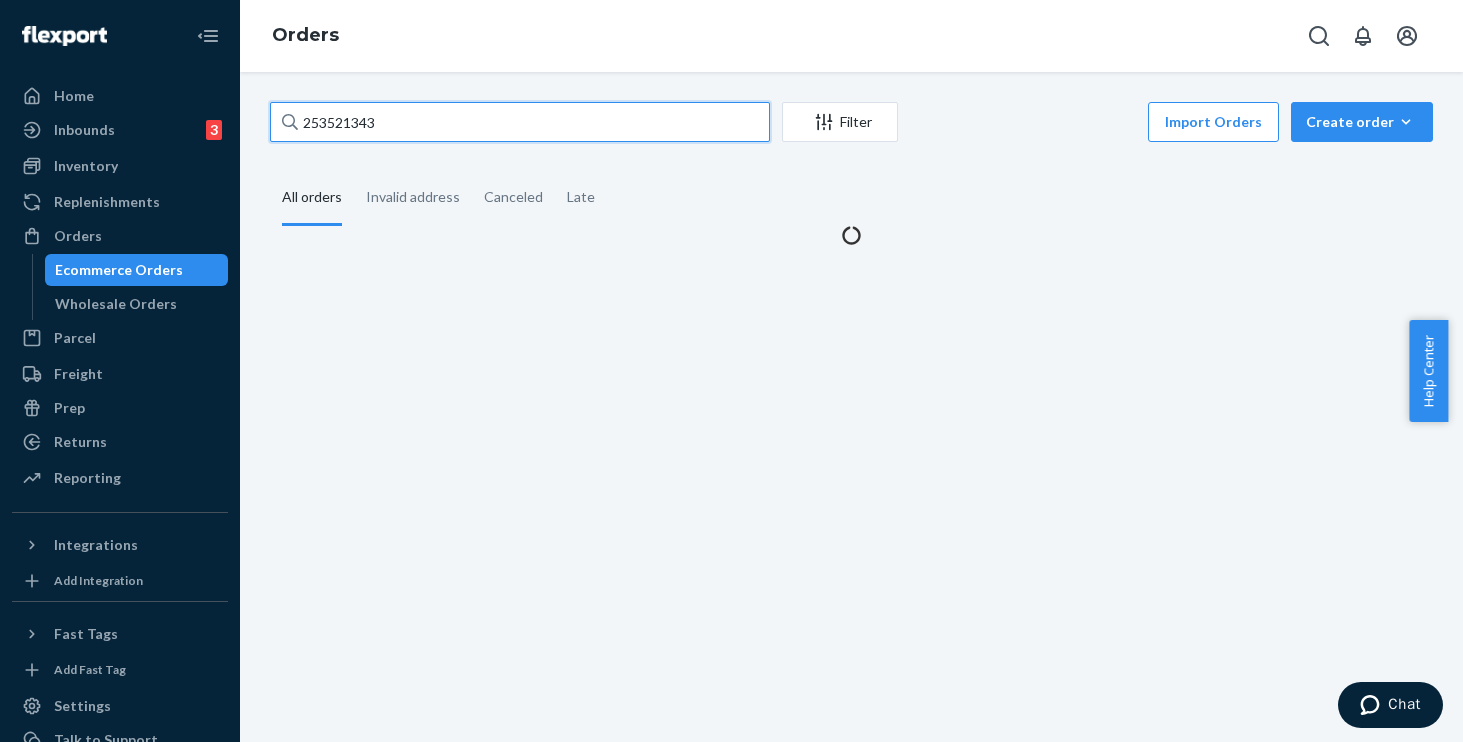 click on "253521343" at bounding box center [520, 122] 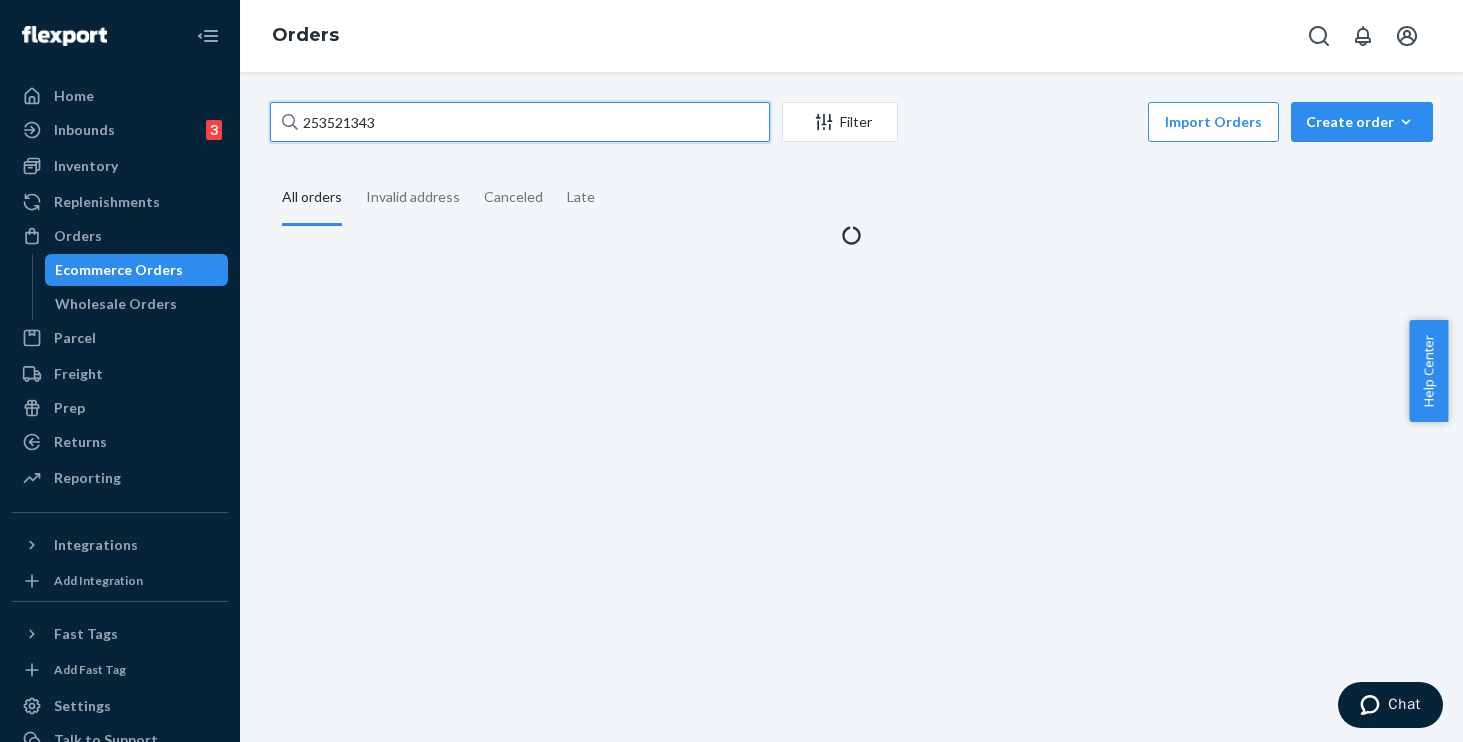 click on "Home Inbounds 3 Shipping Plans Problems 3 Inventory Products Replenishments Orders Ecommerce Orders Wholesale Orders Parcel Parcel orders Integrations Freight Prep Returns All Returns Settings Packages Reporting Reports Analytics Integrations Add Integration Fast Tags Add Fast Tag Settings Talk to Support Help Center Give Feedback Orders [ORDER_ID] Filter Import Orders Create order Ecommerce order Removal order All orders Invalid address Canceled Late" at bounding box center (731, 371) 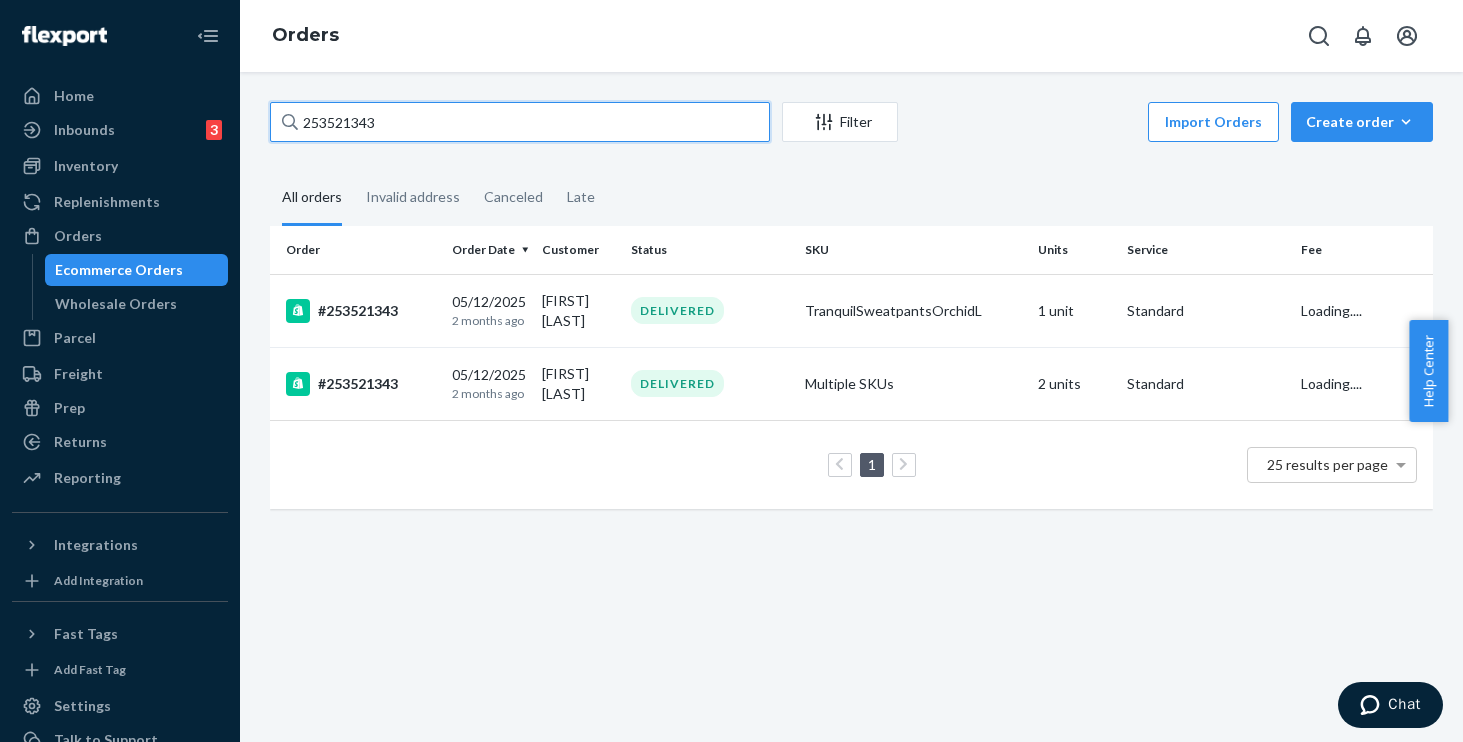 paste on "4456494" 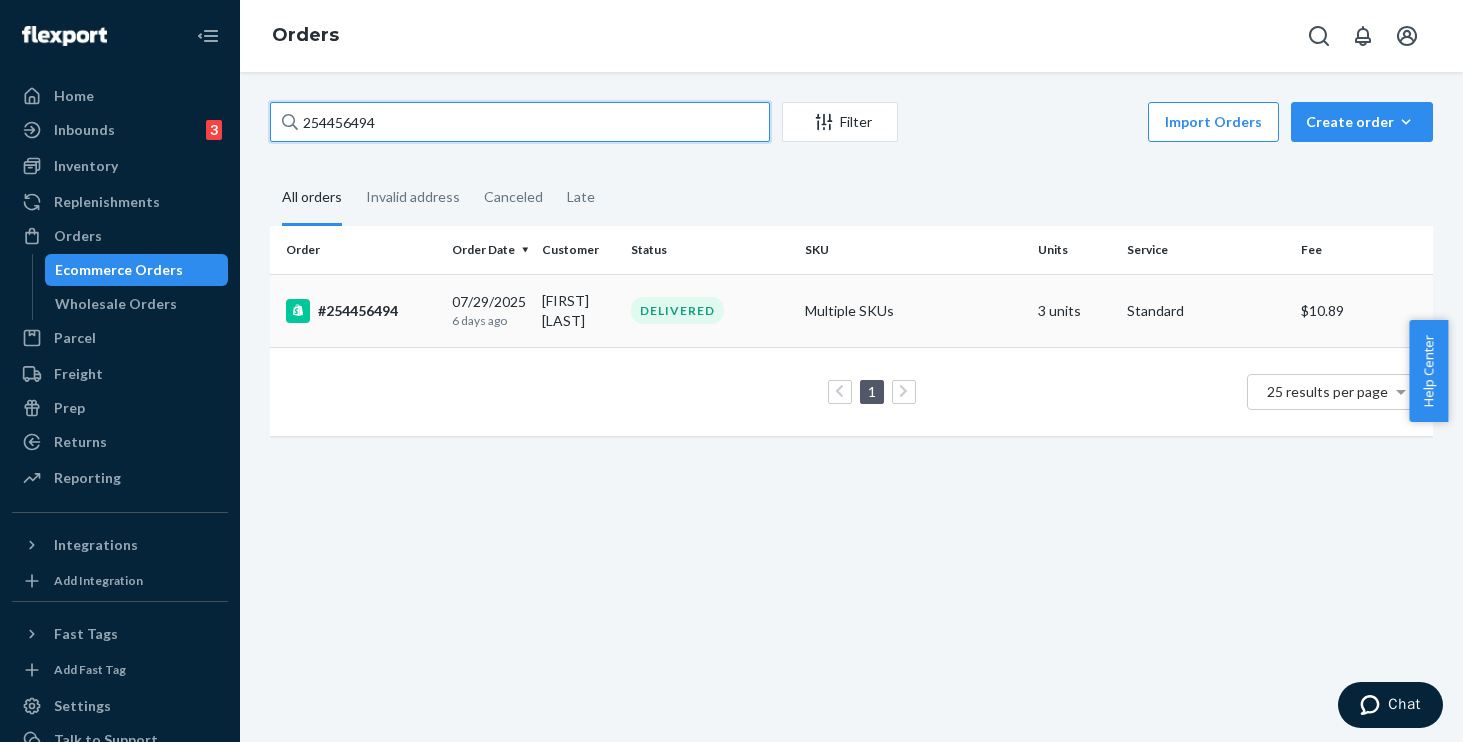 type on "254456494" 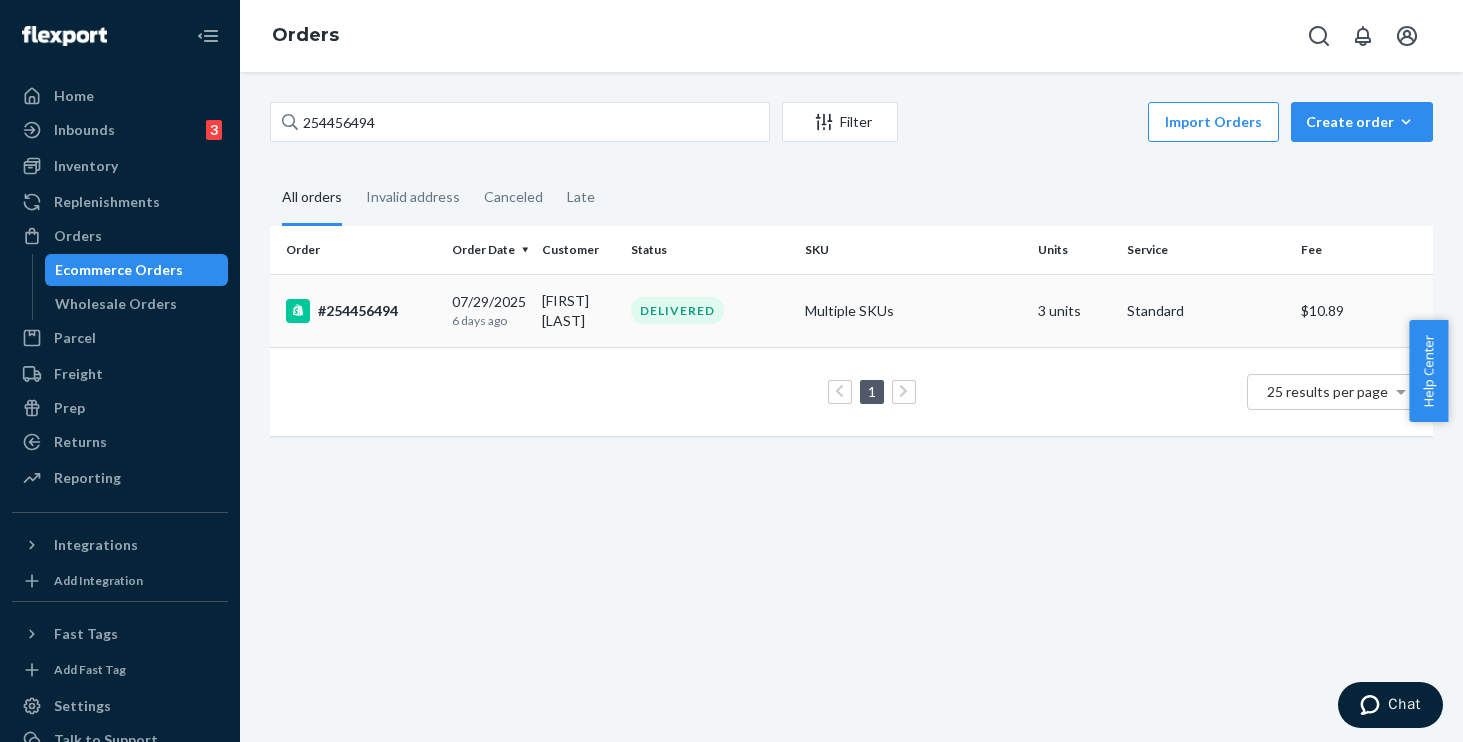 click on "Multiple SKUs" at bounding box center (913, 310) 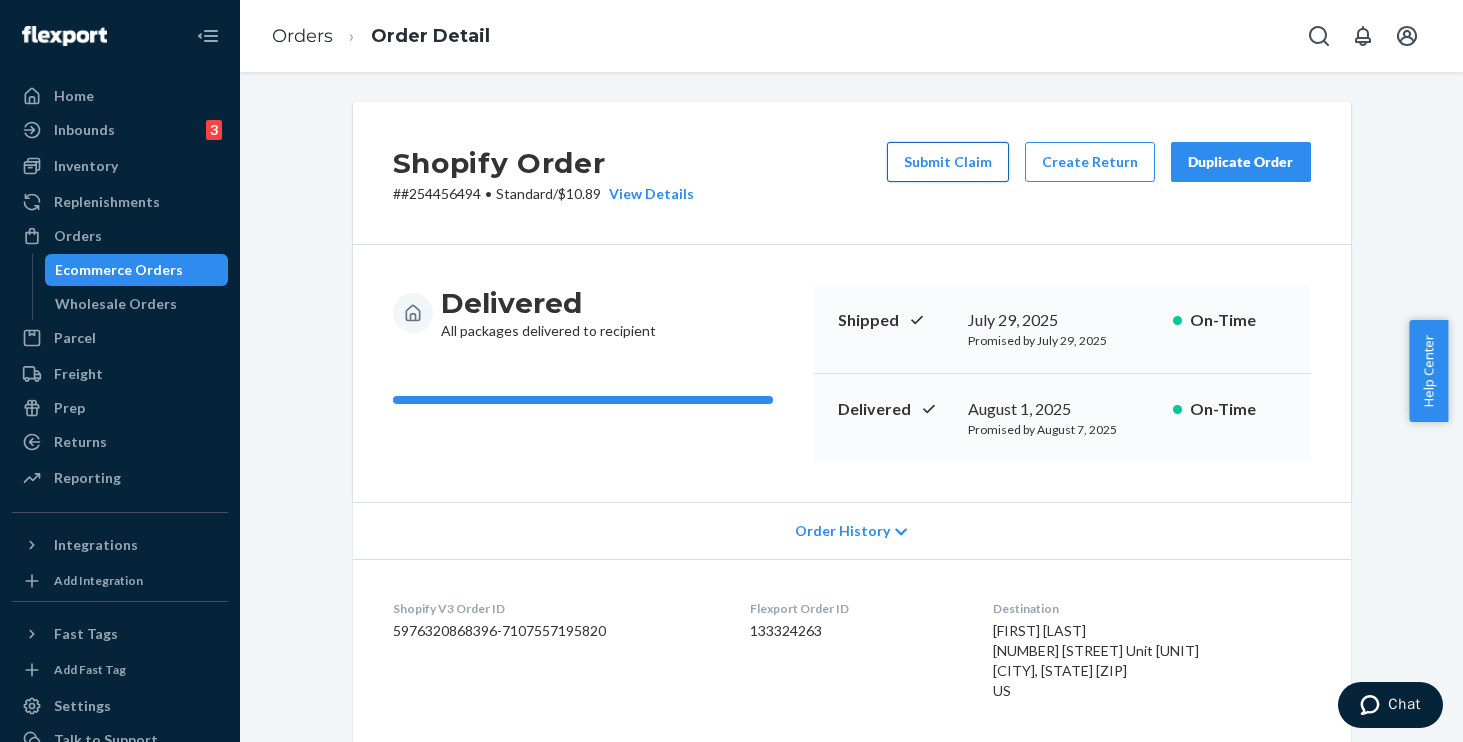 click on "Submit Claim" at bounding box center (948, 162) 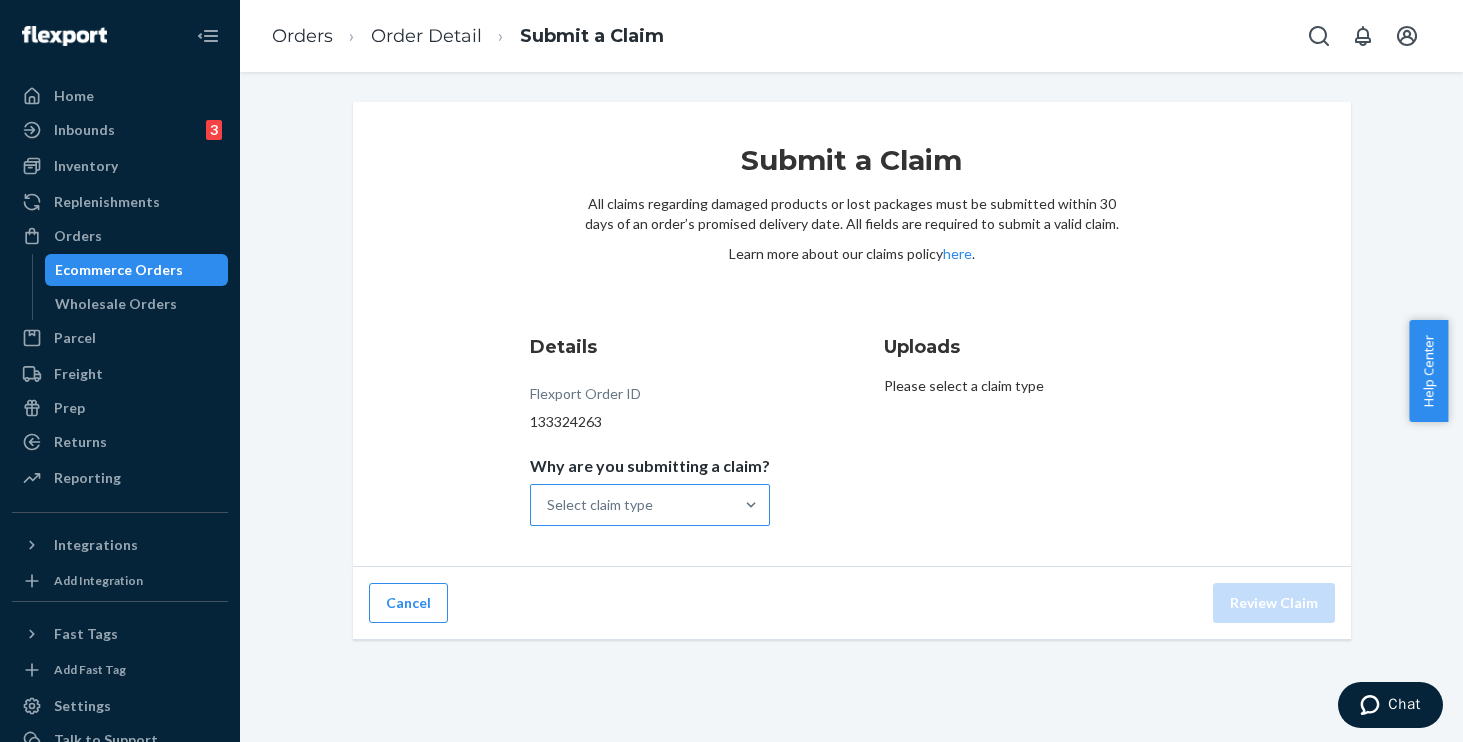 drag, startPoint x: 674, startPoint y: 498, endPoint x: 656, endPoint y: 490, distance: 19.697716 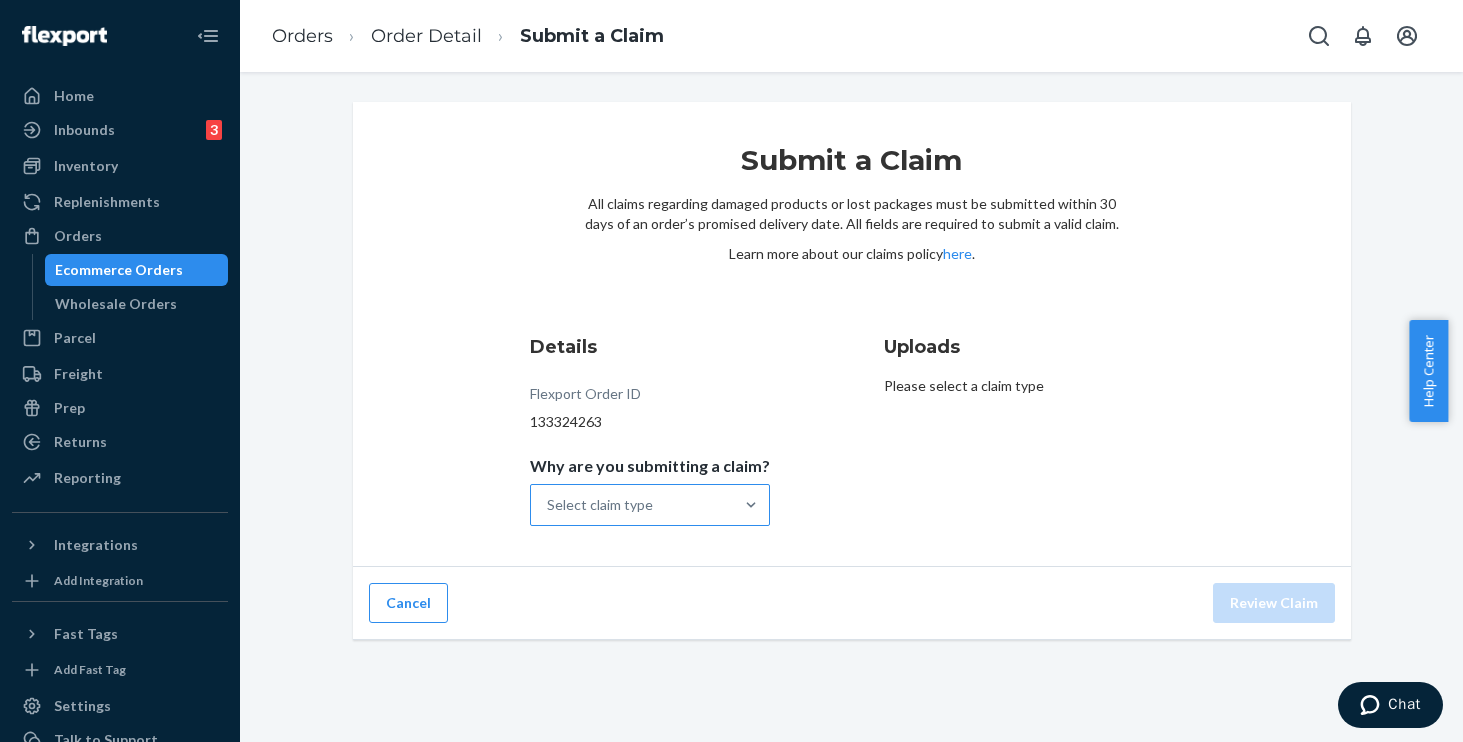 click on "Select claim type" at bounding box center [632, 505] 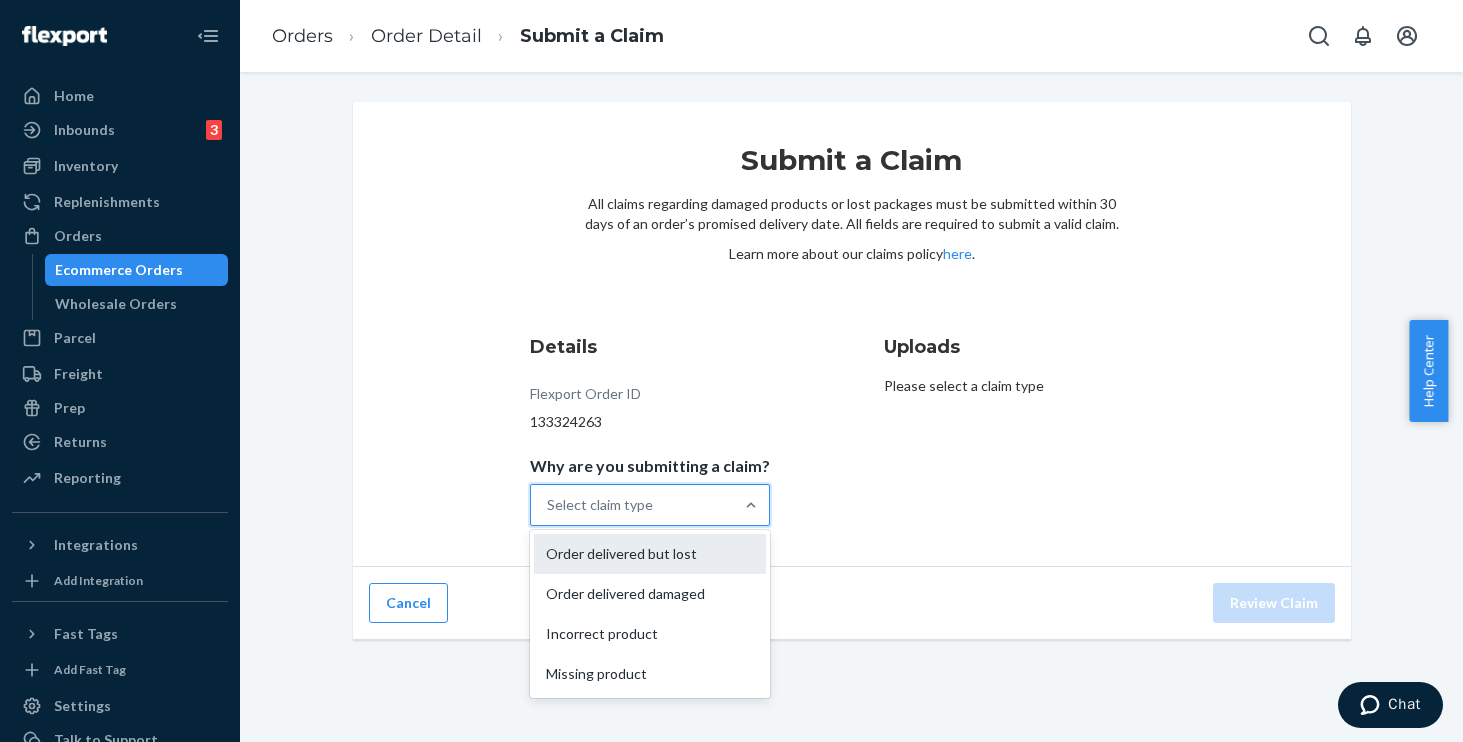 click on "Order delivered but lost" at bounding box center [650, 554] 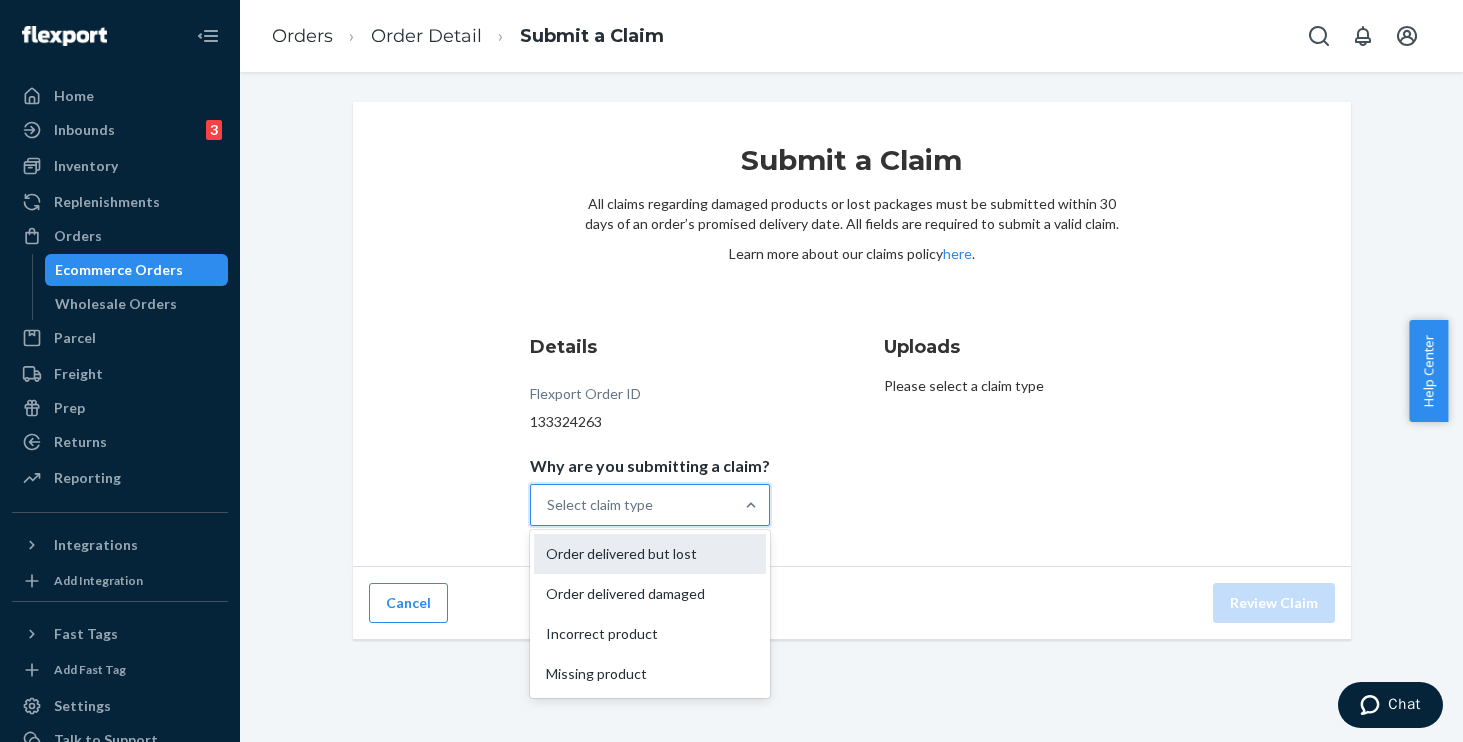 click on "Why are you submitting a claim?      option Order delivered but lost focused, 1 of 4. 4 results available. Use Up and Down to choose options, press Enter to select the currently focused option, press Escape to exit the menu, press Tab to select the option and exit the menu. Select claim type Order delivered but lost Order delivered damaged Incorrect product Missing product" at bounding box center [548, 505] 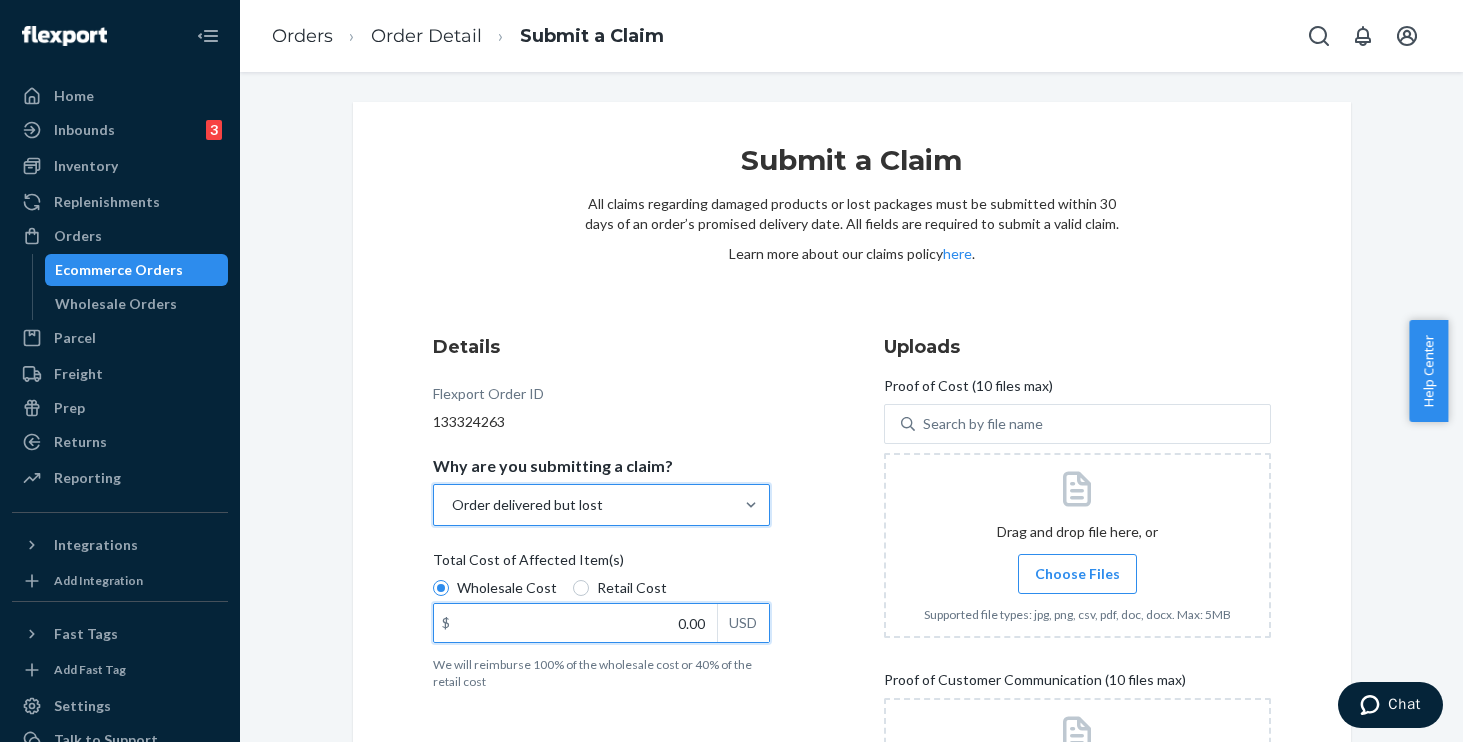 click on "0.00" at bounding box center (575, 623) 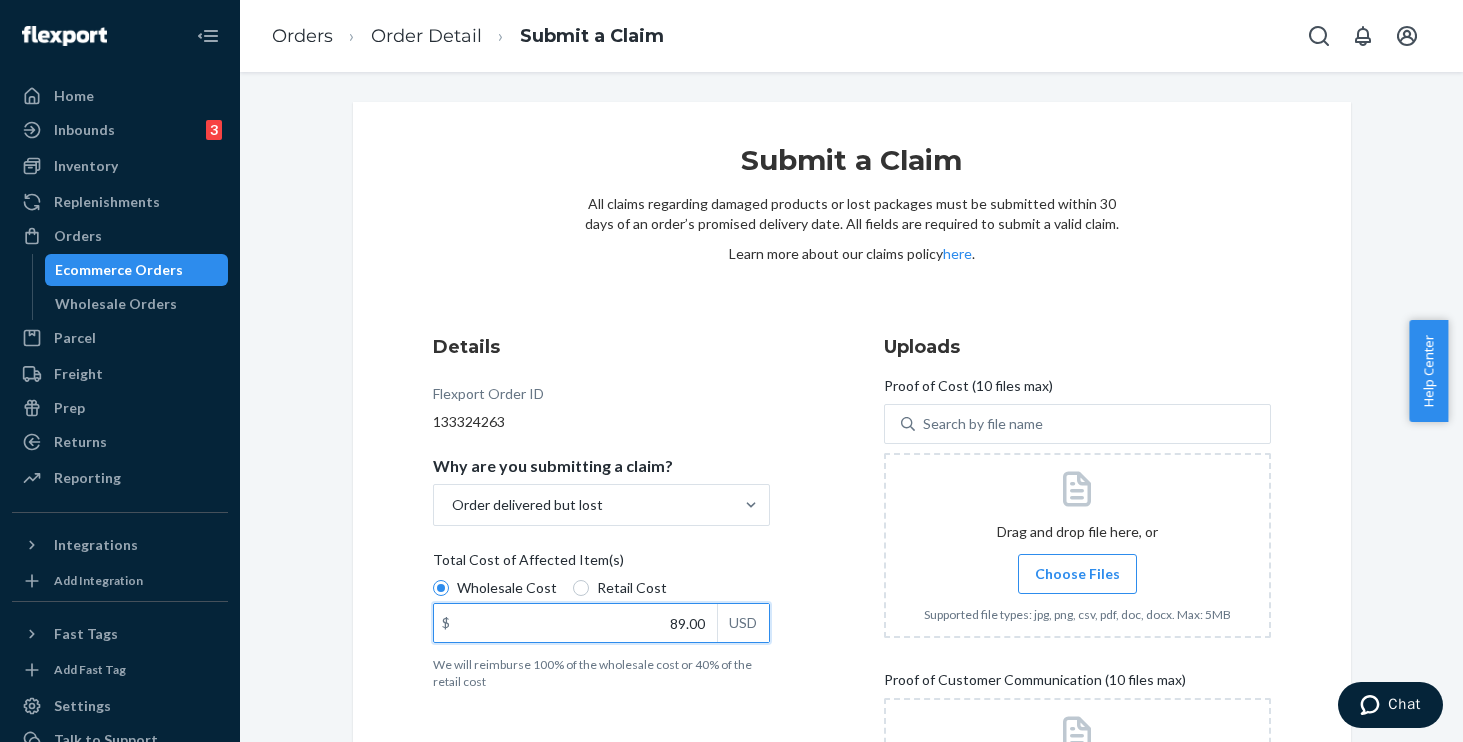 type on "8.00" 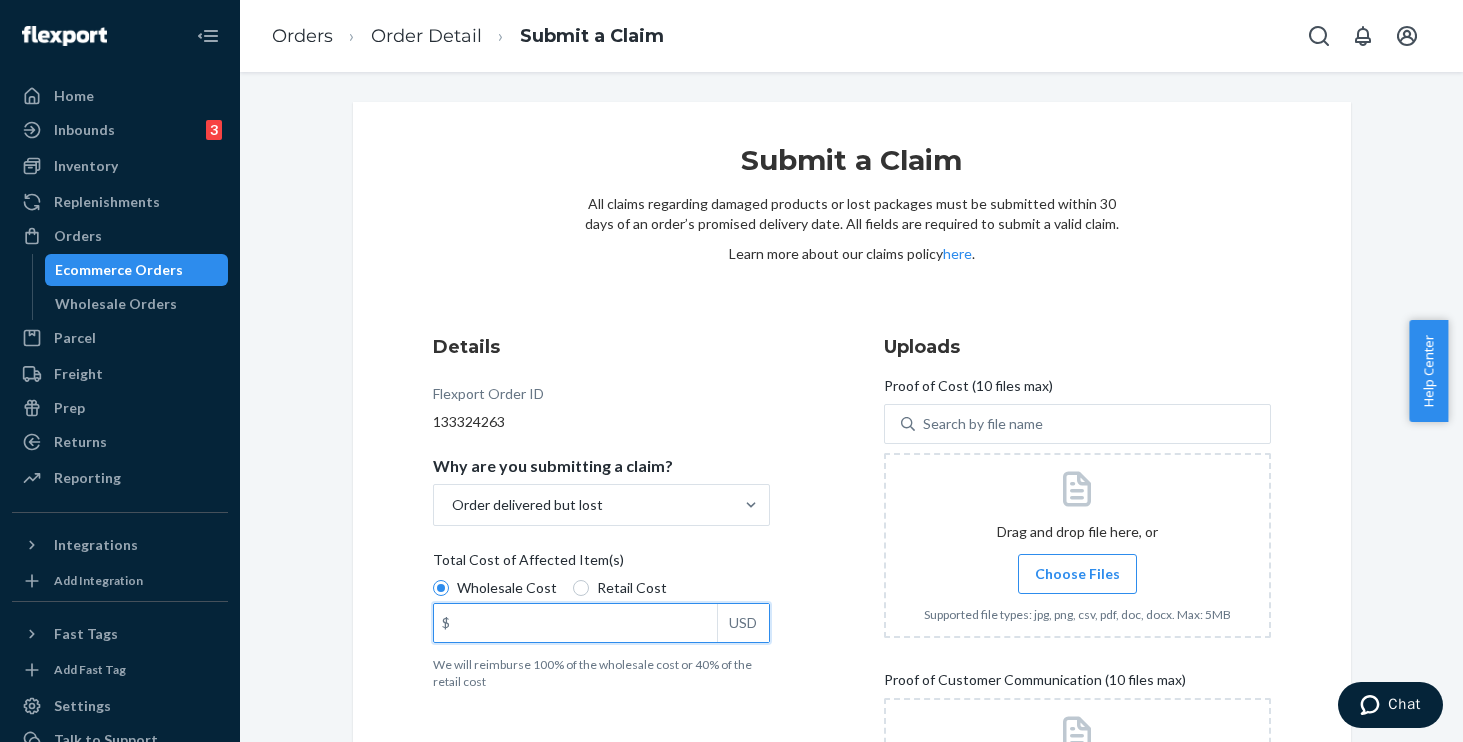 type on "8.00" 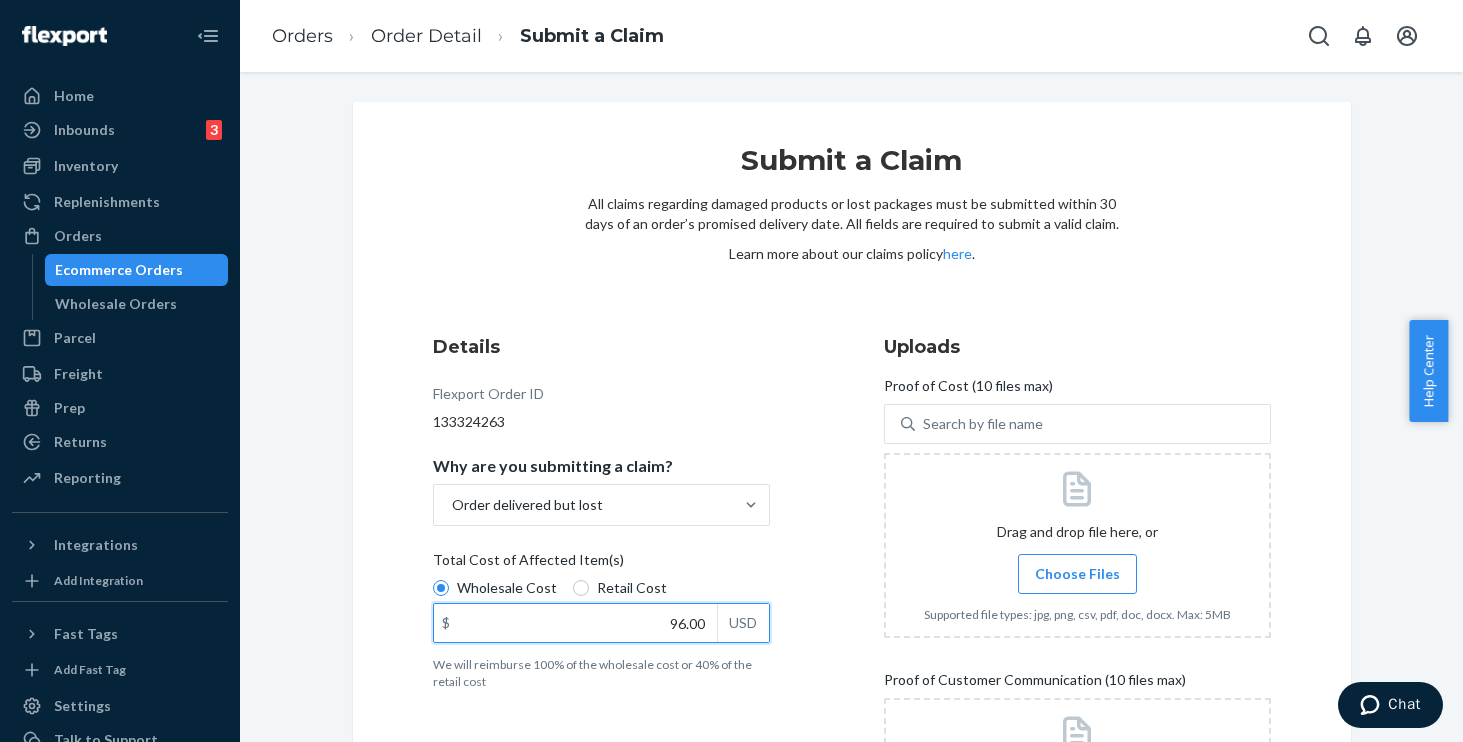 type on "96.00" 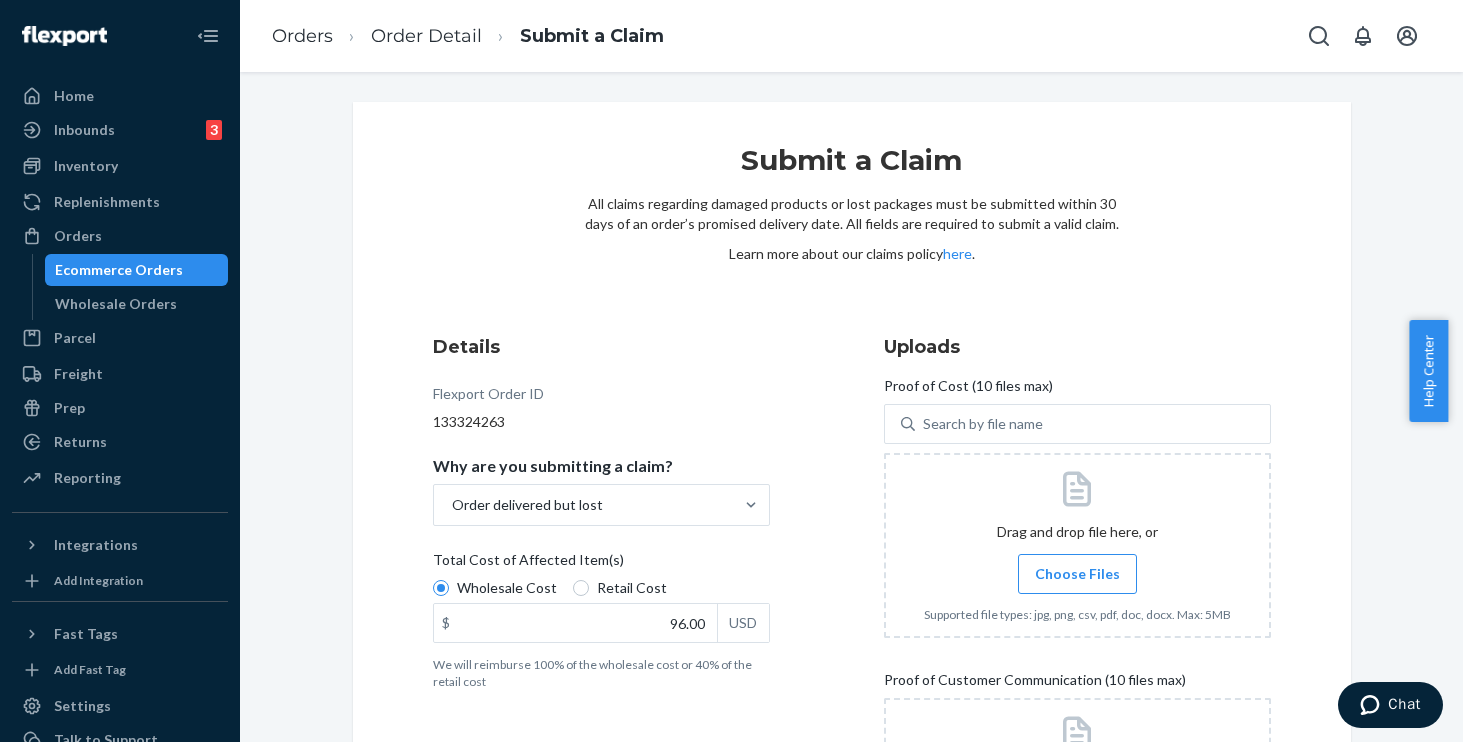 click on "Choose Files" at bounding box center (1077, 574) 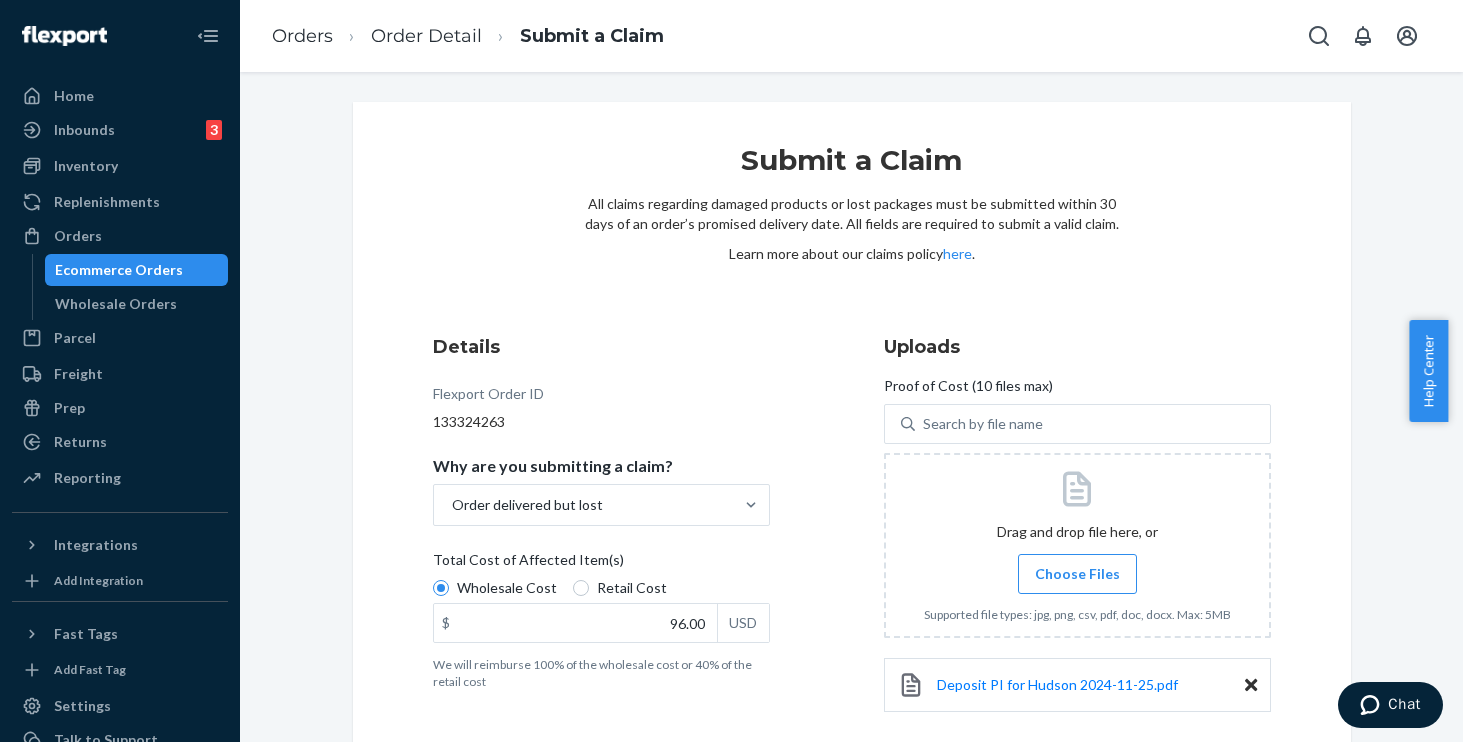 click on "Choose Files" at bounding box center [1077, 574] 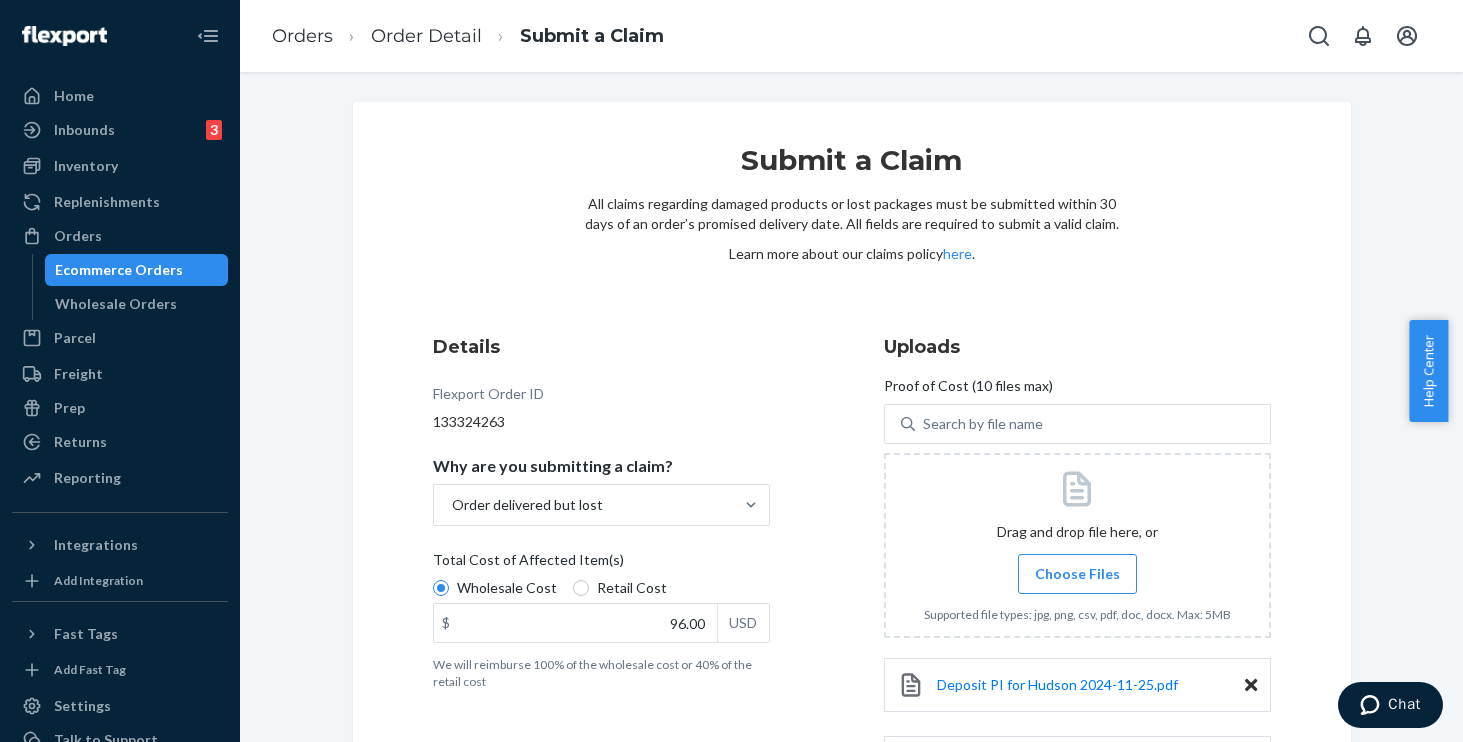 scroll, scrollTop: 293, scrollLeft: 0, axis: vertical 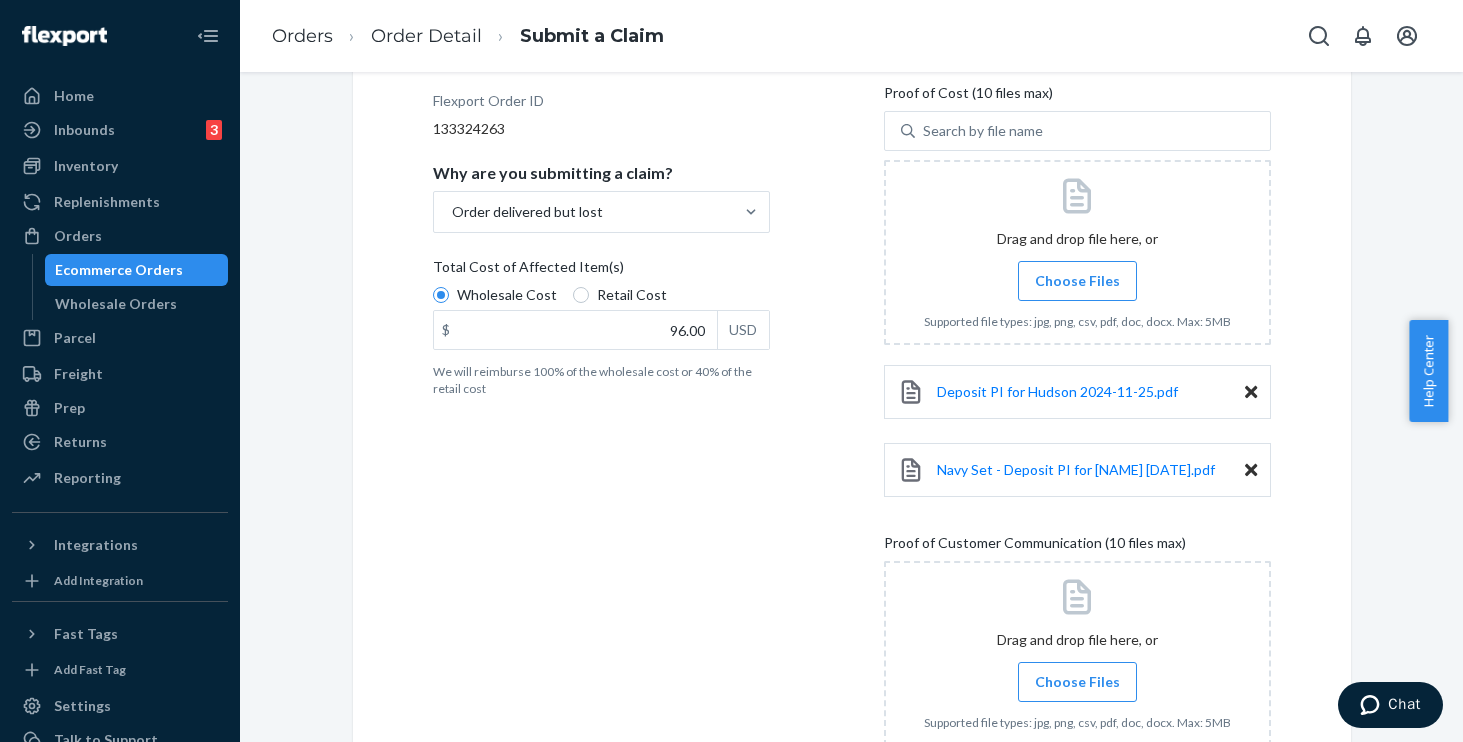 click on "Choose Files" at bounding box center (1077, 682) 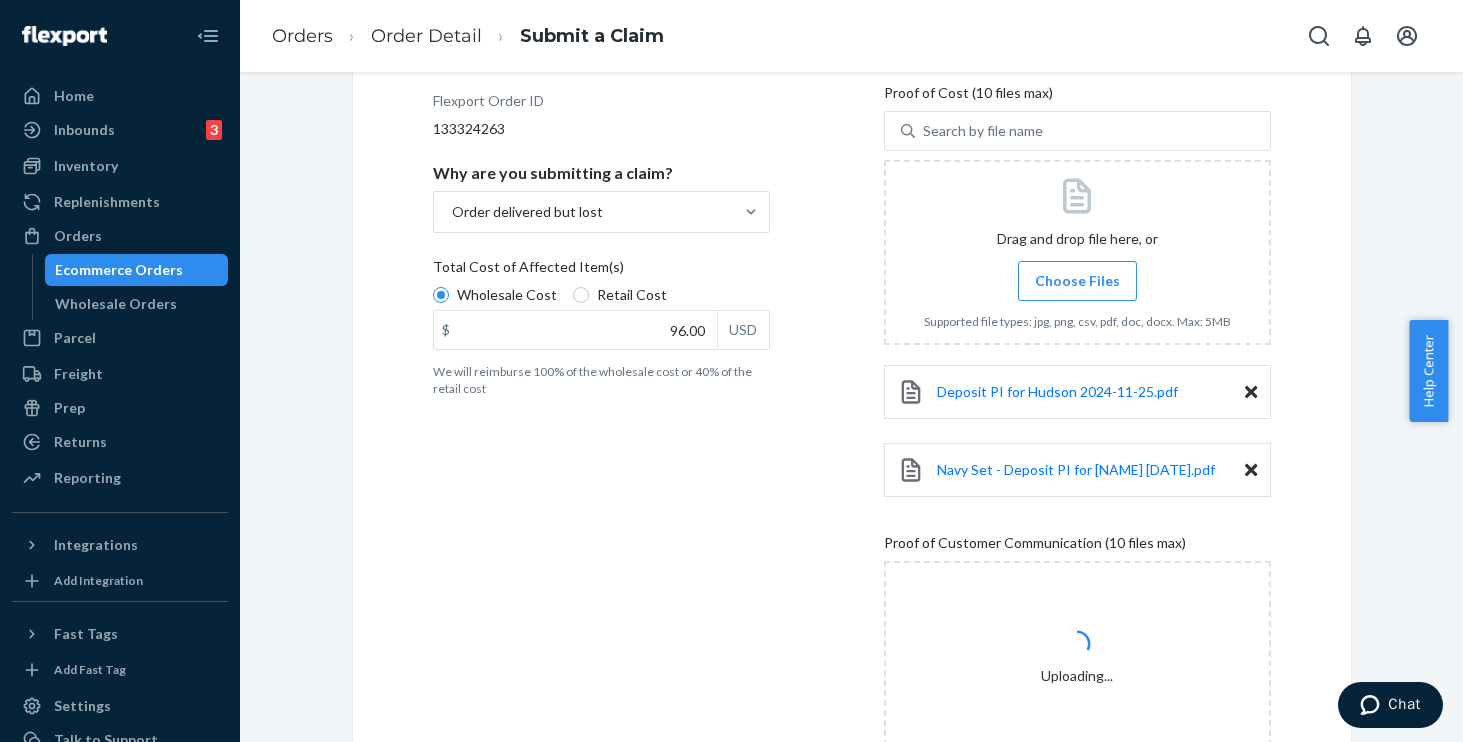 scroll, scrollTop: 427, scrollLeft: 0, axis: vertical 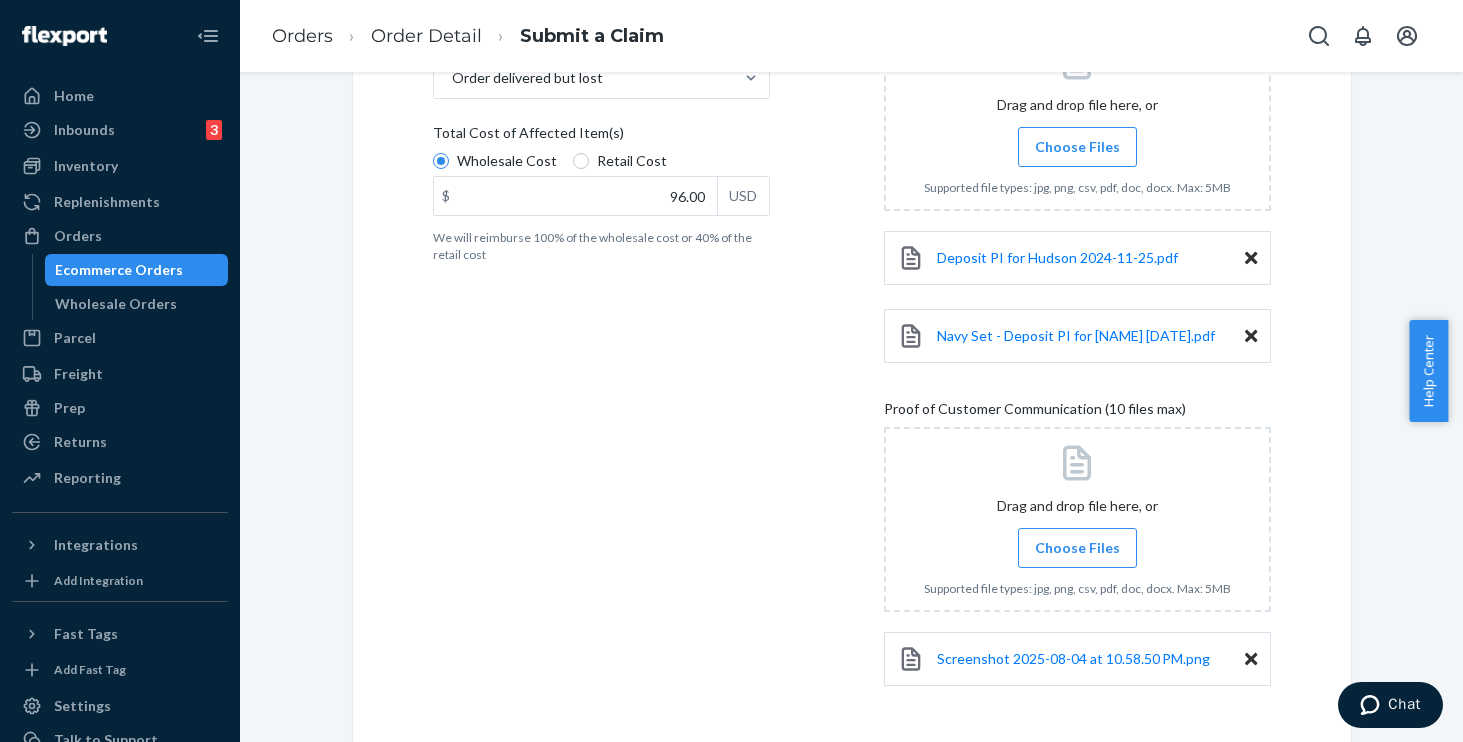 click on "Choose Files" at bounding box center (1077, 548) 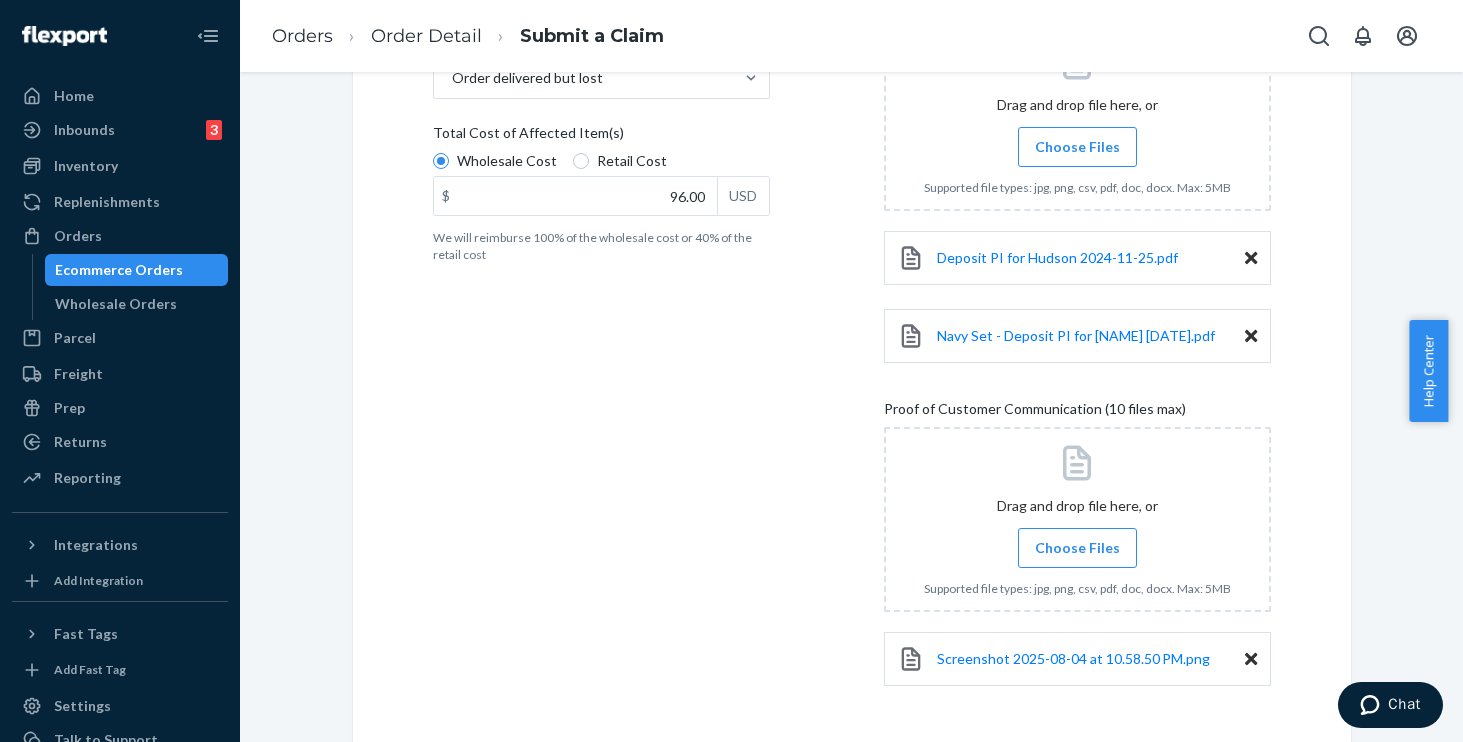 click on "Choose Files" at bounding box center [1077, 548] 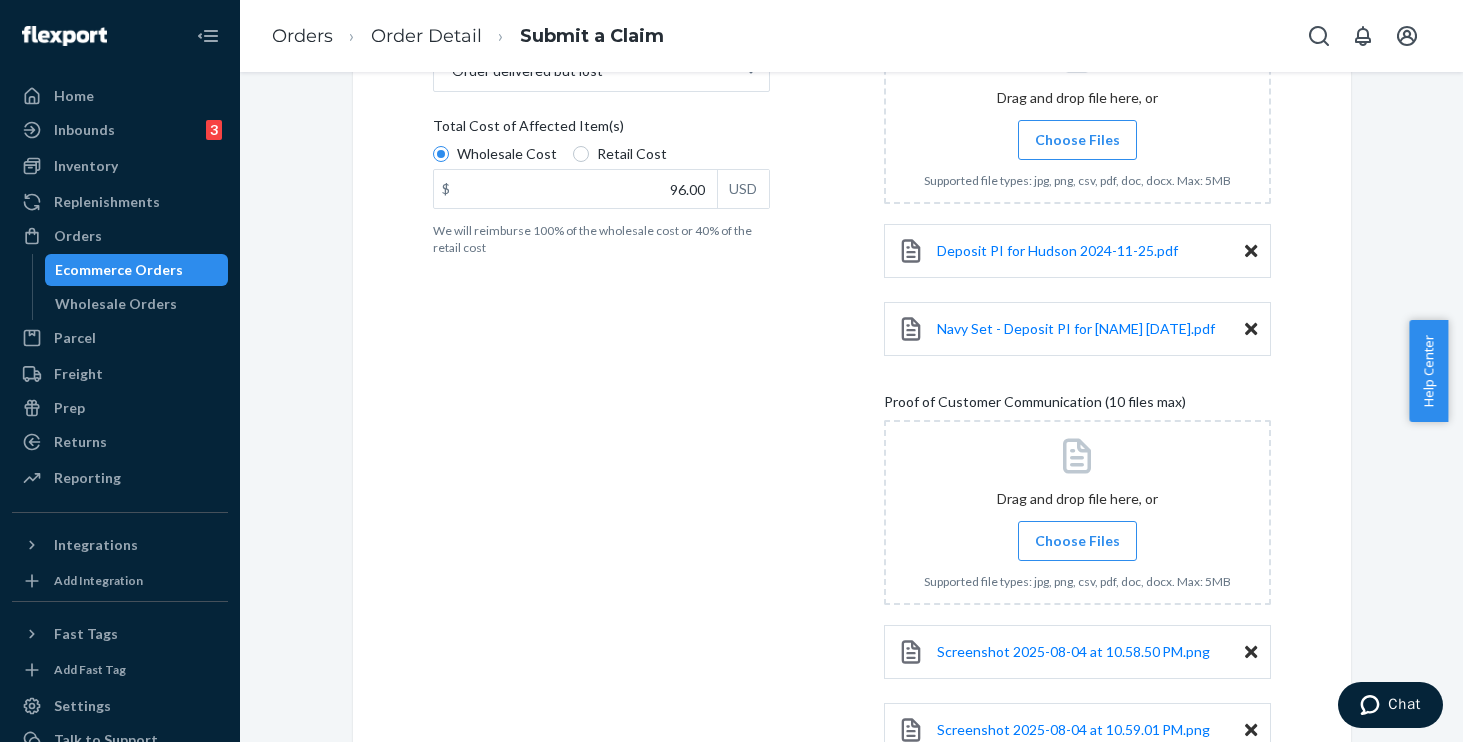 scroll, scrollTop: 583, scrollLeft: 0, axis: vertical 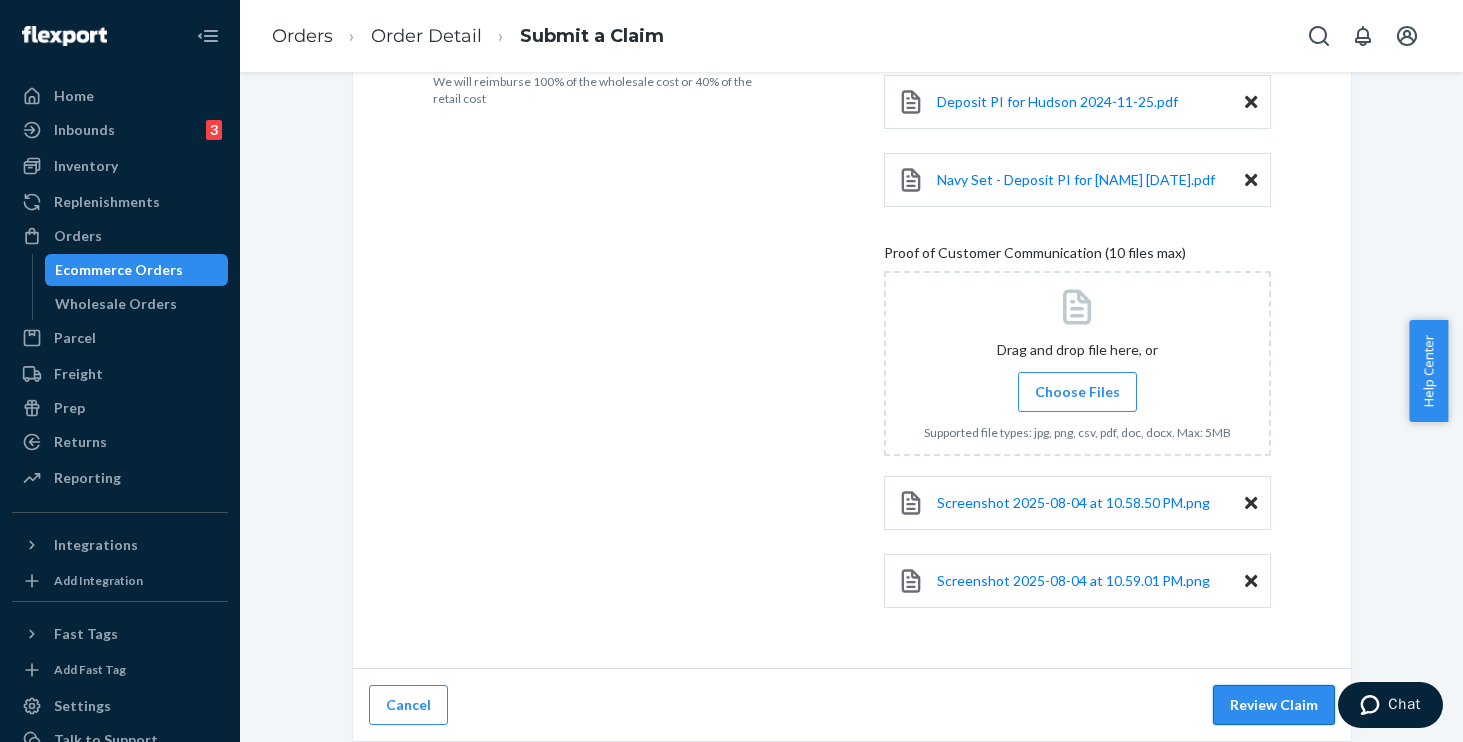 click on "Review Claim" at bounding box center (1274, 705) 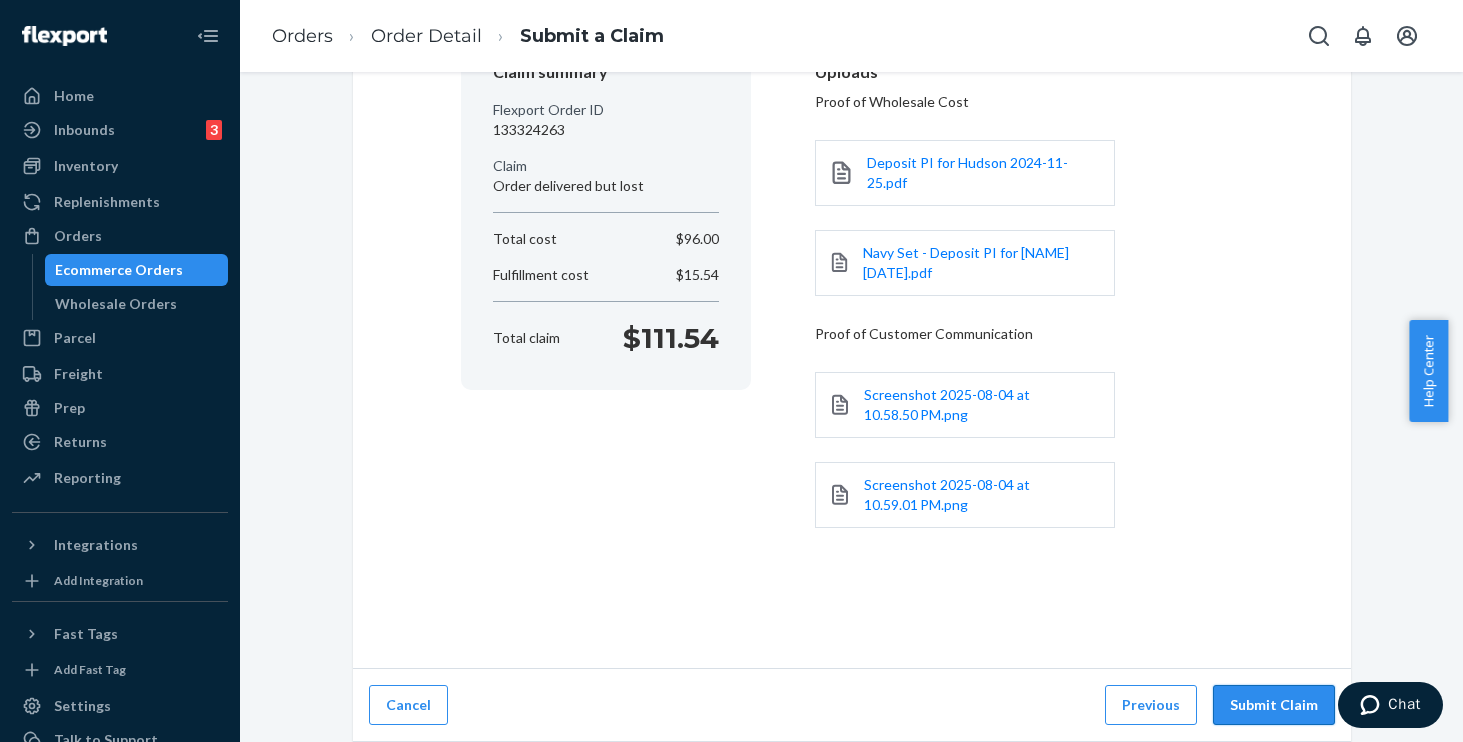 click on "Submit Claim" at bounding box center [1274, 705] 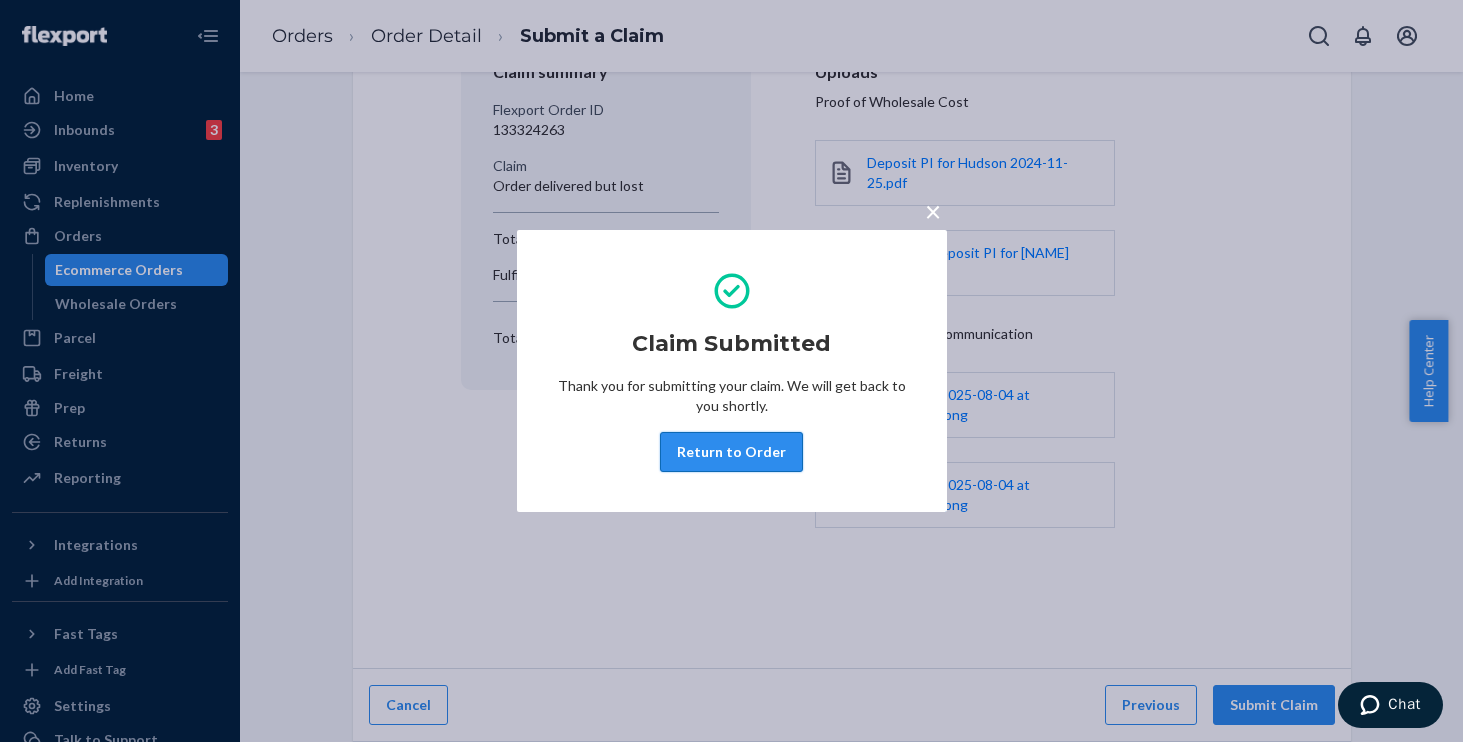 click on "Return to Order" at bounding box center [731, 452] 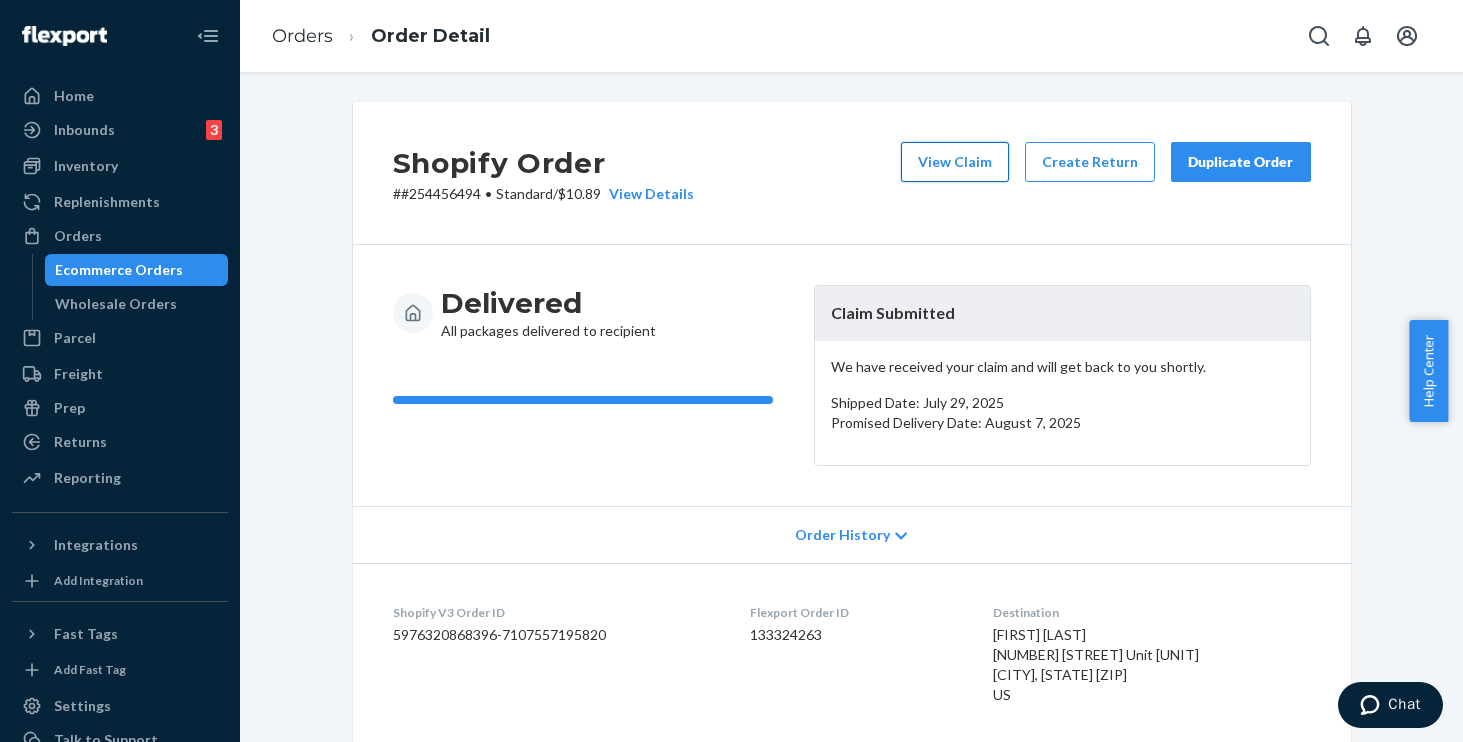 click on "View Claim" at bounding box center (955, 162) 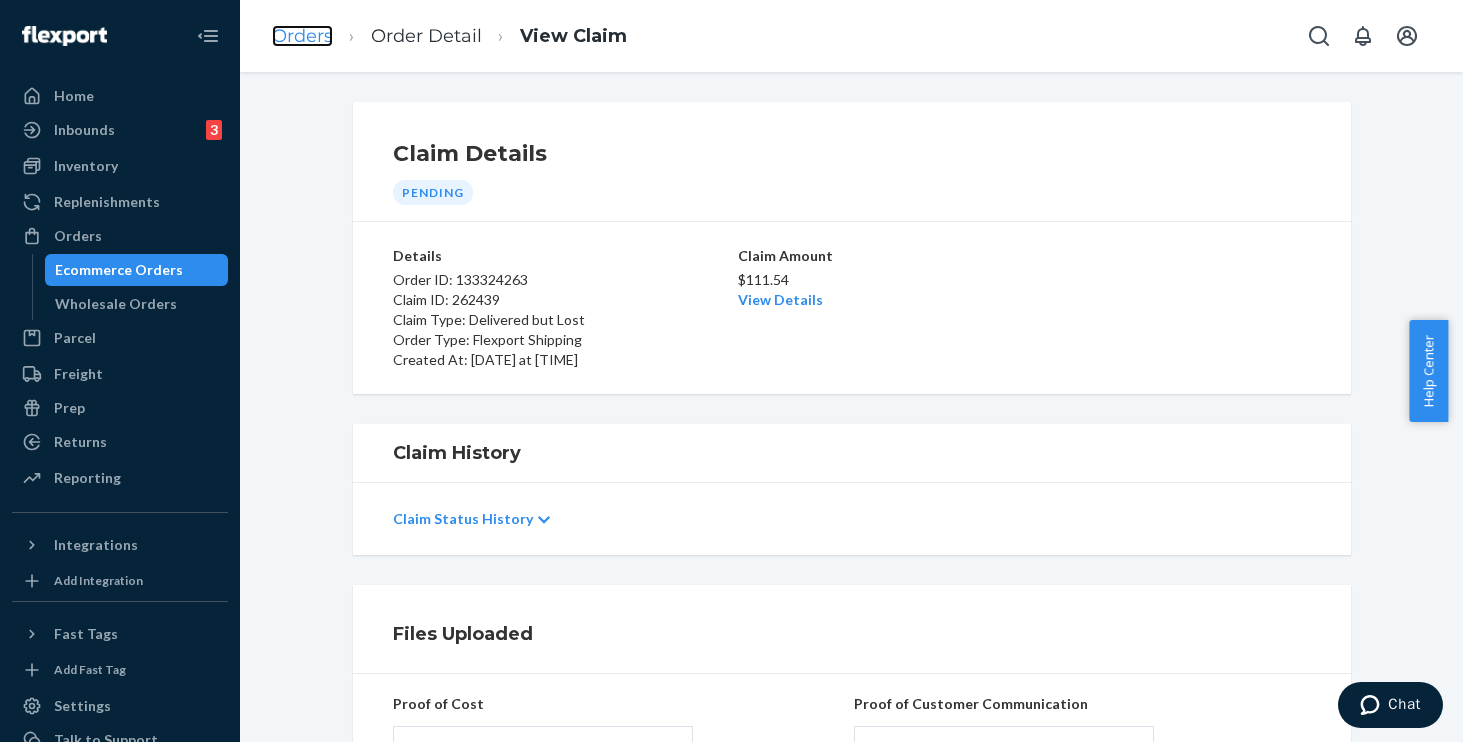click on "Orders" at bounding box center [302, 36] 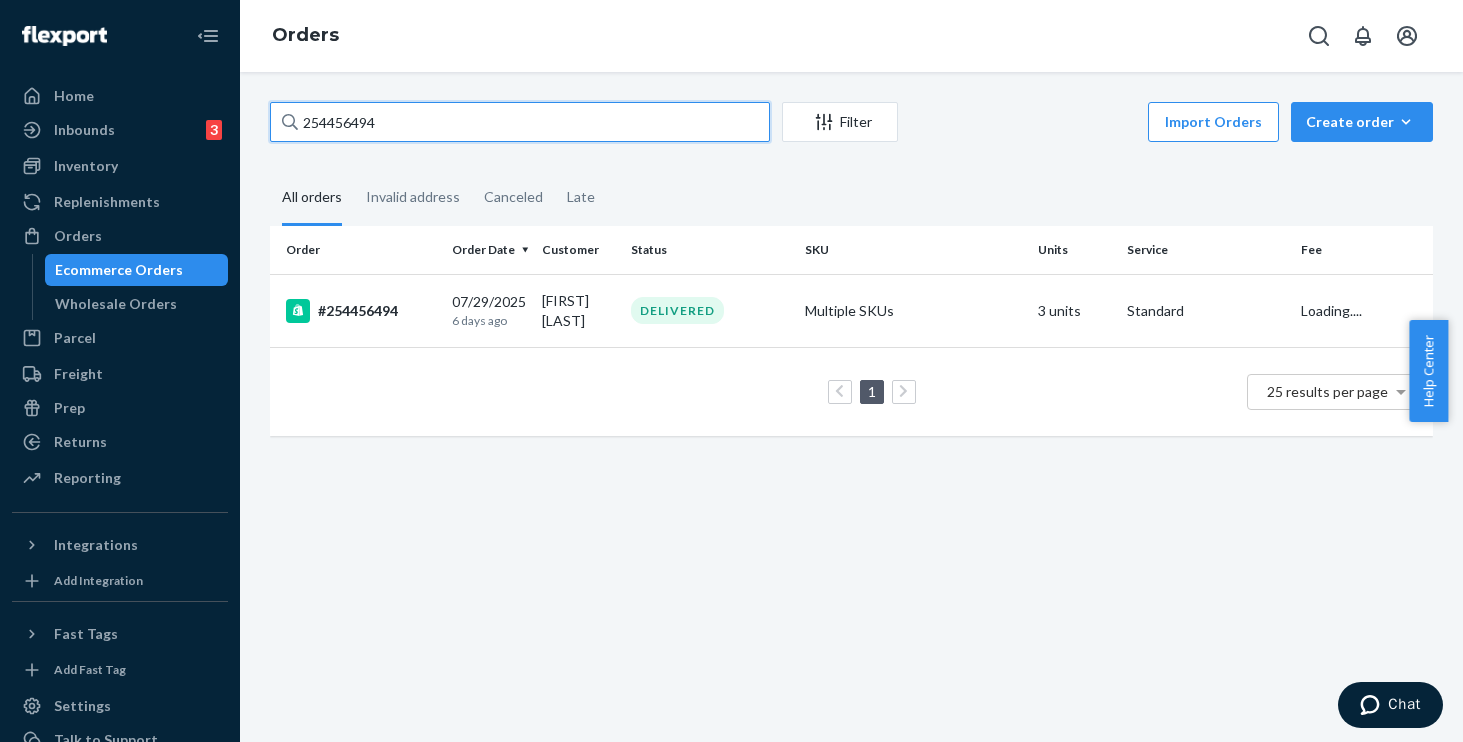 click on "254456494" at bounding box center (520, 122) 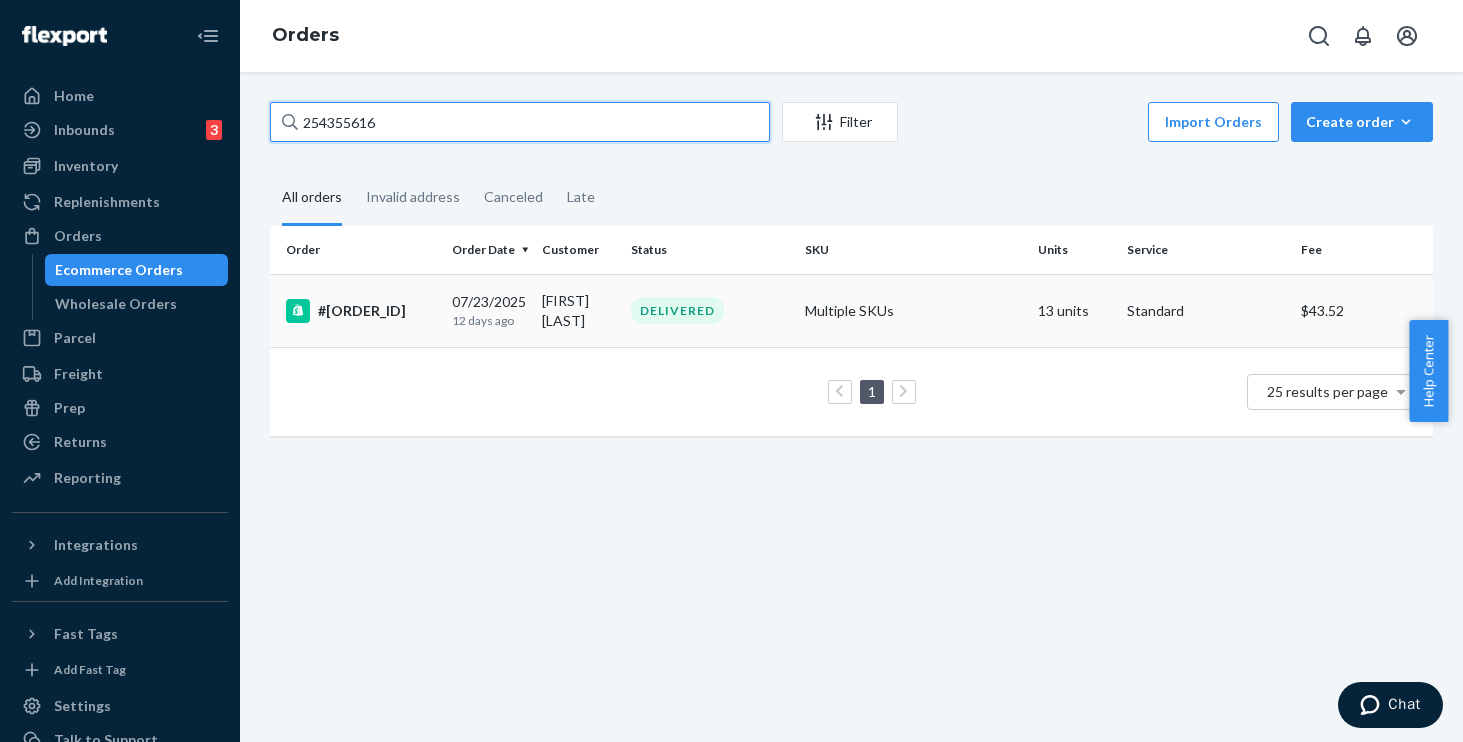 type on "254355616" 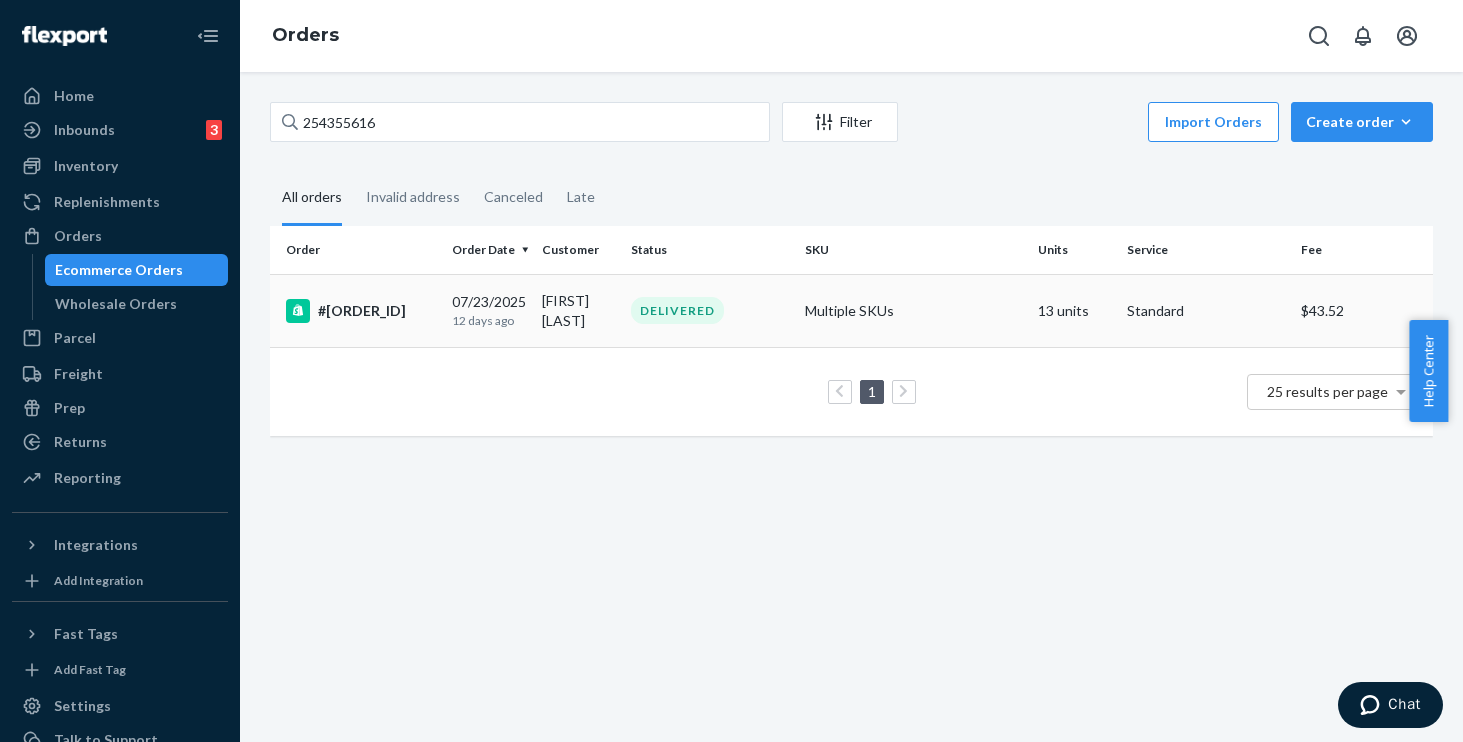 click on "#[ORDER_ID]" at bounding box center [361, 311] 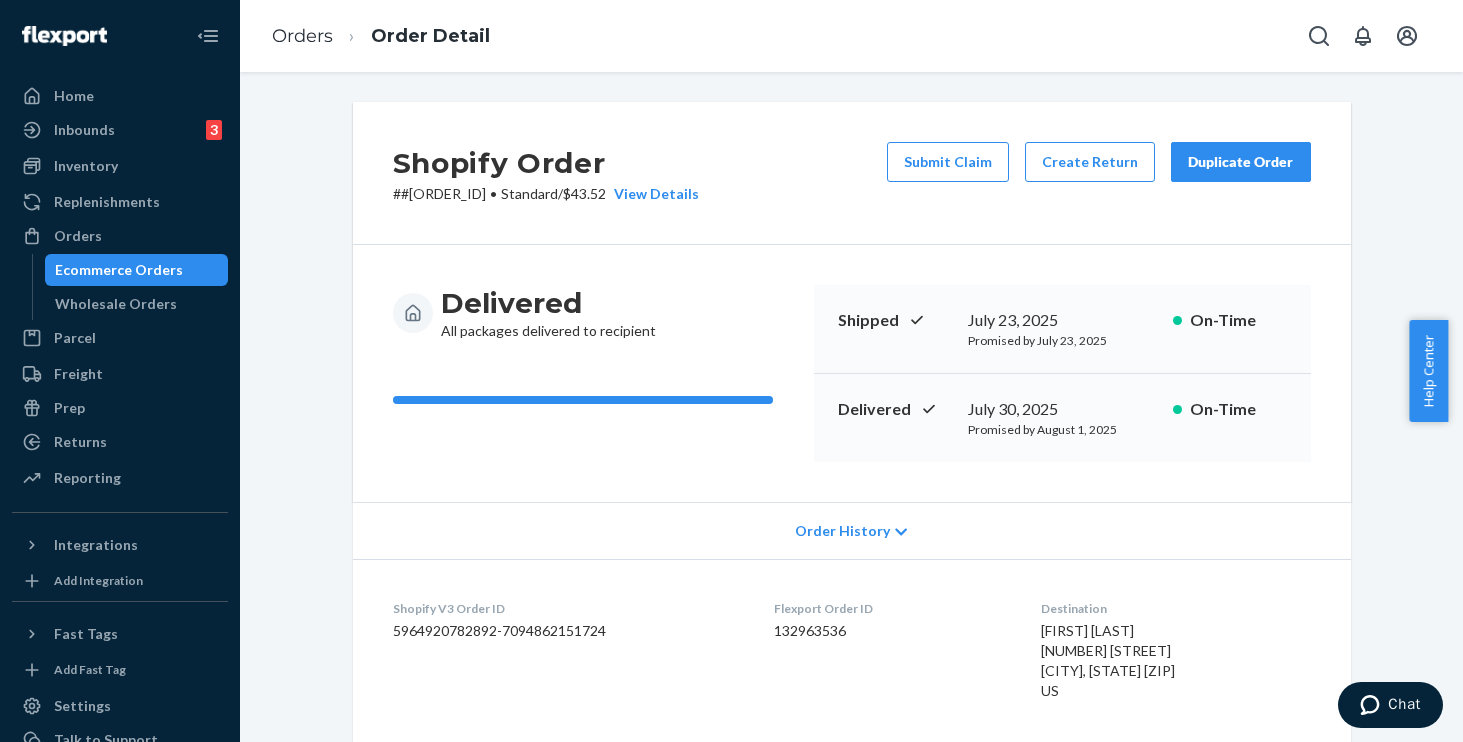 click on "Submit Claim" at bounding box center (948, 162) 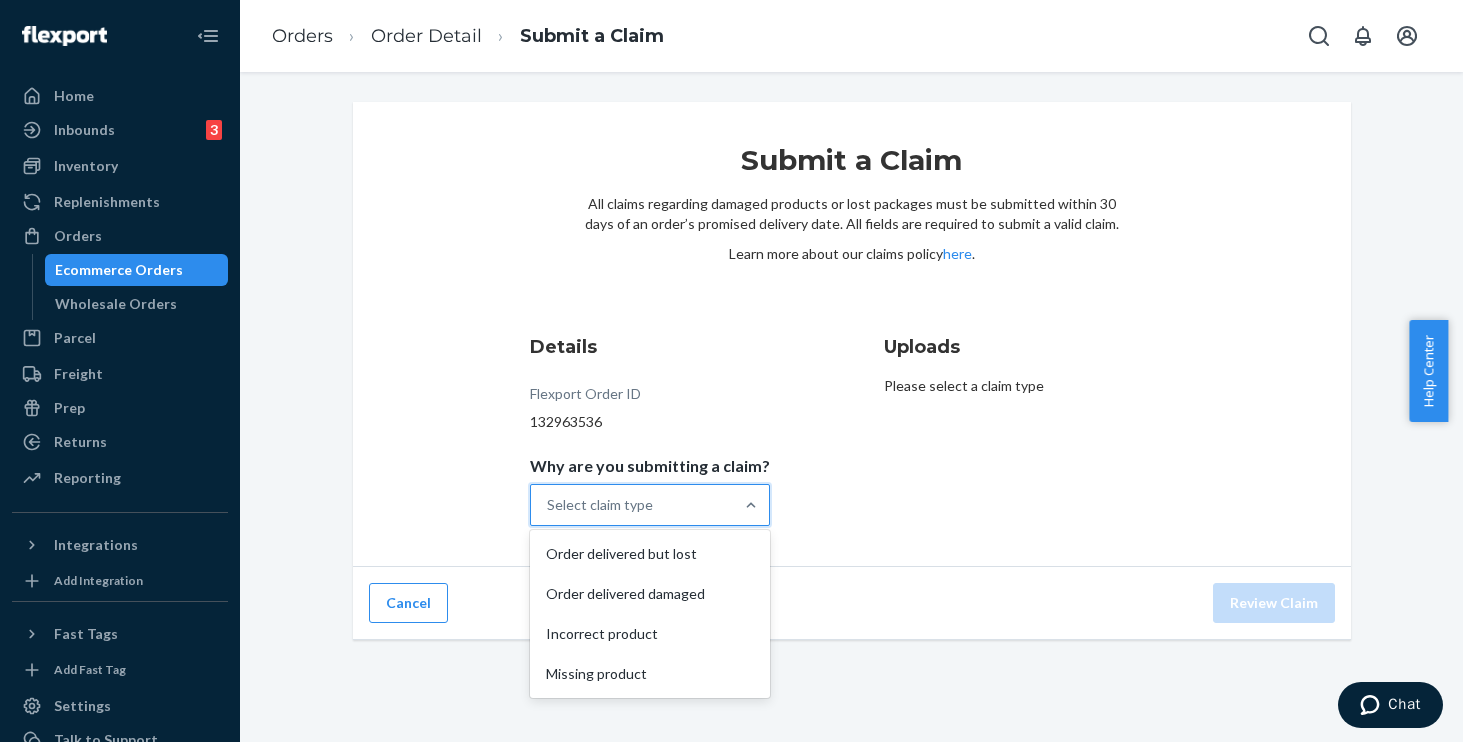 click on "Select claim type" at bounding box center (632, 505) 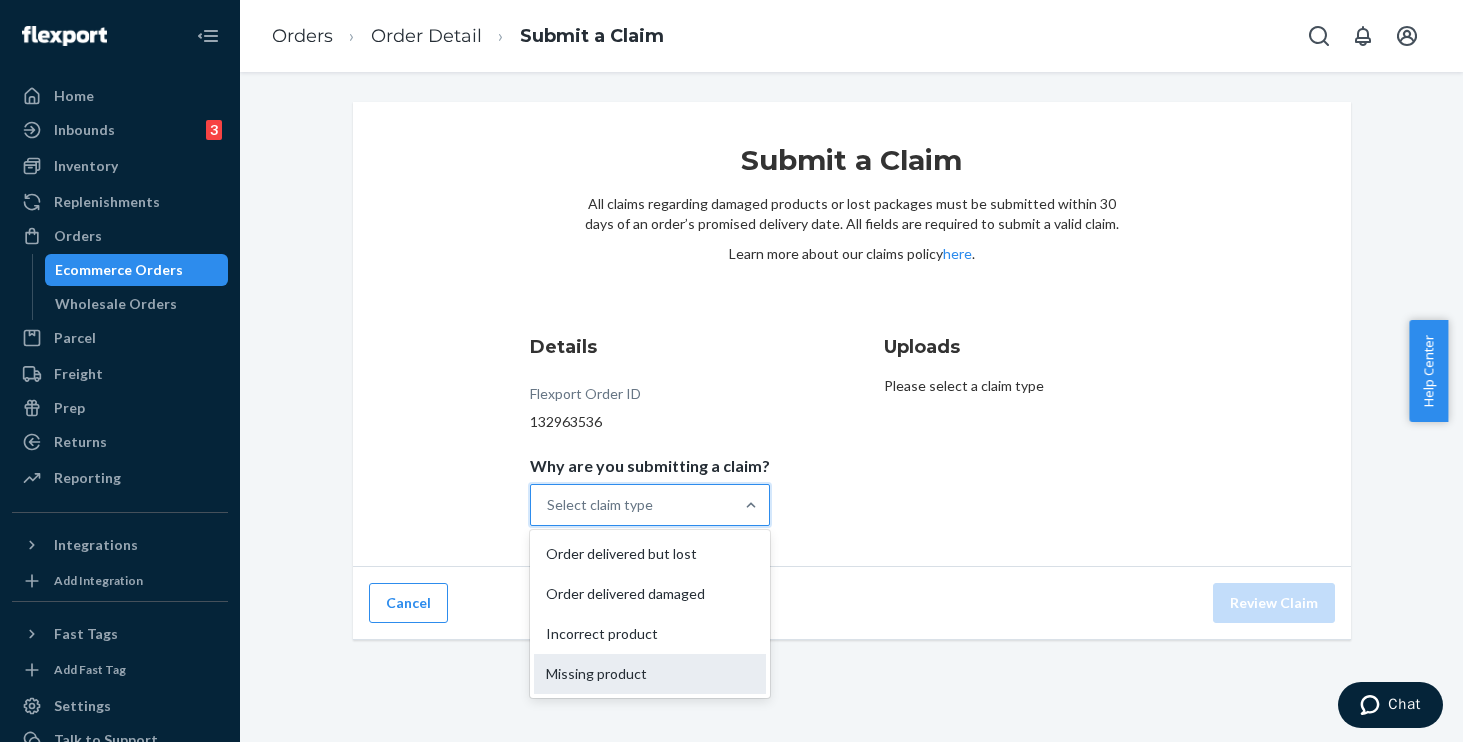 click on "Missing product" at bounding box center [650, 674] 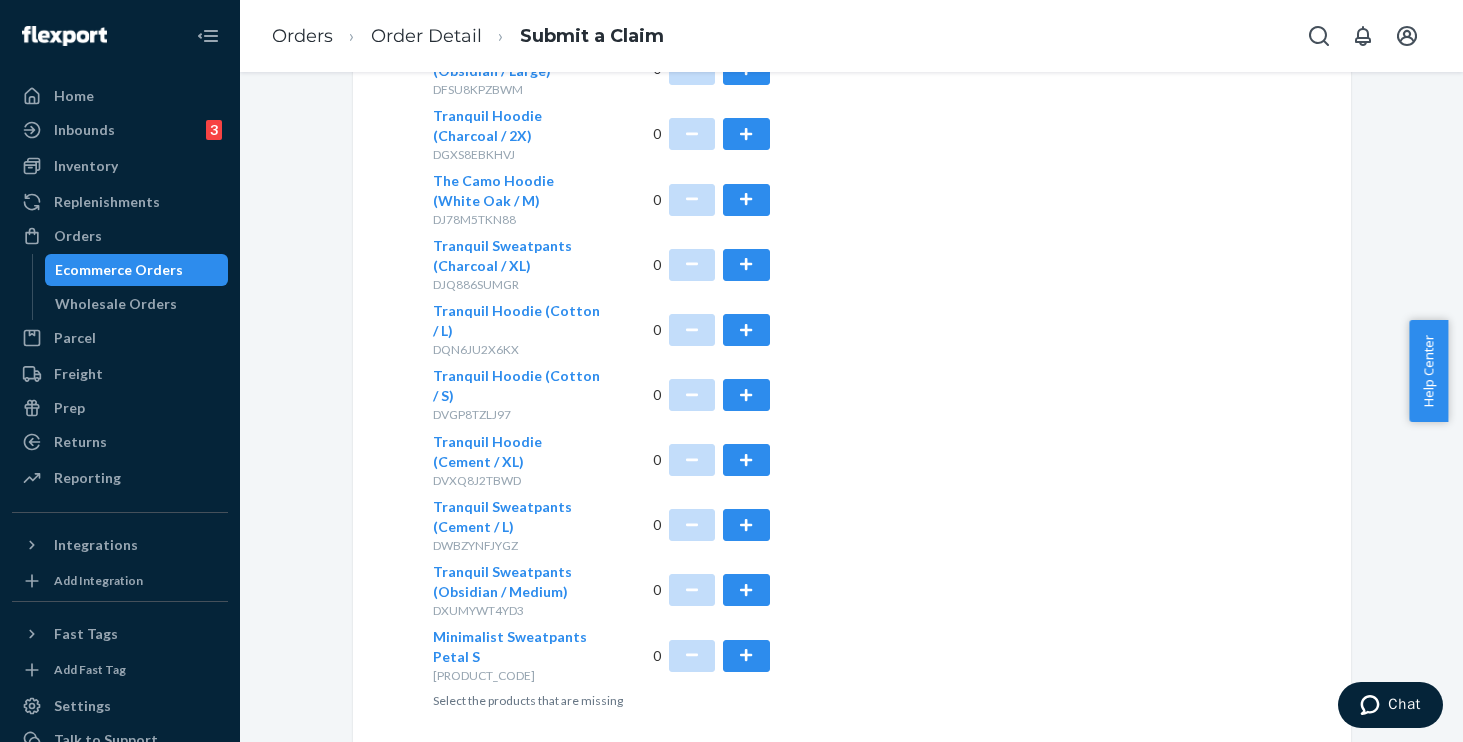scroll, scrollTop: 897, scrollLeft: 0, axis: vertical 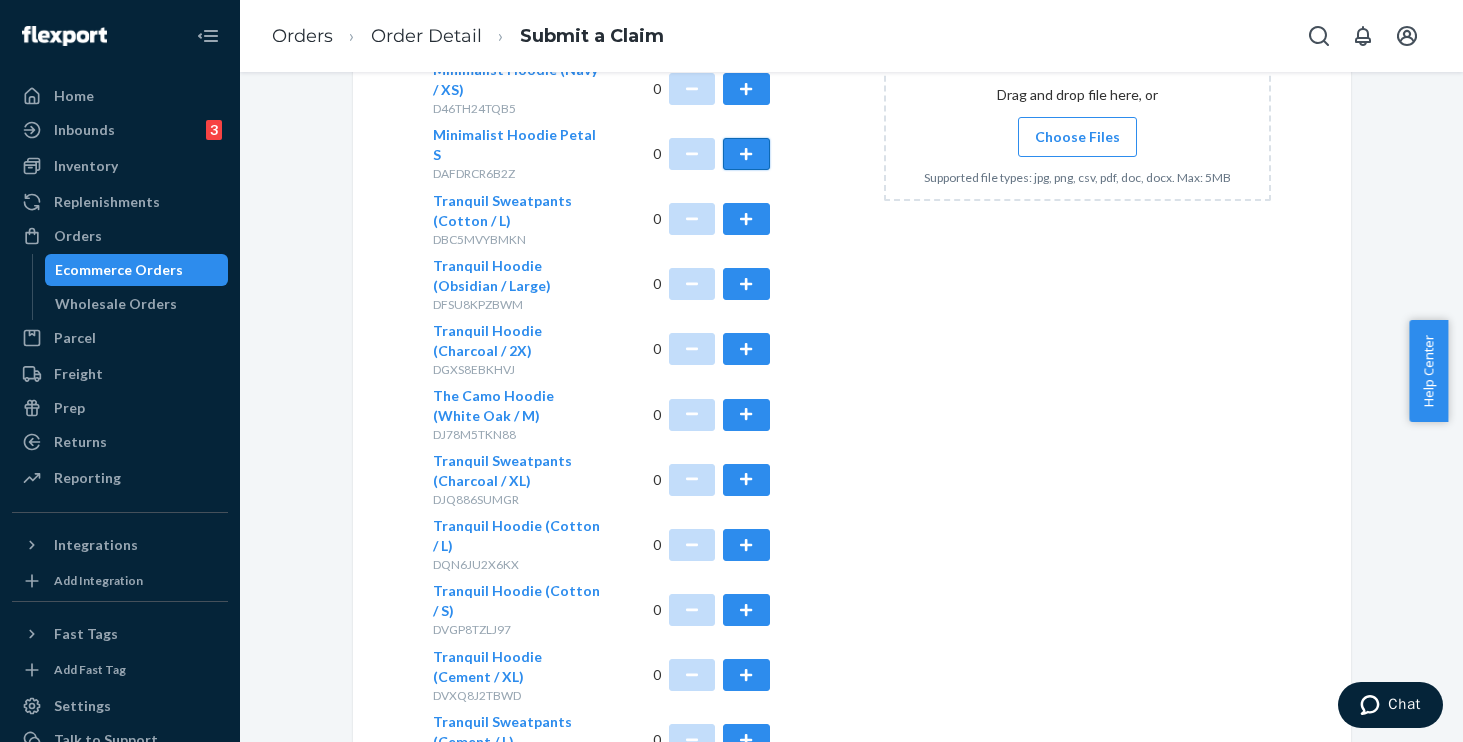 click at bounding box center [746, 154] 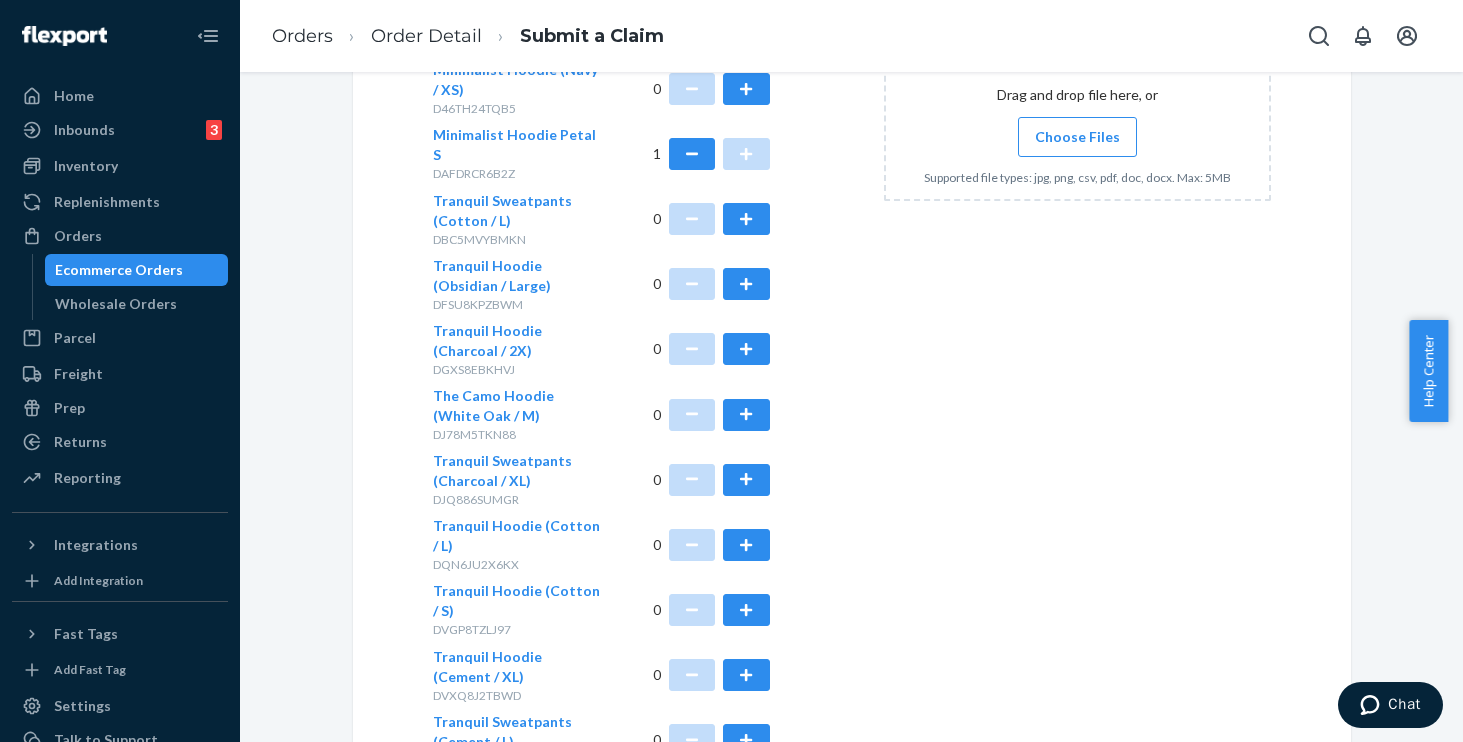 click on "Details Flexport Order ID [ORDER_ID] Why are you submitting a claim? Missing product Total Cost of Affected Item(s) Wholesale Cost Retail Cost $ 0.00 USD We will reimburse 100% of the wholesale cost or 40% of the retail cost What product was missing? Minimalist Hoodie (Navy / XS) D46TH24TQB5 0 Minimalist Hoodie Petal S DAFDRCR6B2Z 1 Tranquil Sweatpants (Cotton / L) DBC5MVYBMKN 0 Tranquil Hoodie (Obsidian / Large) DFSU8KPZBWM 0 Tranquil Hoodie (Charcoal / 2X) DGXS8EBKHVJ 0 The Camo Hoodie (White Oak / M) DJ78M5TKN88 0 Tranquil Sweatpants (Charcoal / XL) DJQ886SUMGR 0 Tranquil Hoodie (Cotton / L) DQN6JU2X6KX 0 Tranquil Hoodie (Cotton / S) DVGP8TZLJ97 0 Tranquil Hoodie (Cement / XL) DVXQ8J2TBWD 0 Tranquil Sweatpants (Cement / L) DWBZYNFJYGZ 0 Tranquil Sweatpants (Obsidian / Medium) DXUMYWT4YD3 0 Minimalist Sweatpants Petal S DZVKJS2PYRR 0 Select the products that are missing Uploads Proof of Cost (10 files max) Search by file name Drag and drop file here, or Choose Files Drag and drop file here, or Choose Files" at bounding box center [852, 288] 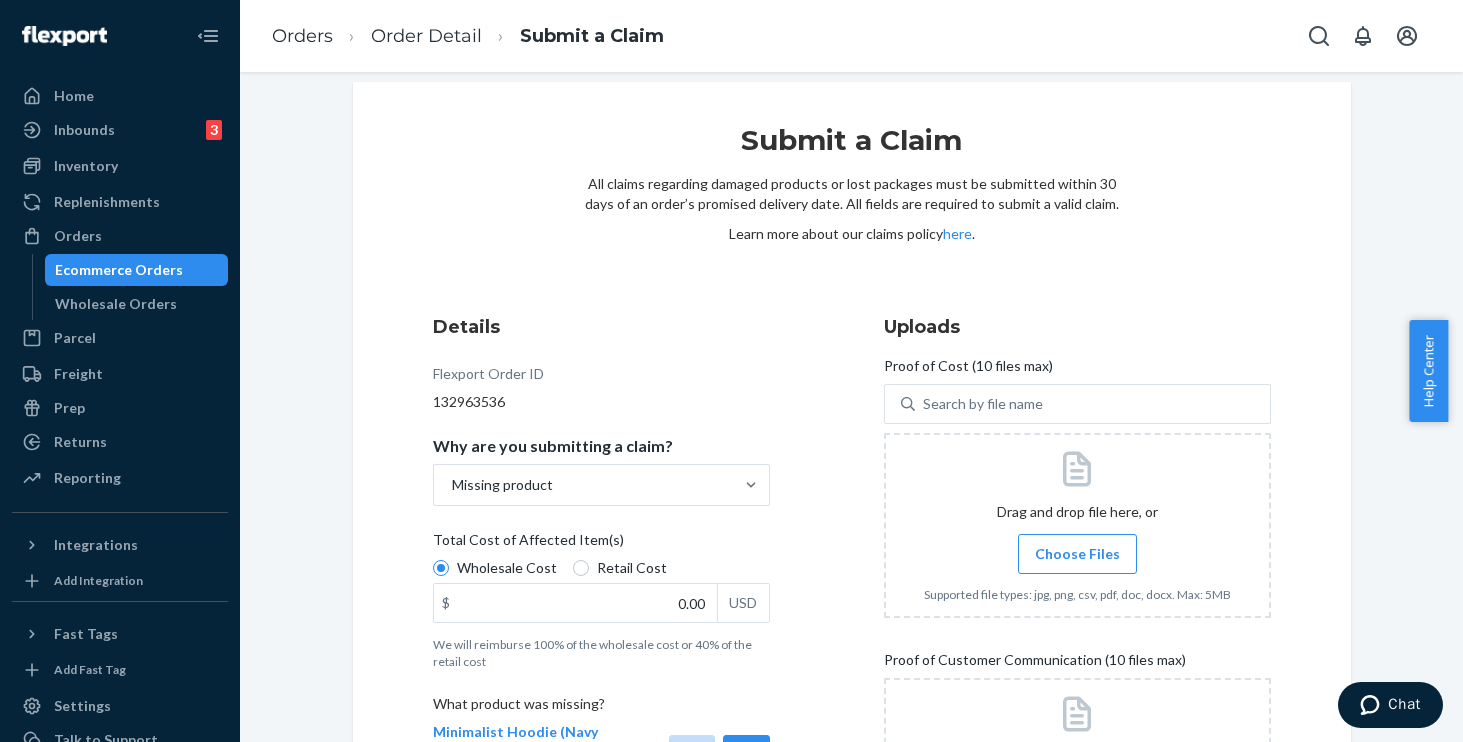 scroll, scrollTop: 47, scrollLeft: 0, axis: vertical 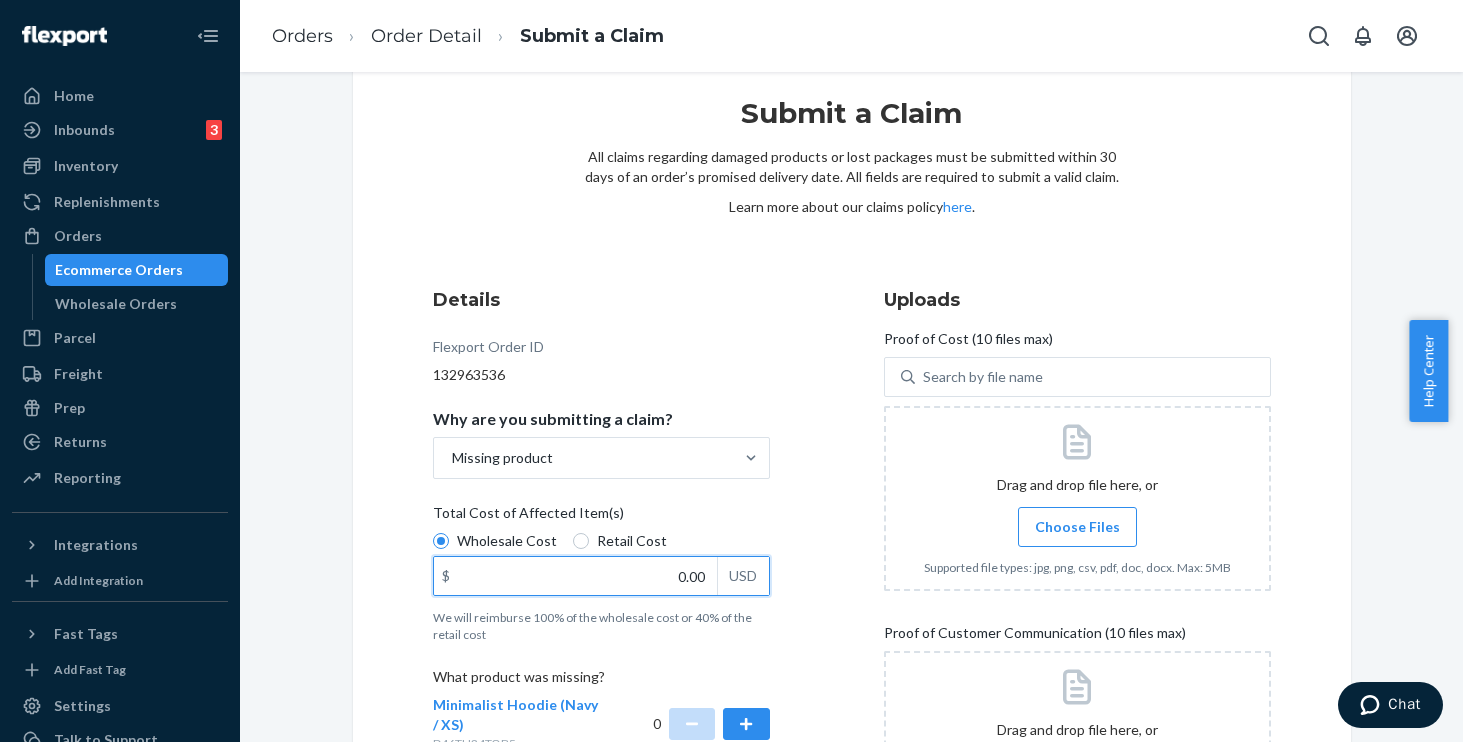 click on "0.00" at bounding box center [575, 576] 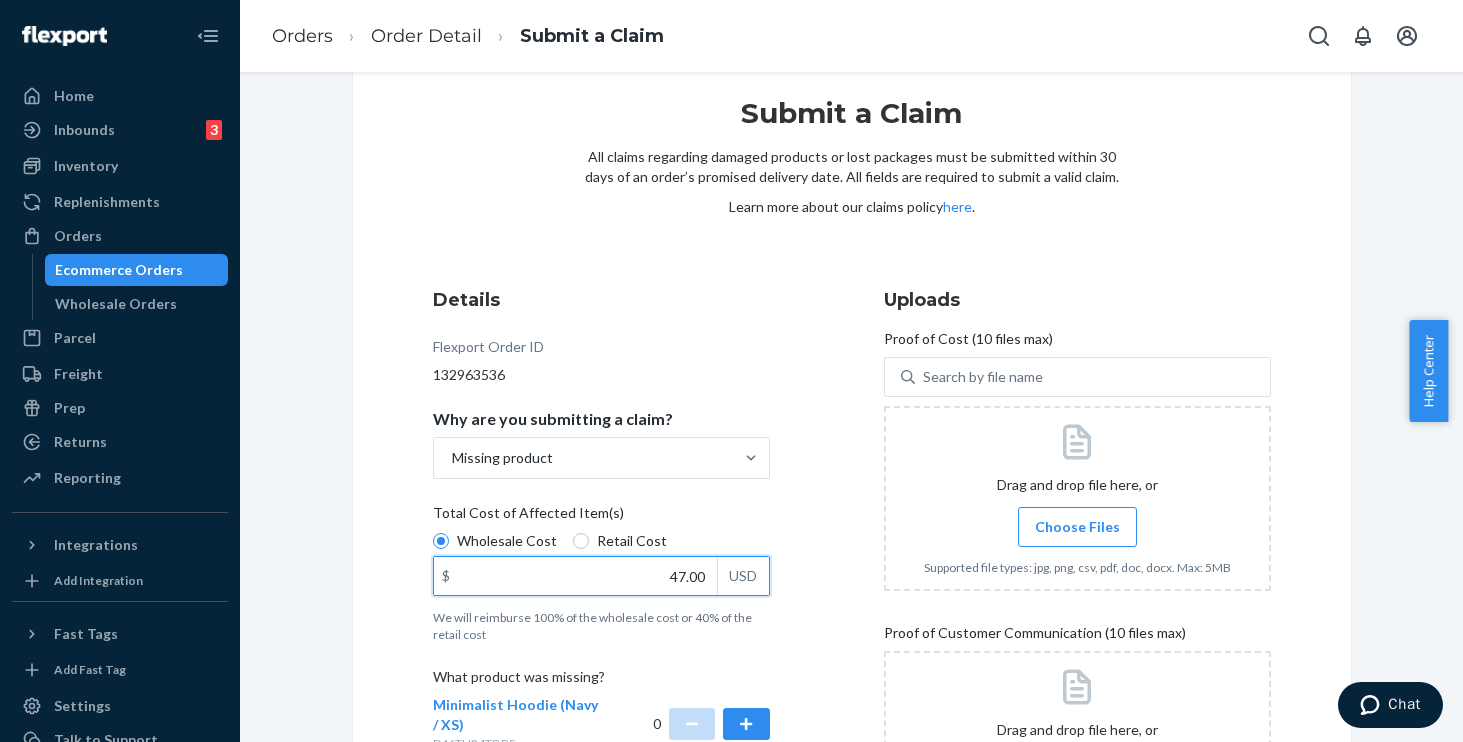 type on "47.00" 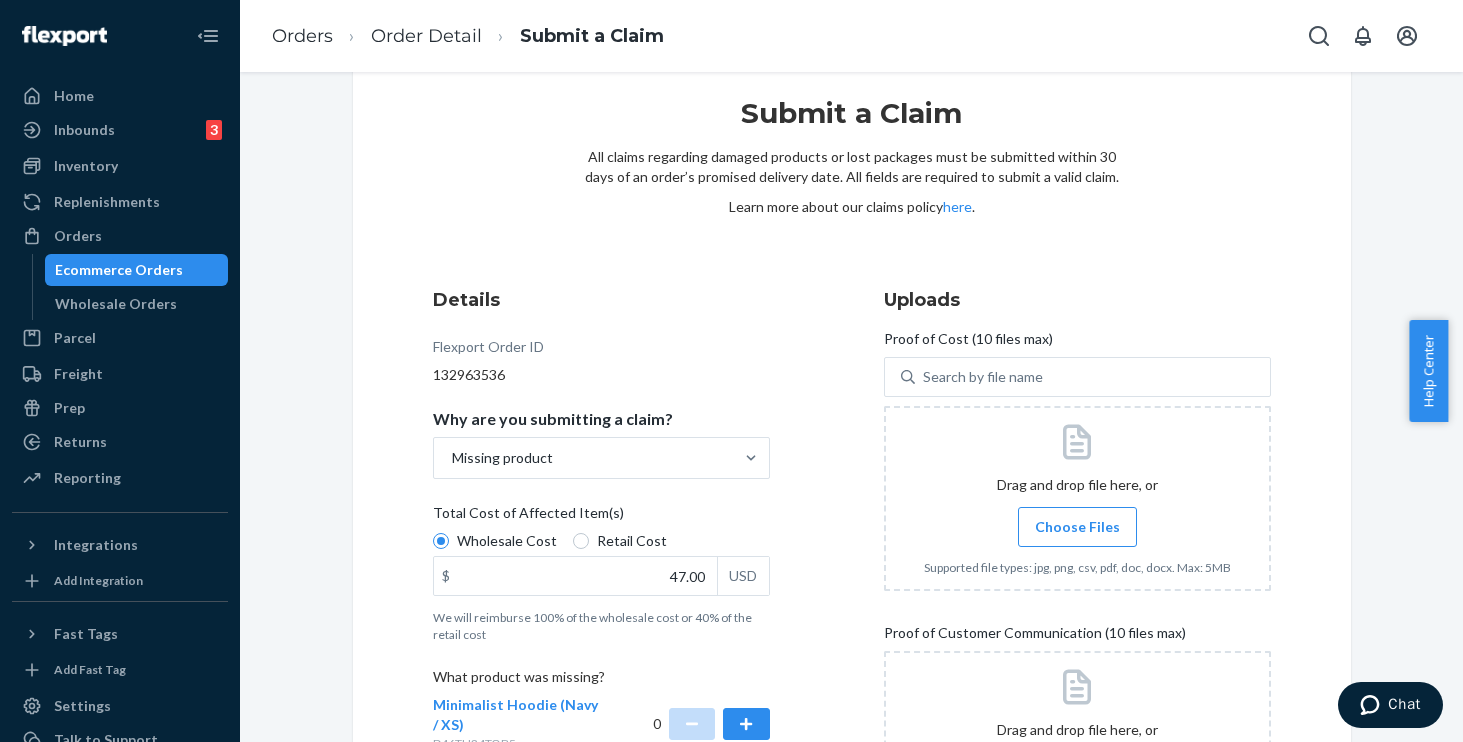 click on "Flexport Order ID [ORDER_ID]" at bounding box center (601, 361) 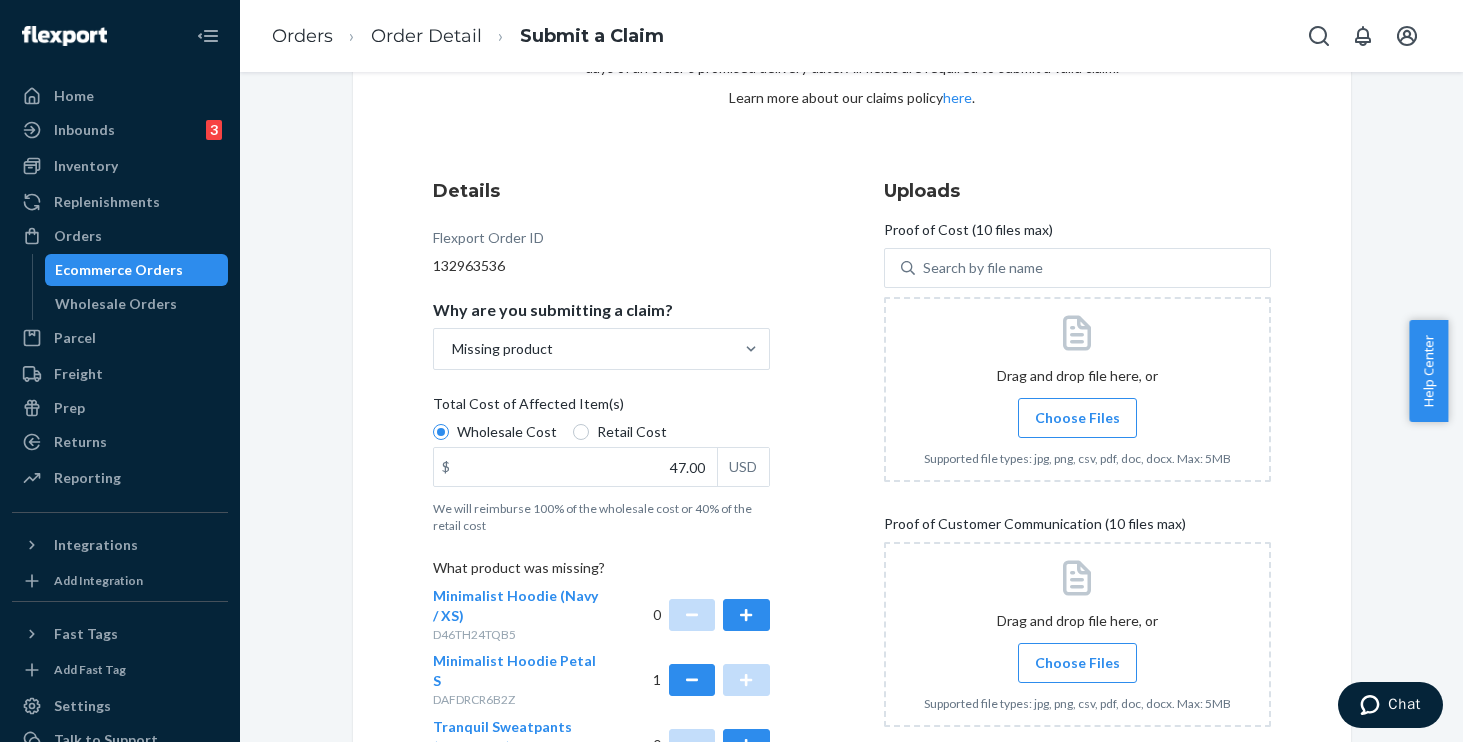 scroll, scrollTop: 0, scrollLeft: 0, axis: both 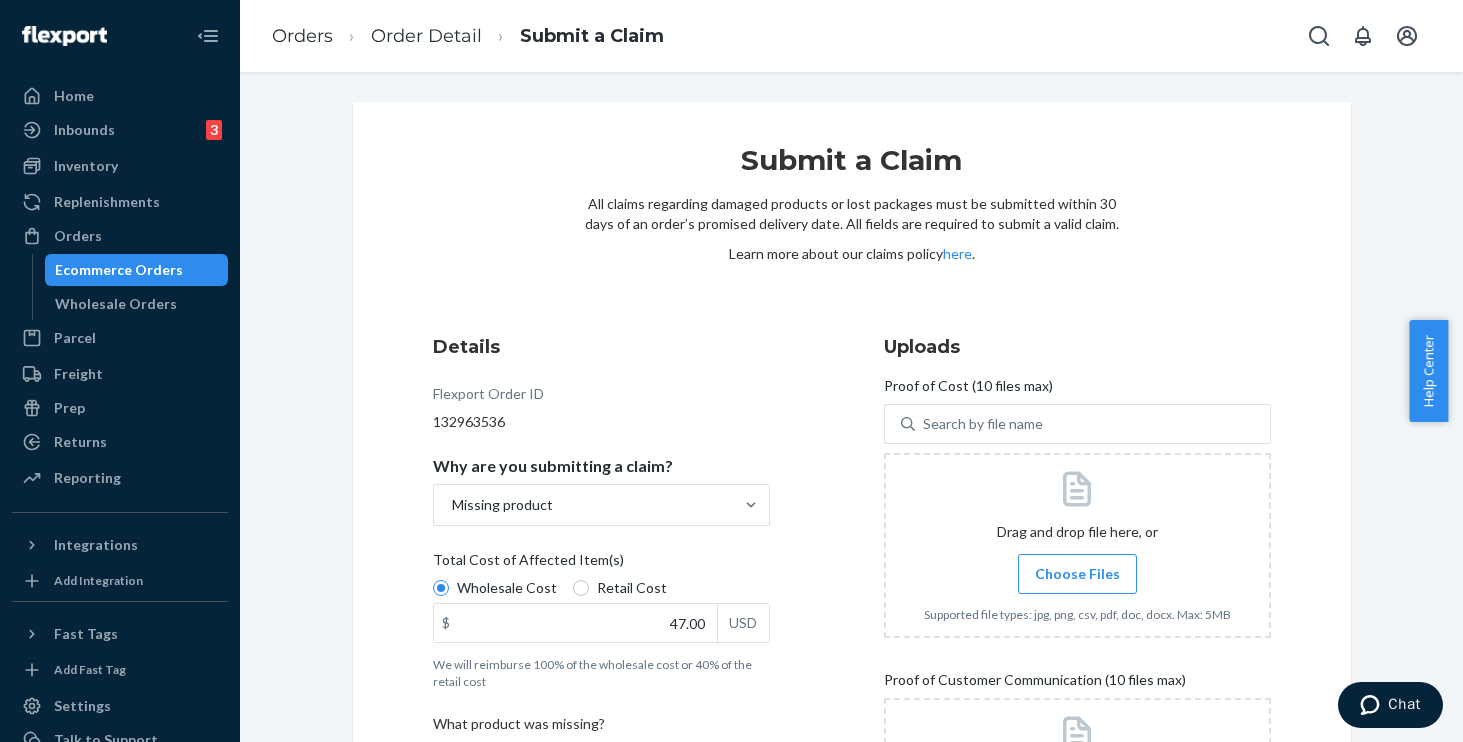 click on "Choose Files" at bounding box center (1077, 574) 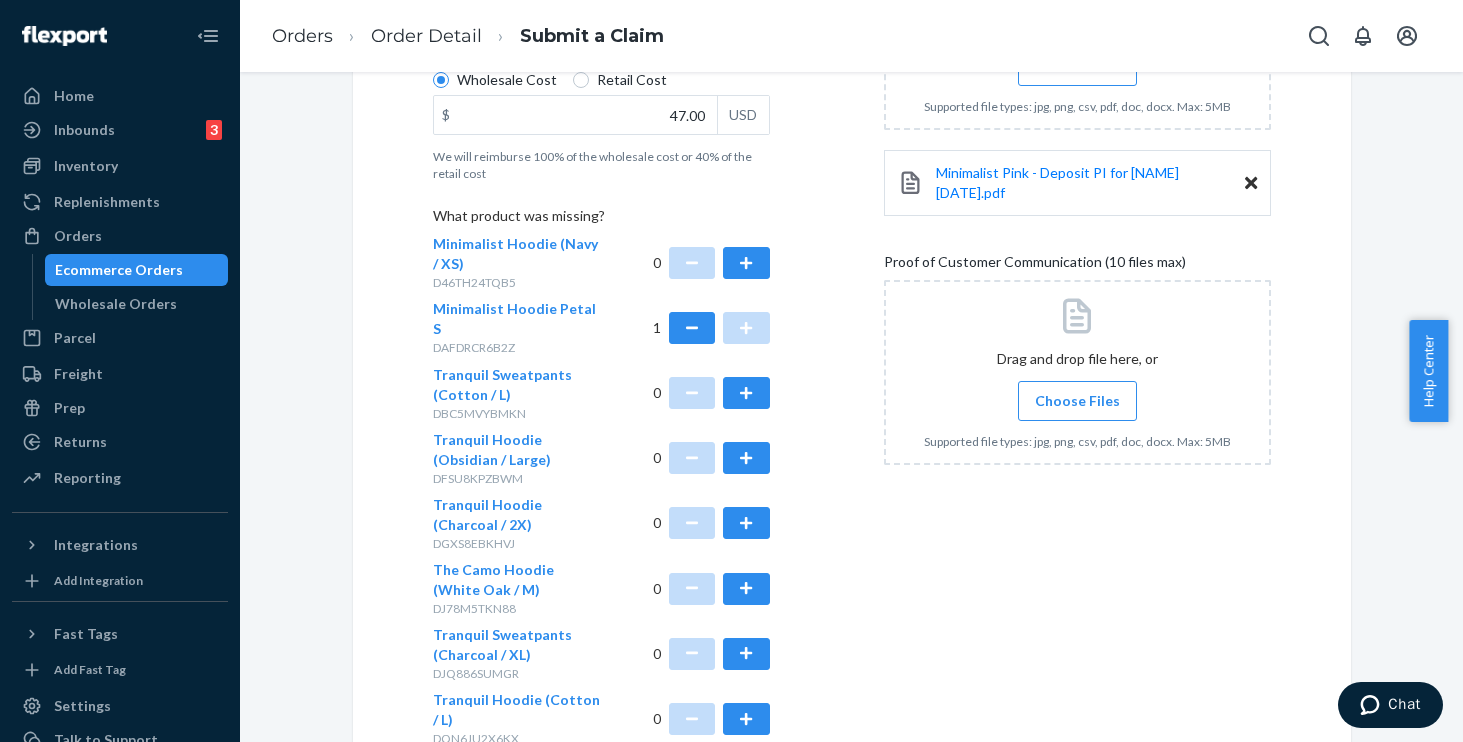 scroll, scrollTop: 547, scrollLeft: 0, axis: vertical 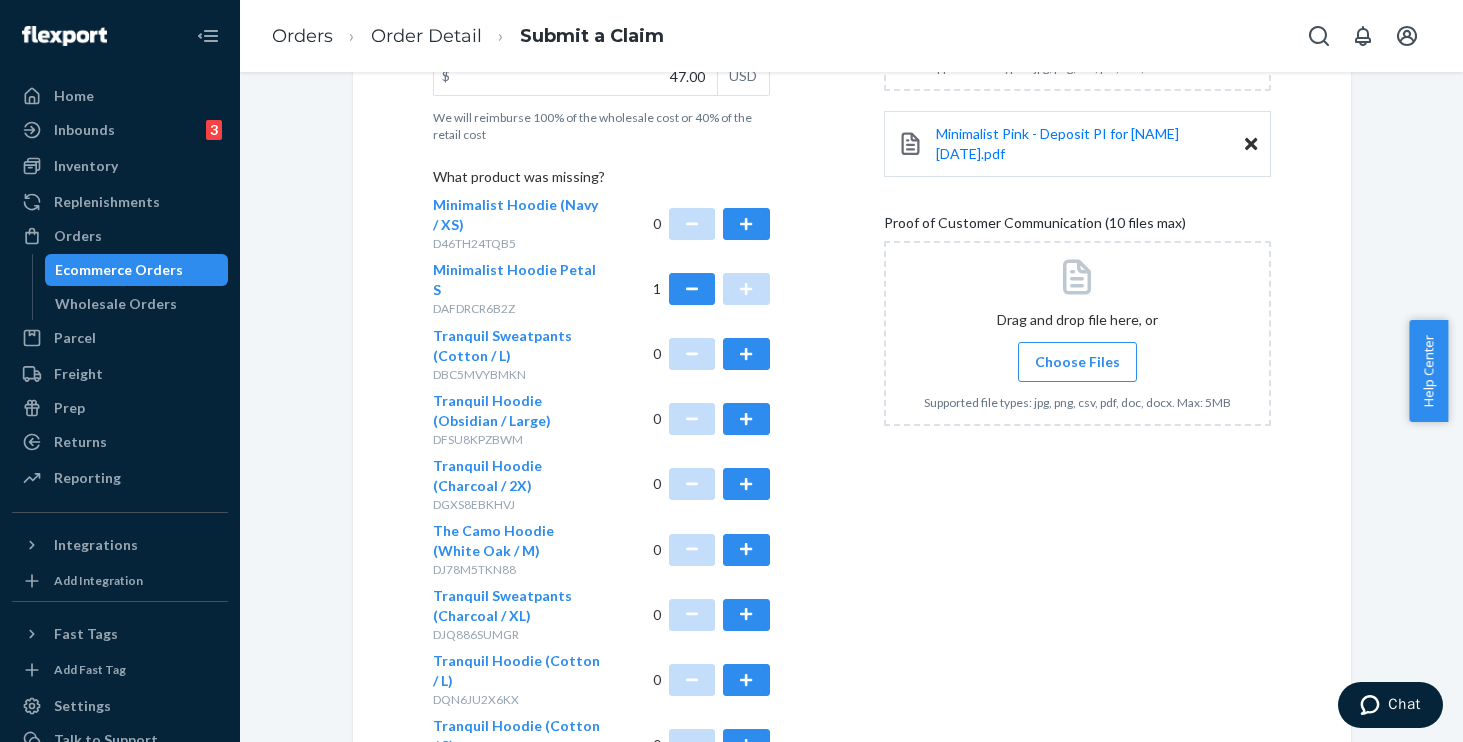 click on "Choose Files" at bounding box center [1077, 362] 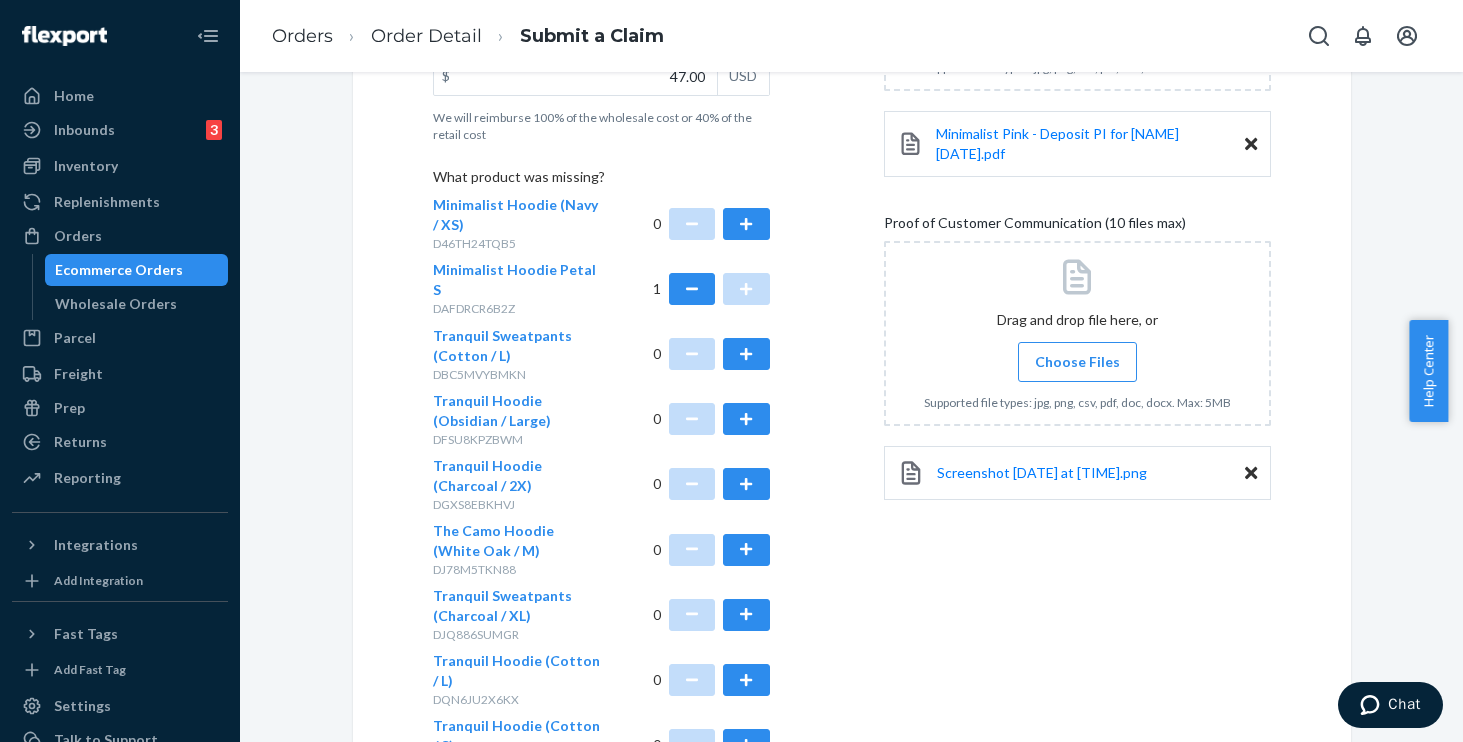 click on "Choose Files" at bounding box center [1077, 362] 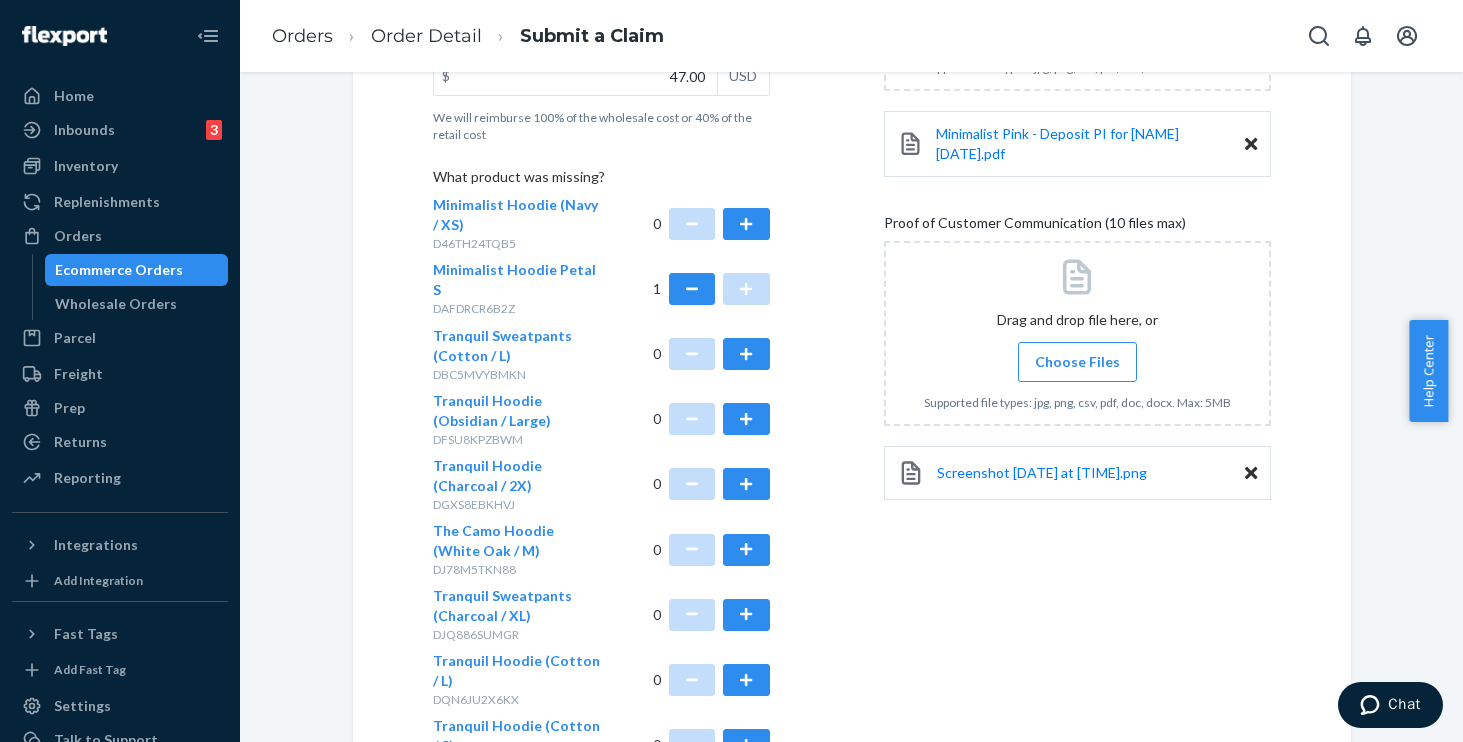 click on "Choose Files" at bounding box center [1077, 362] 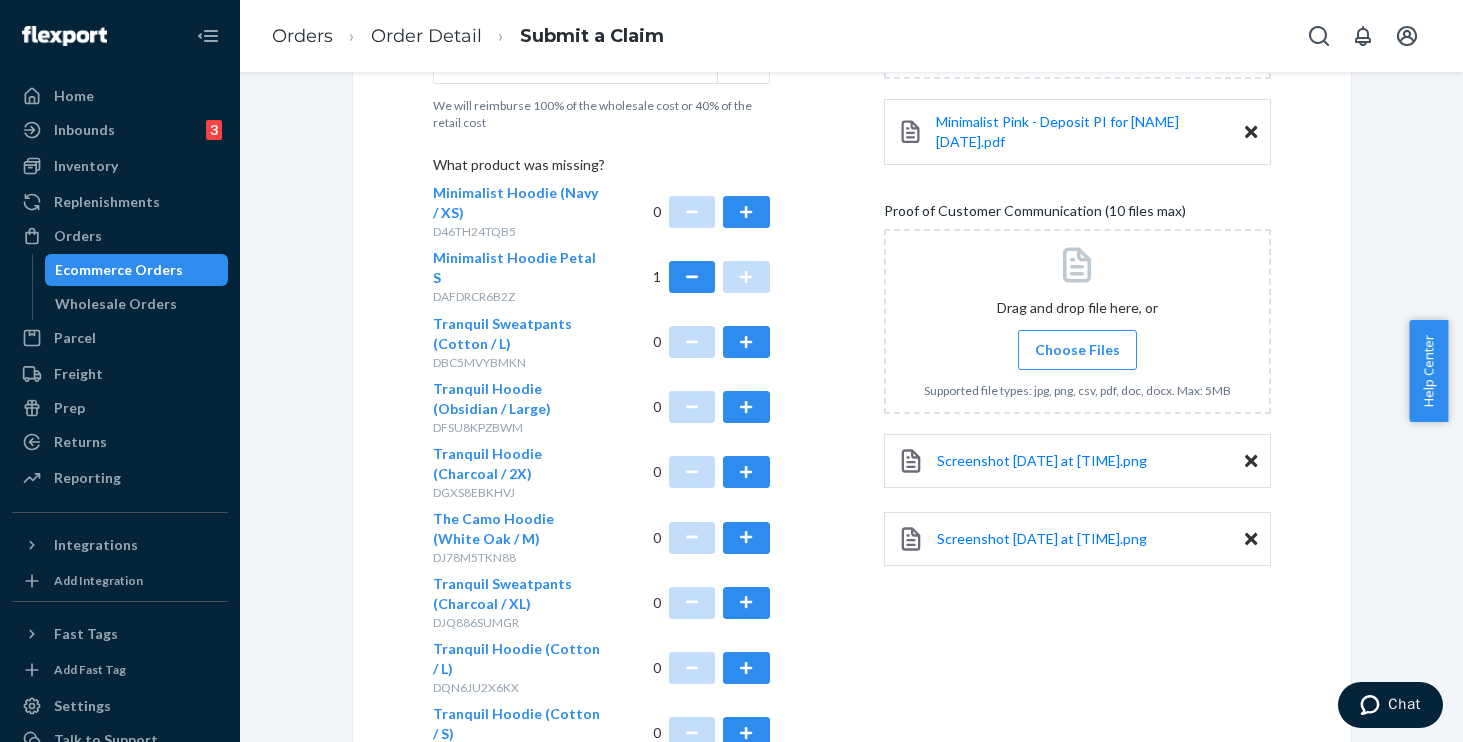 scroll, scrollTop: 560, scrollLeft: 0, axis: vertical 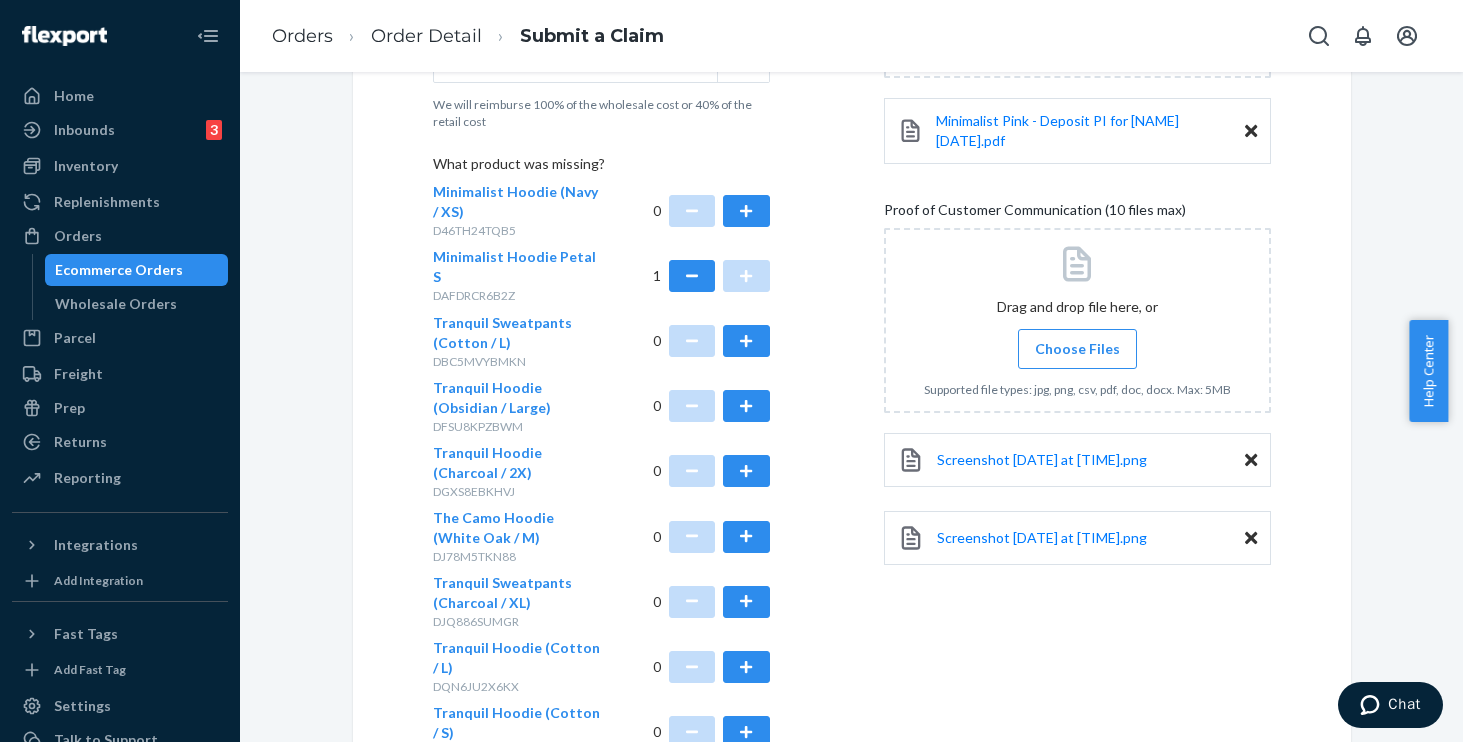 click on "Choose Files" at bounding box center [1077, 349] 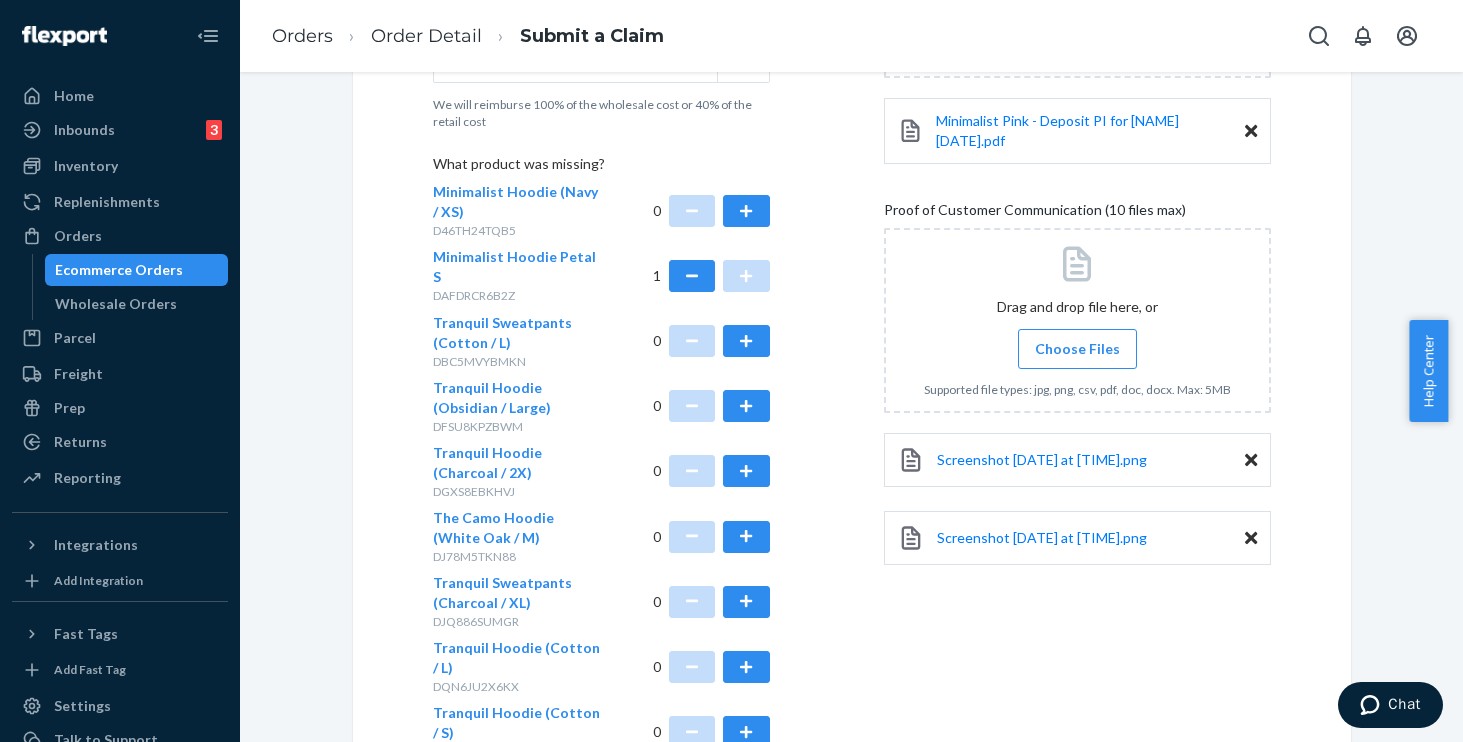click on "Choose Files" at bounding box center (1077, 349) 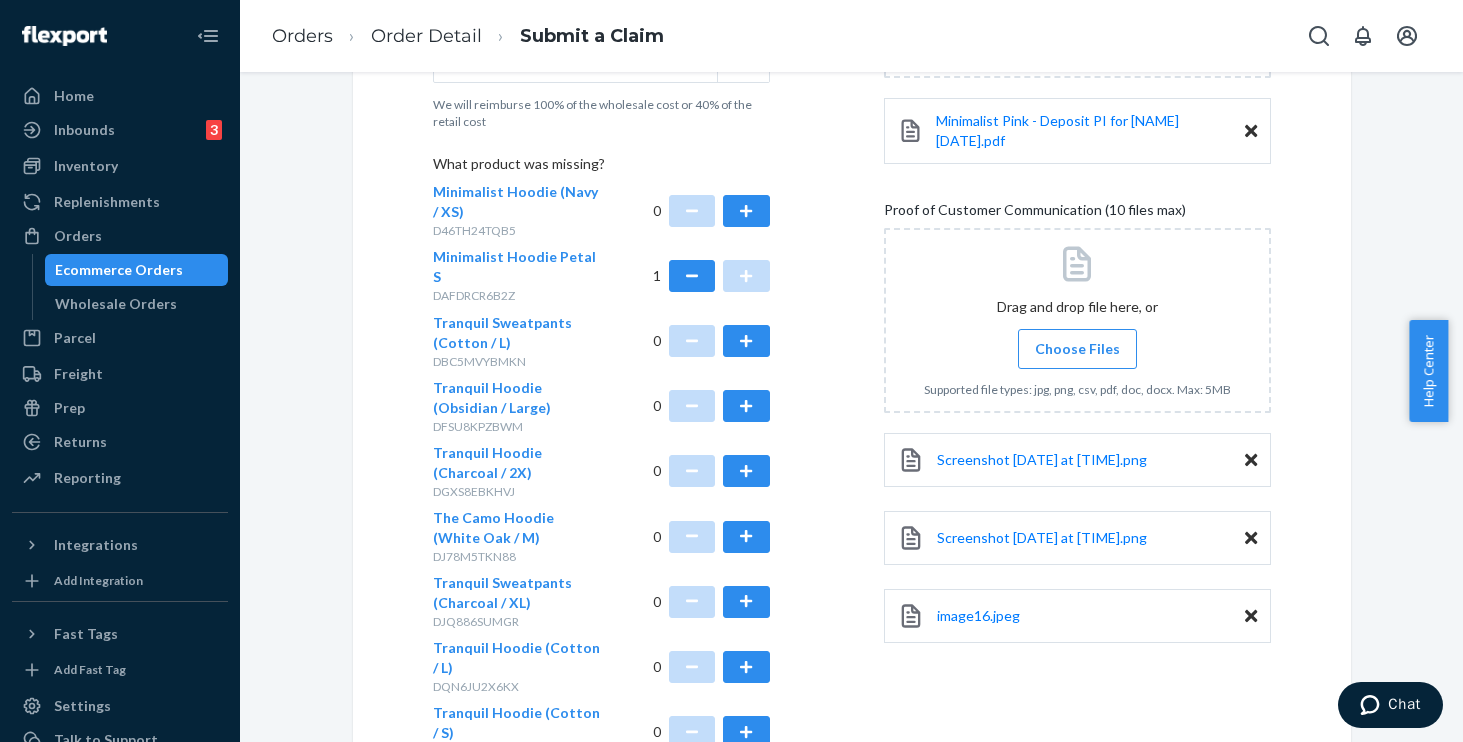 click on "Choose Files" at bounding box center (1077, 349) 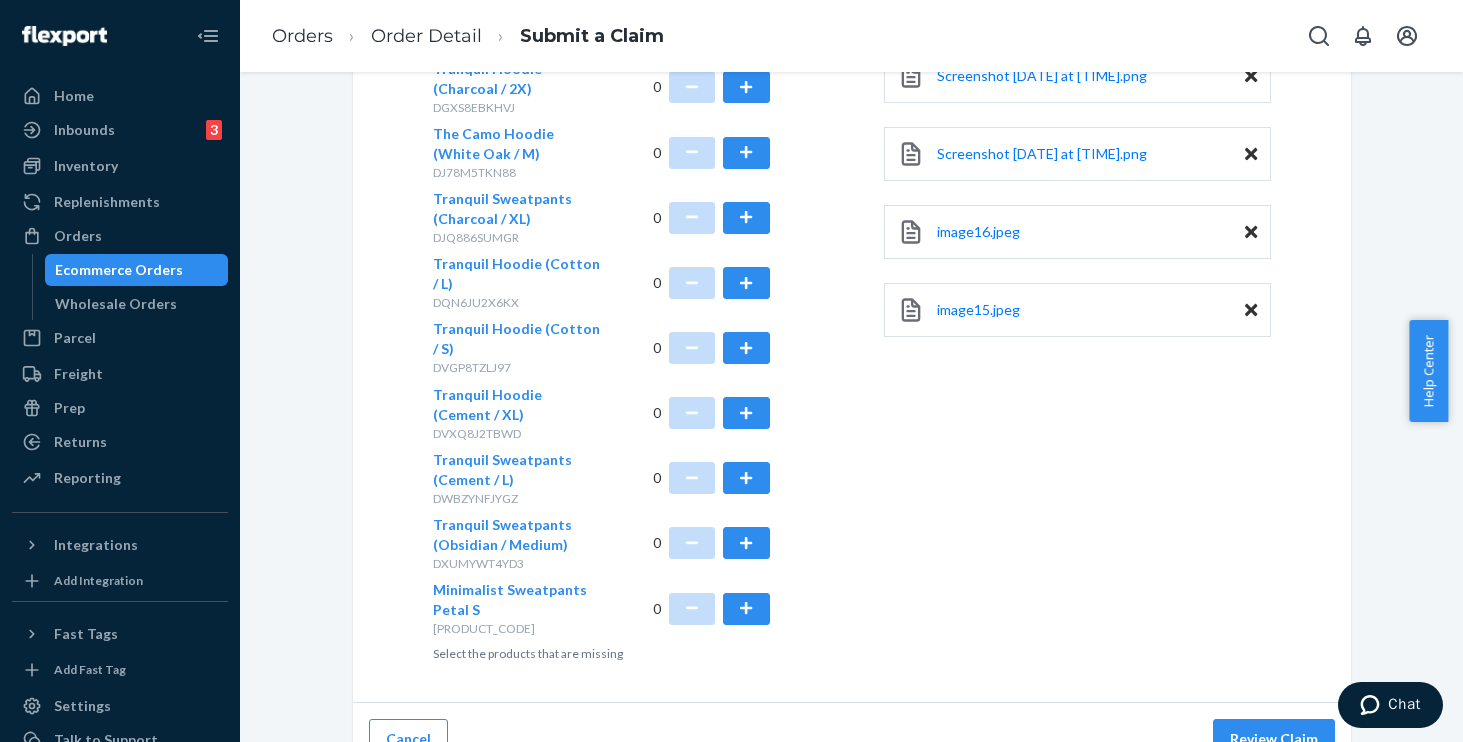 scroll, scrollTop: 958, scrollLeft: 0, axis: vertical 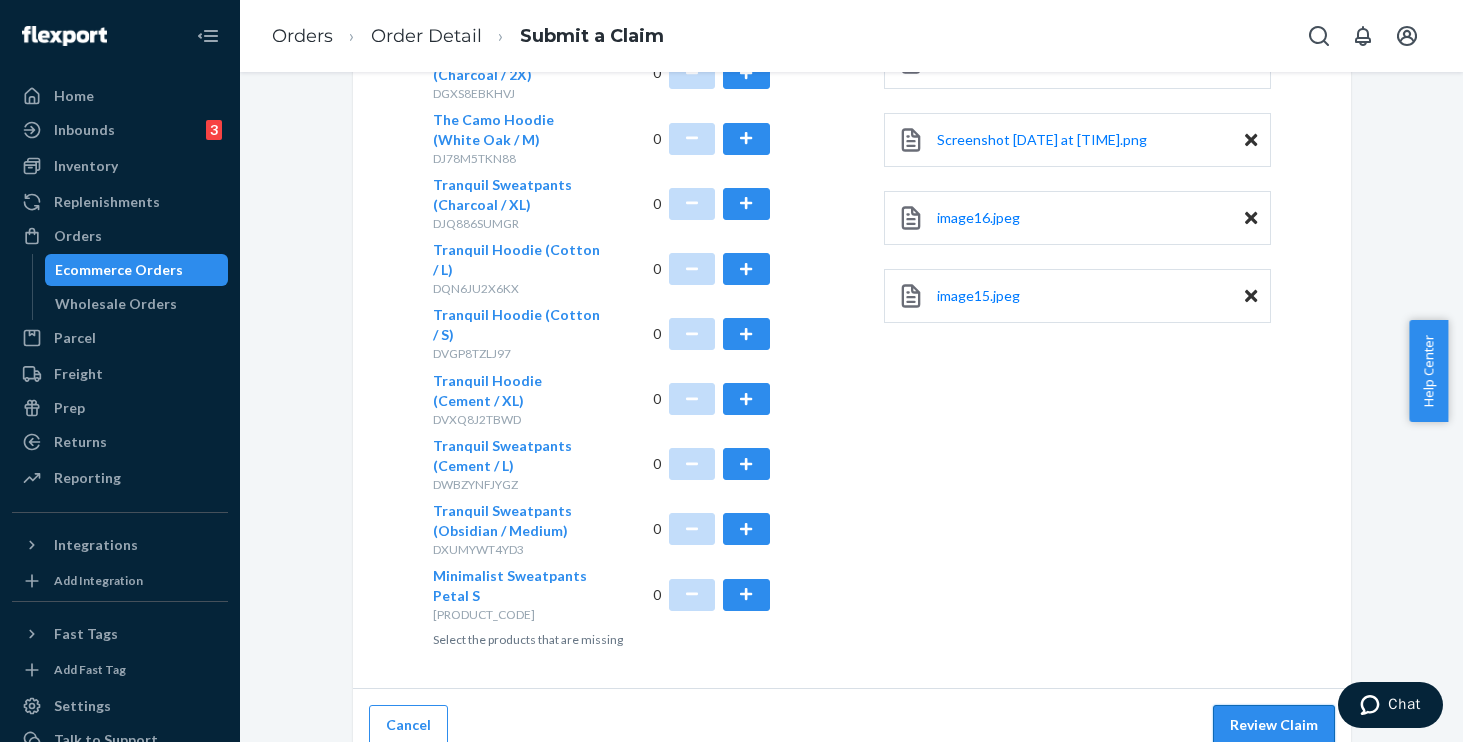 click on "Review Claim" at bounding box center [1274, 725] 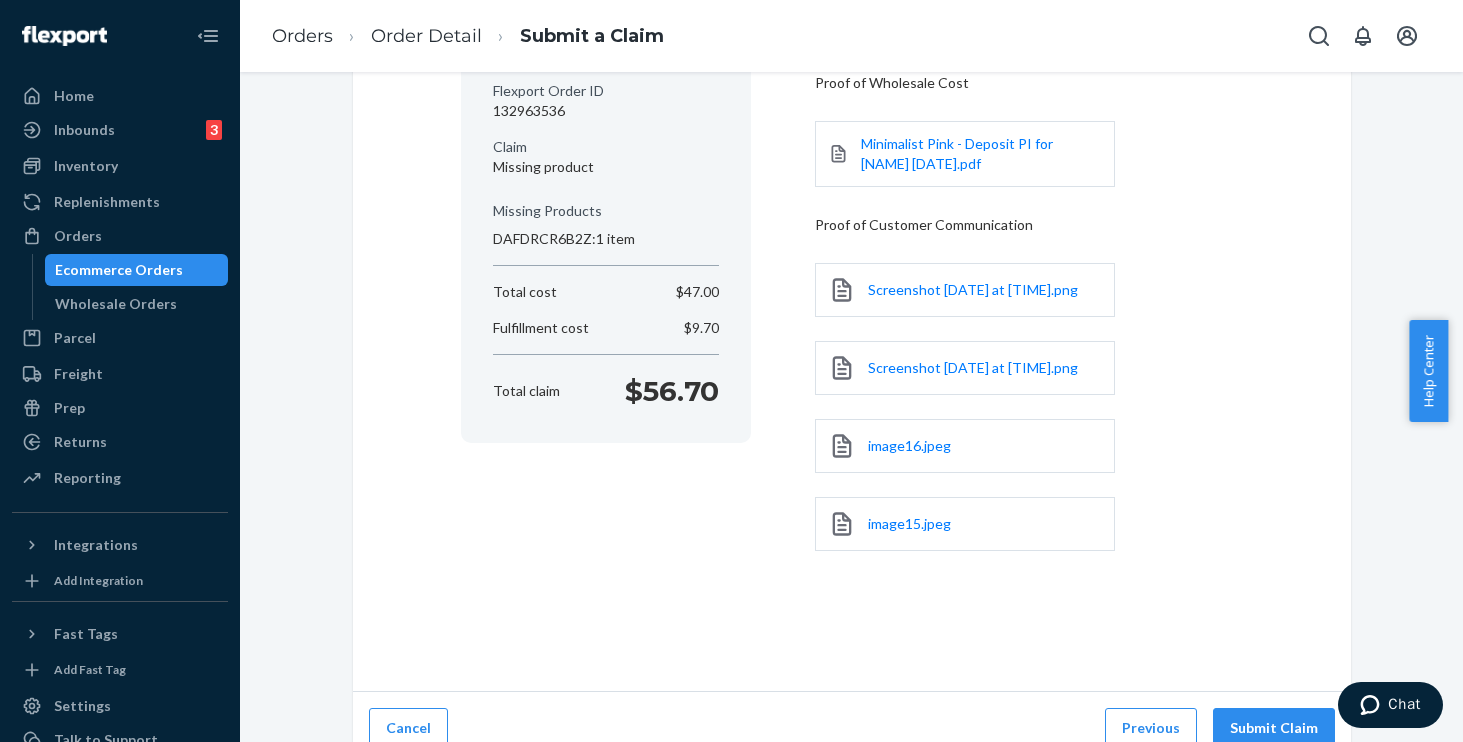 scroll, scrollTop: 279, scrollLeft: 0, axis: vertical 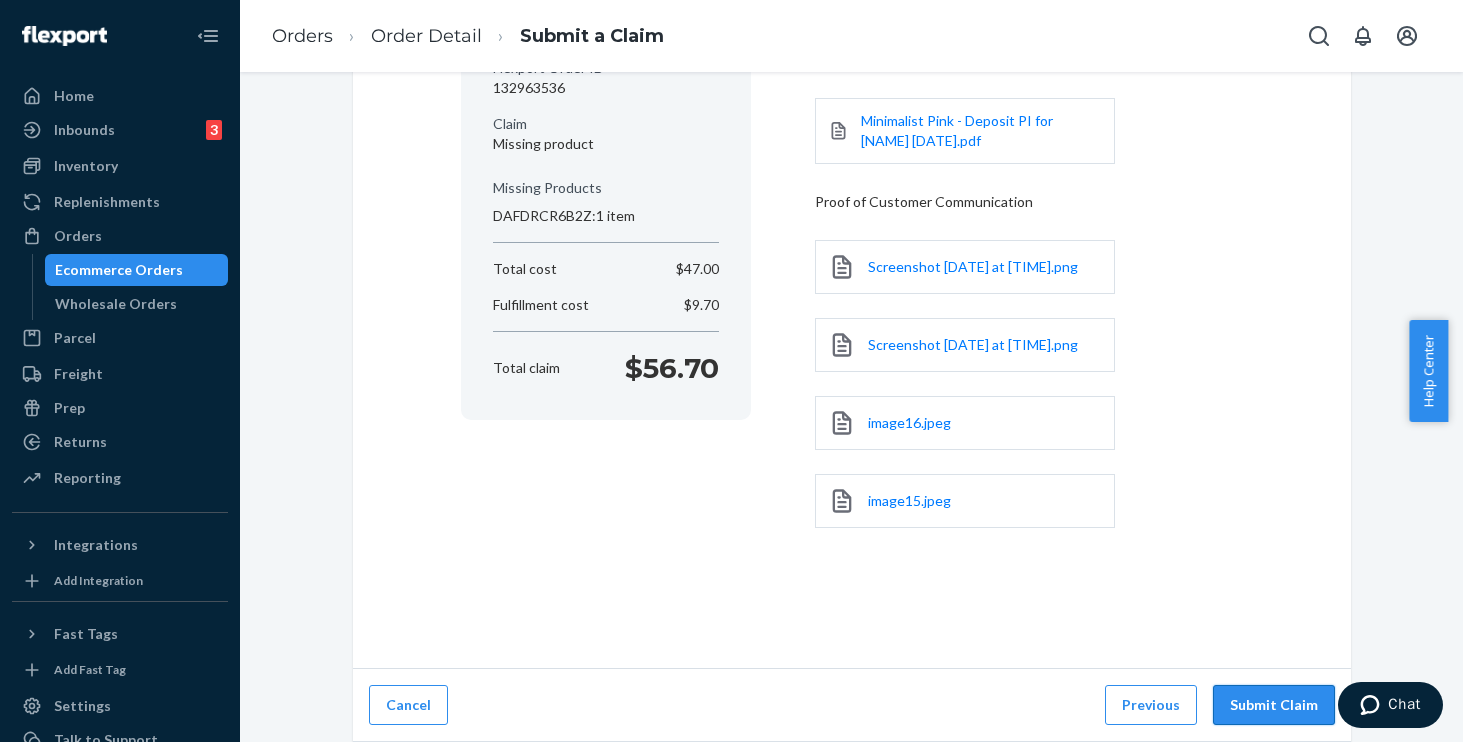 click on "Submit Claim" at bounding box center (1274, 705) 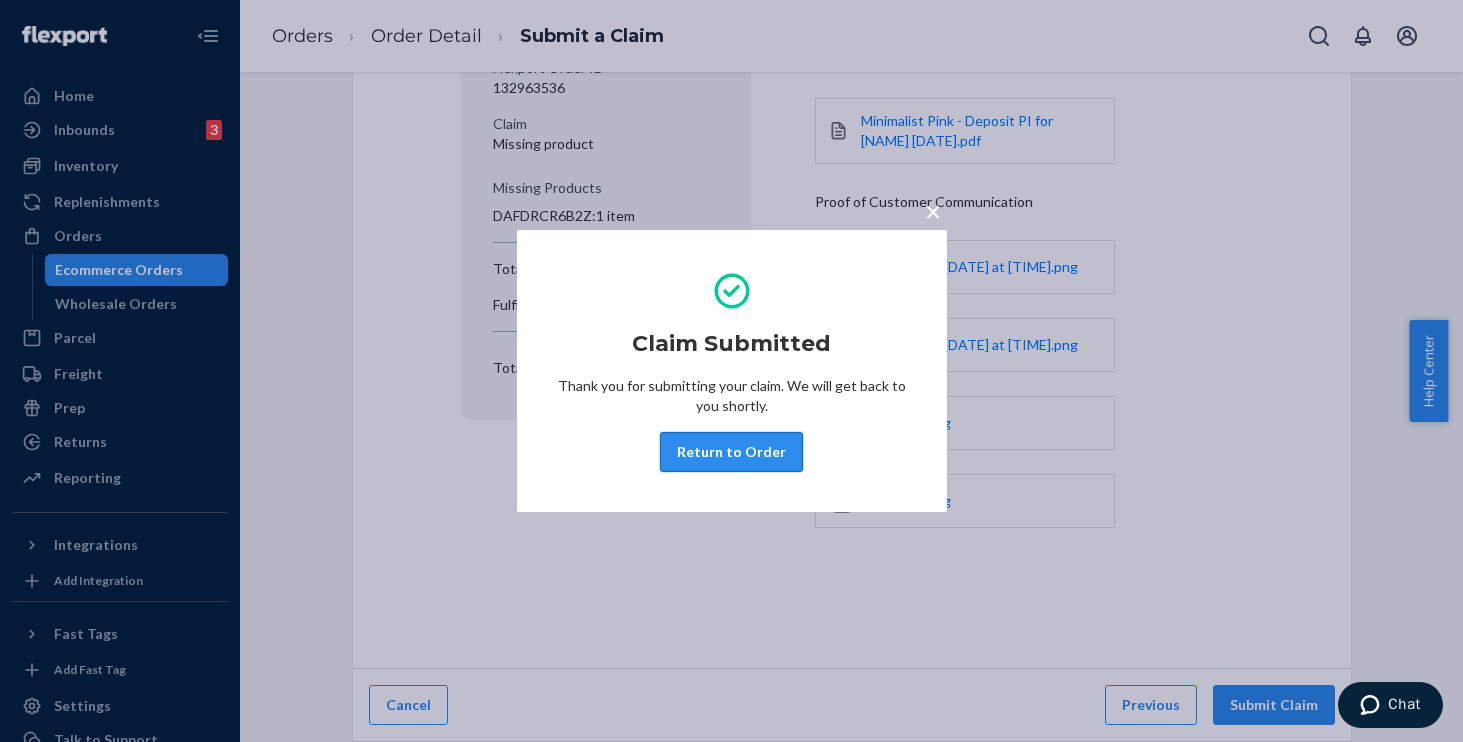 click on "Return to Order" at bounding box center (731, 452) 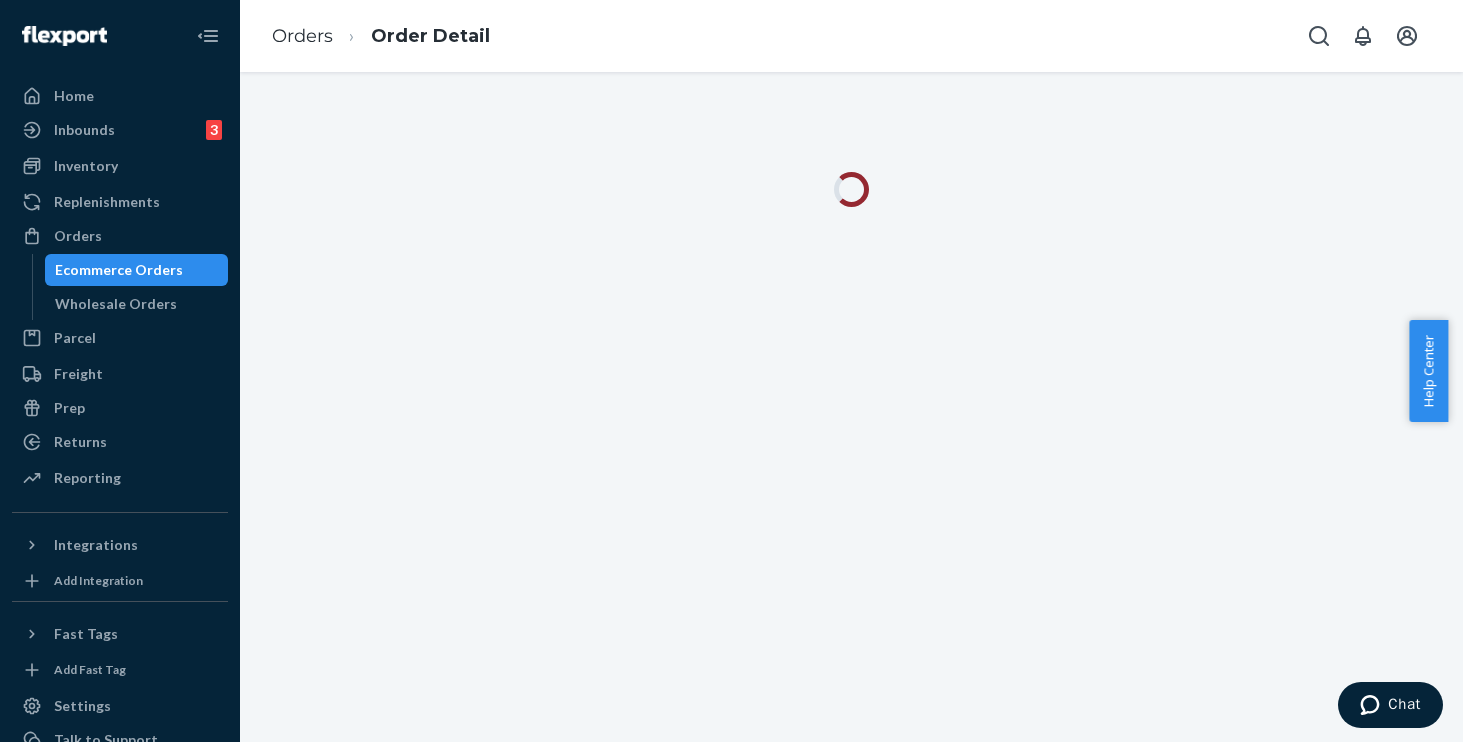 scroll, scrollTop: 0, scrollLeft: 0, axis: both 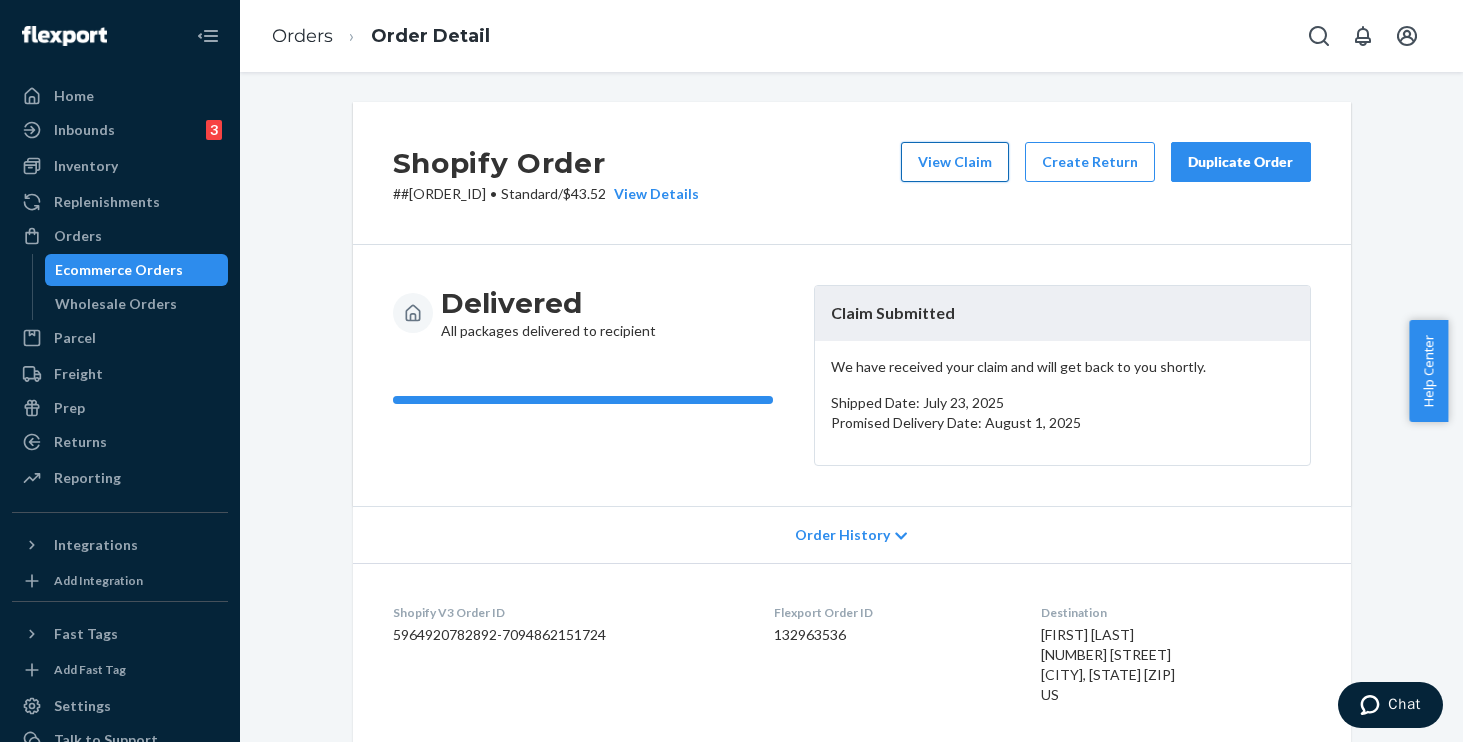 click on "View Claim" at bounding box center (955, 162) 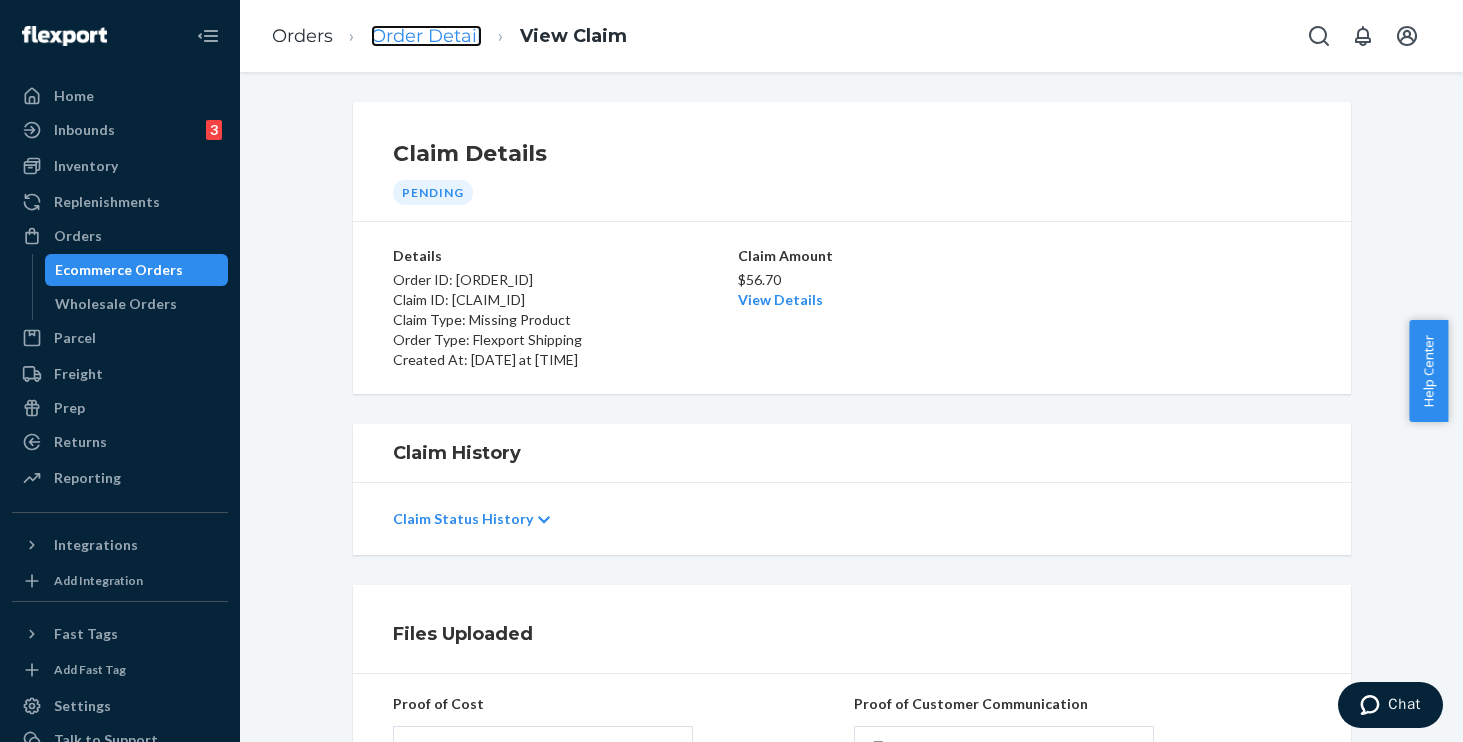 click on "Order Detail" at bounding box center (426, 36) 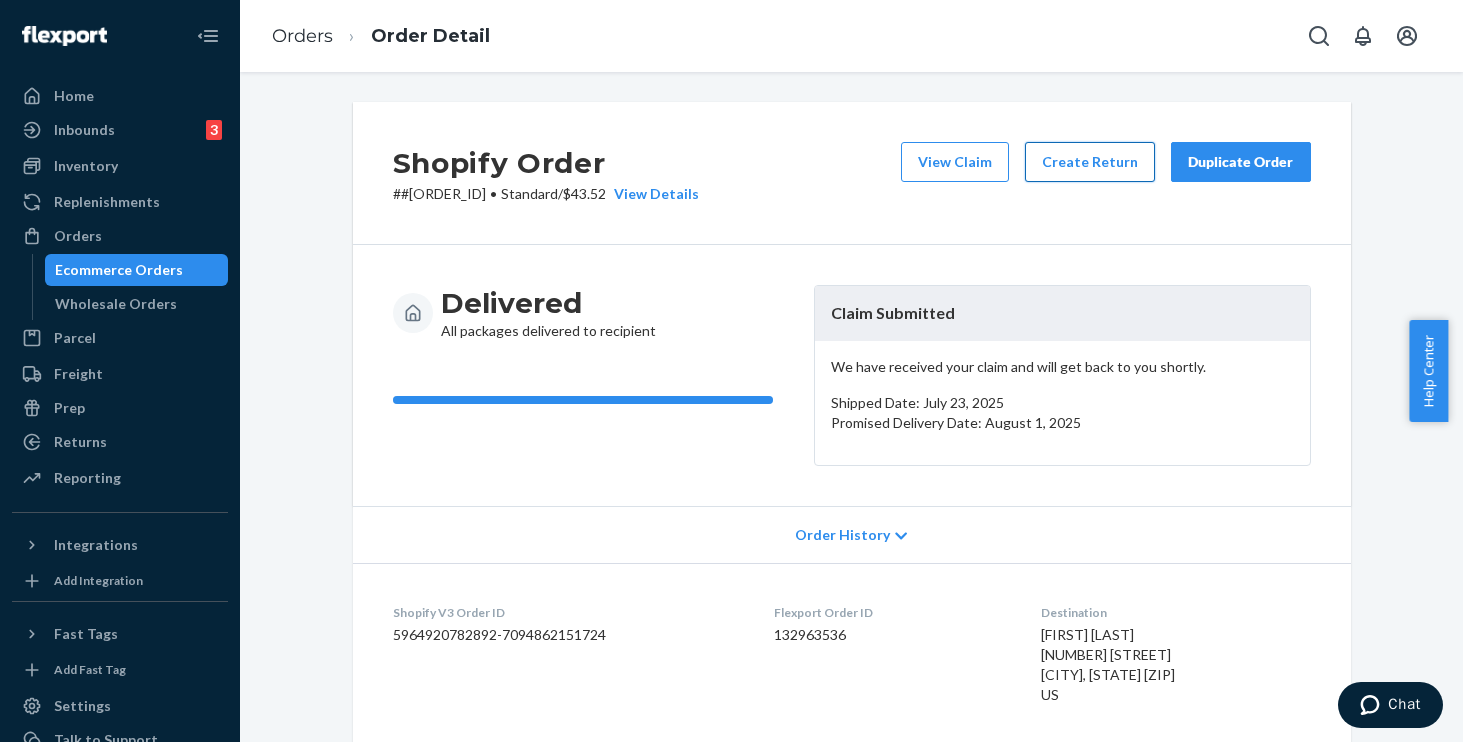 click on "Create Return" at bounding box center (1090, 162) 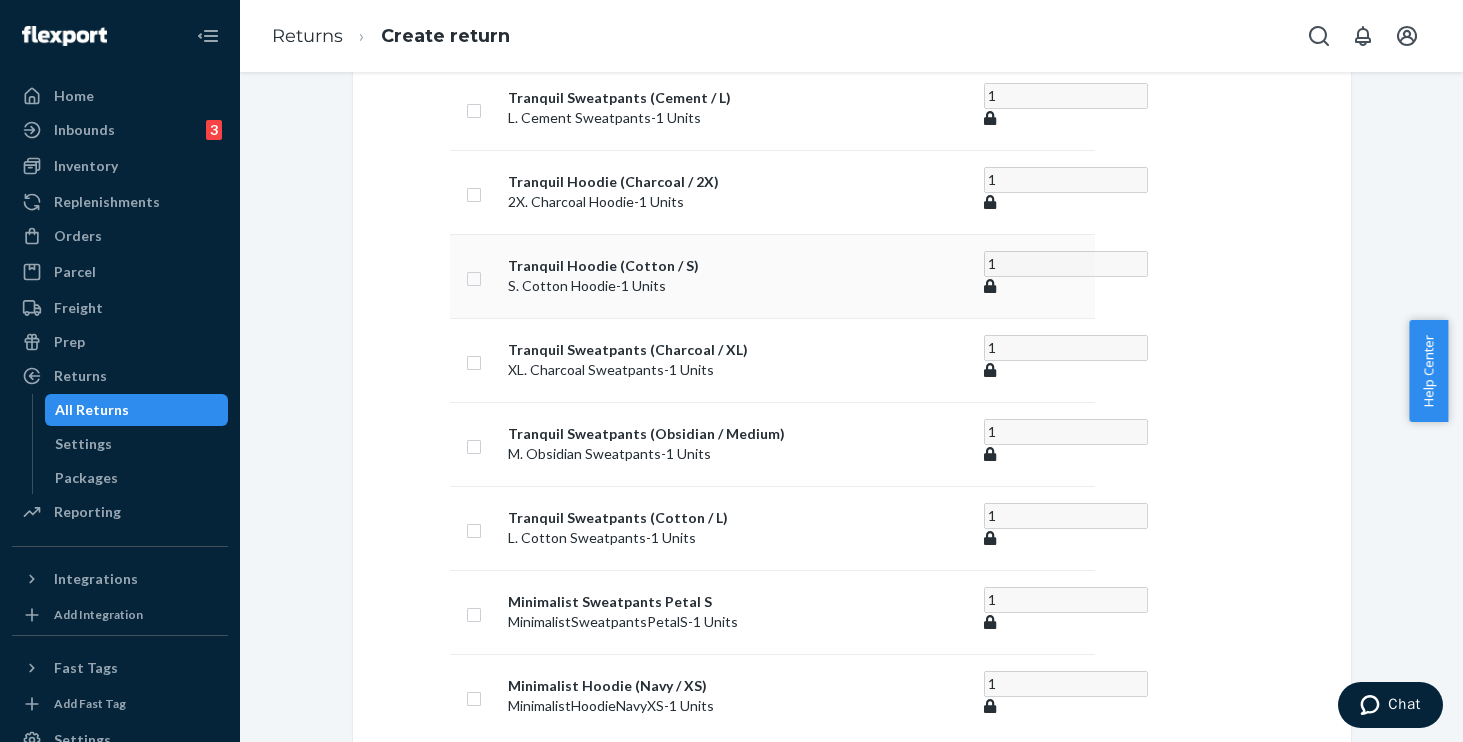 scroll, scrollTop: 629, scrollLeft: 0, axis: vertical 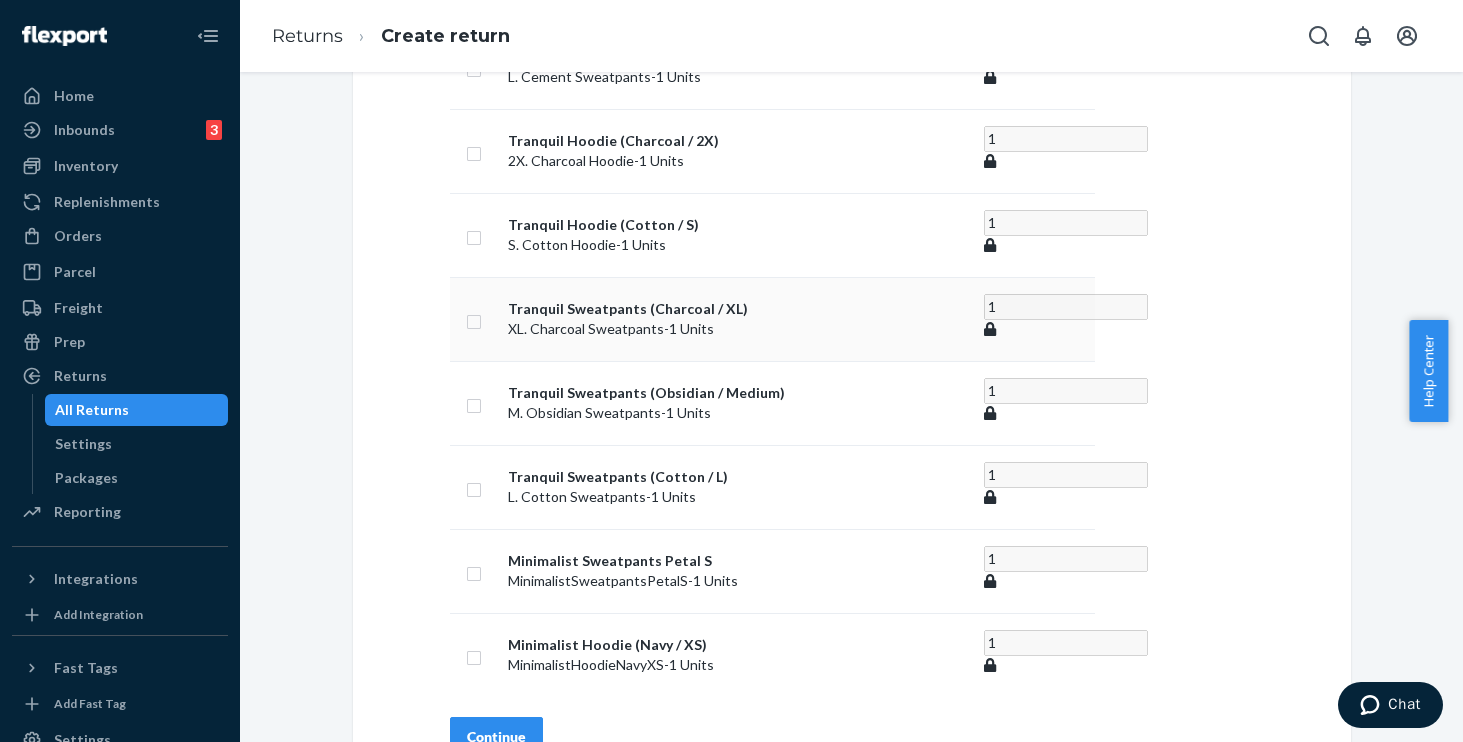 click at bounding box center (474, 319) 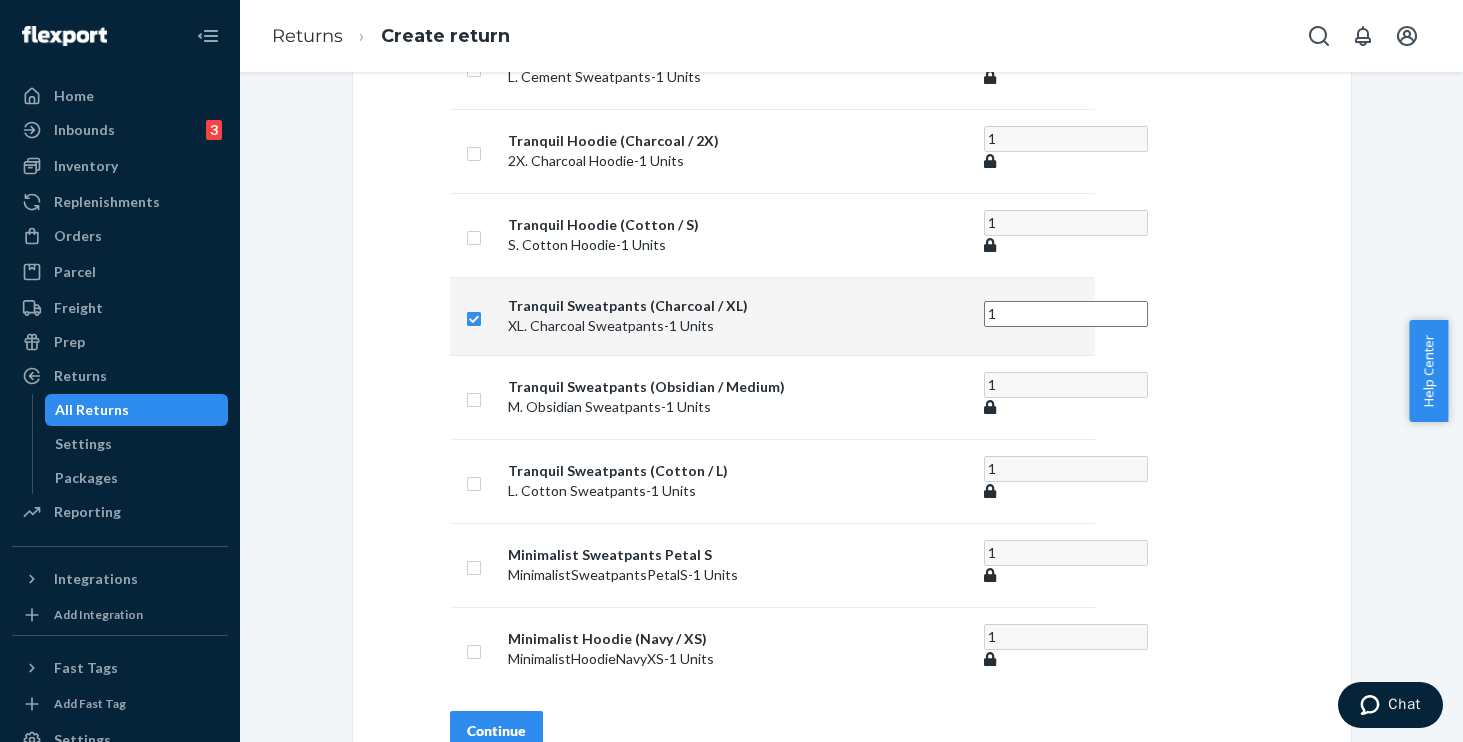 click on "Continue" at bounding box center [496, 731] 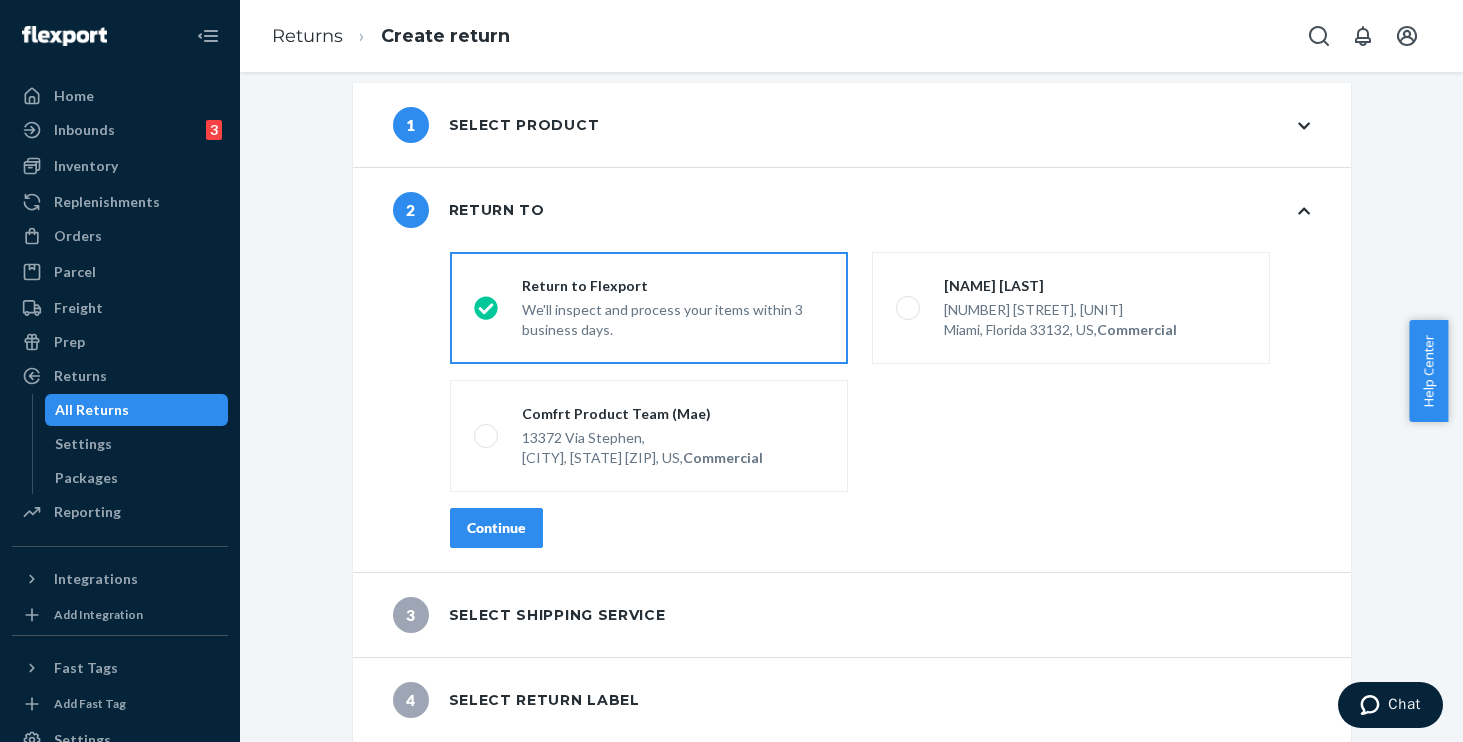 scroll, scrollTop: 19, scrollLeft: 0, axis: vertical 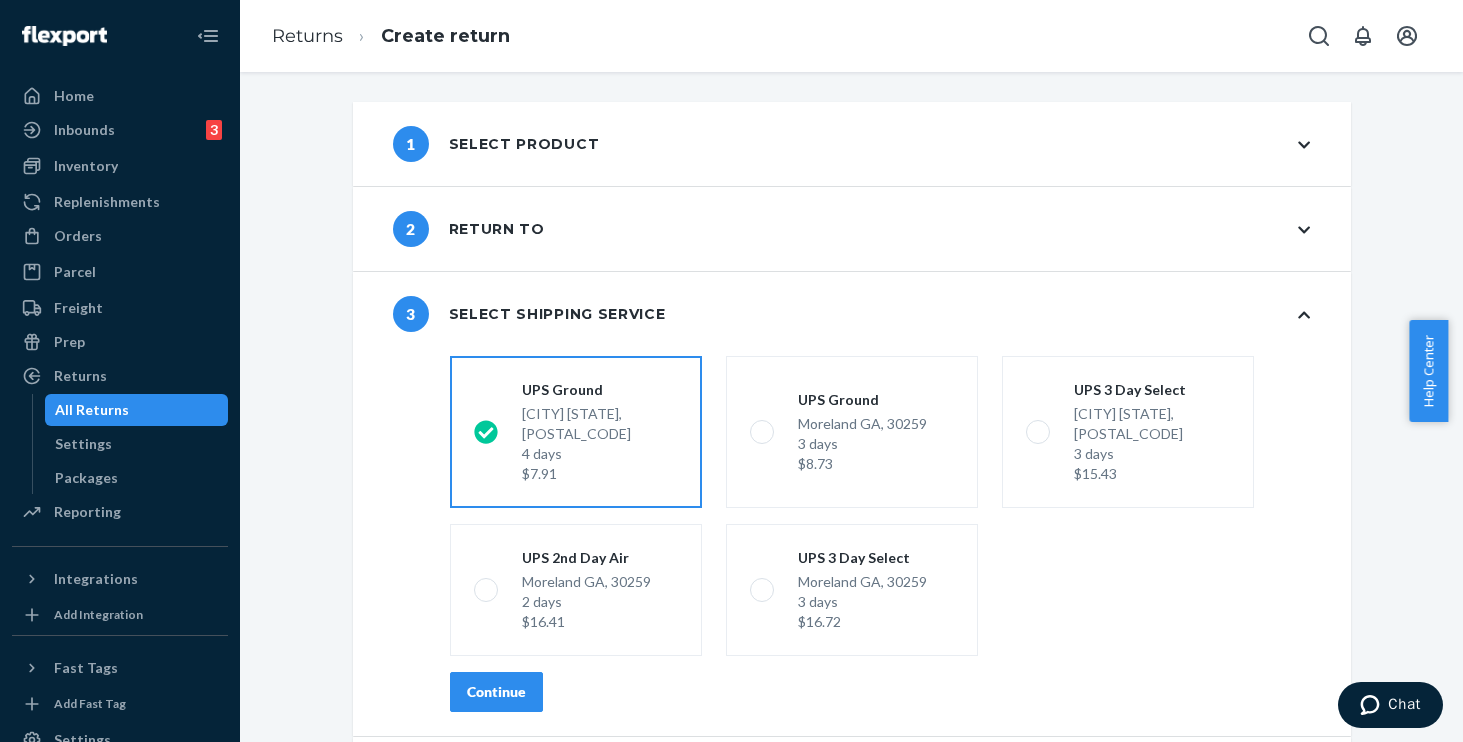 click on "Continue" at bounding box center [496, 692] 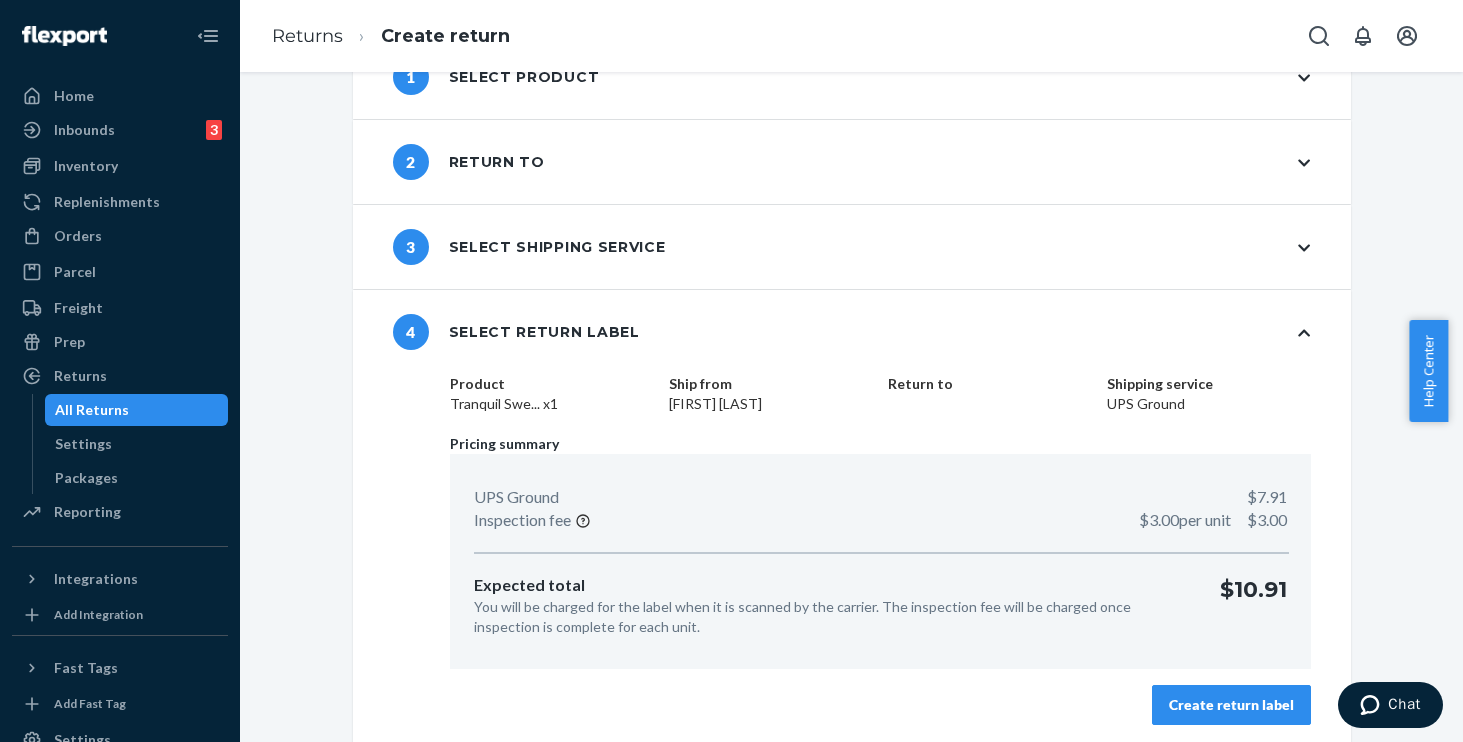 scroll, scrollTop: 73, scrollLeft: 0, axis: vertical 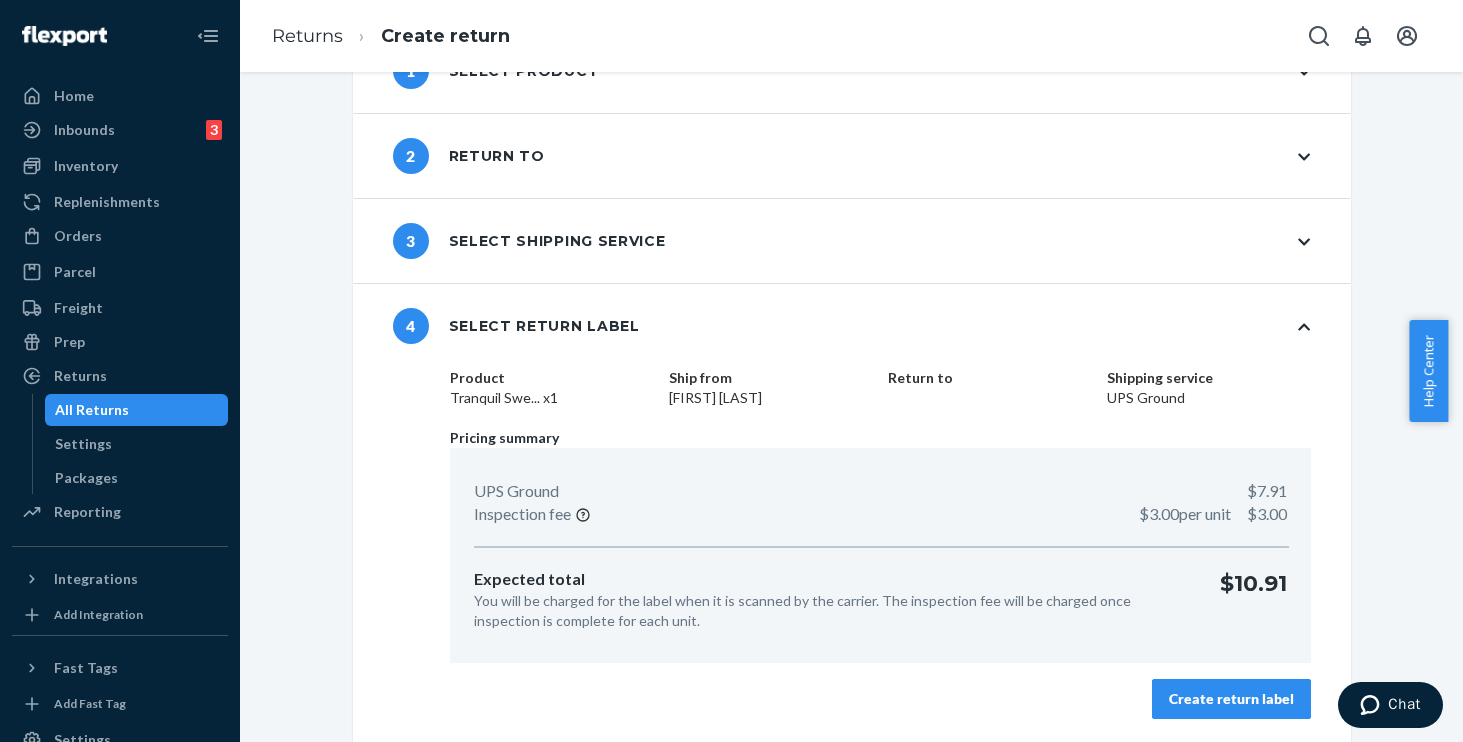 click on "Create return label" at bounding box center (1231, 699) 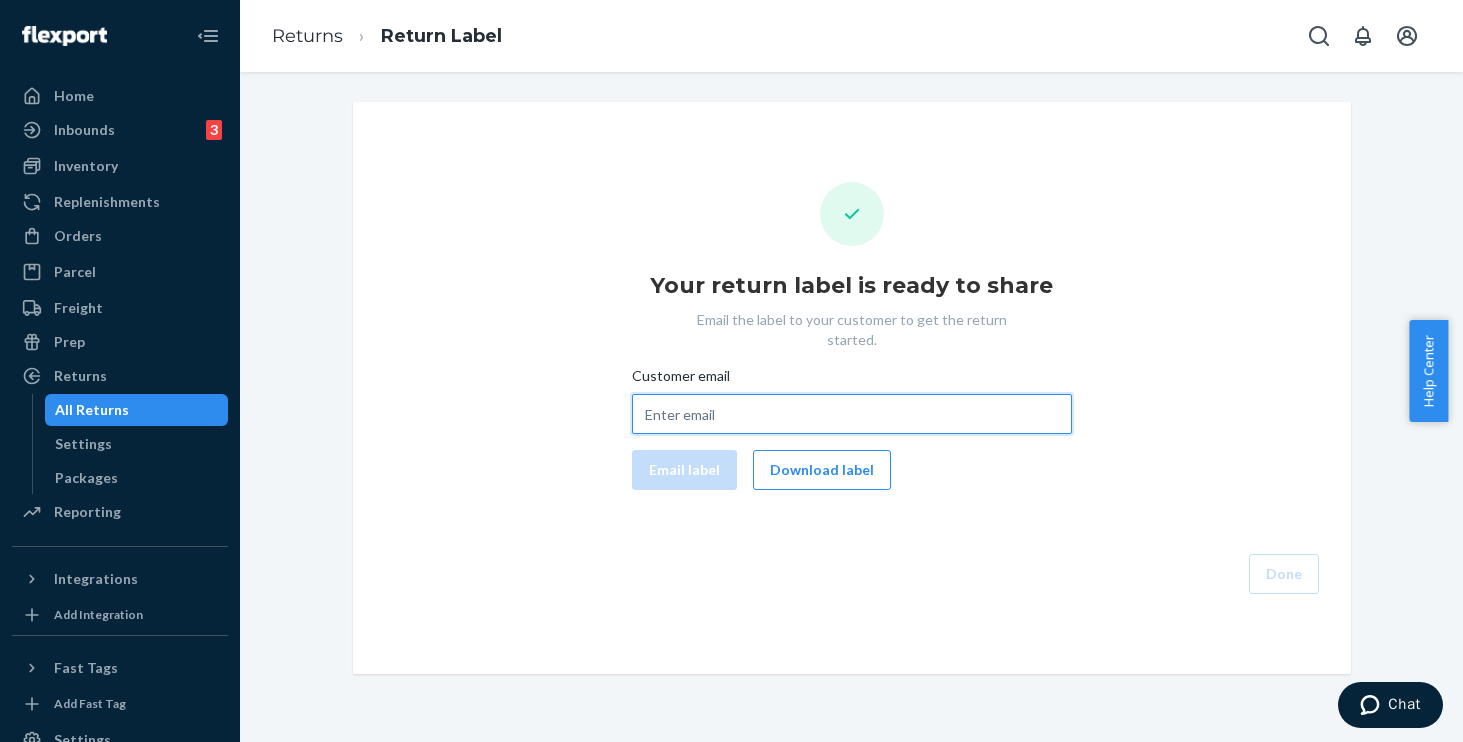 click on "Customer email" at bounding box center [852, 414] 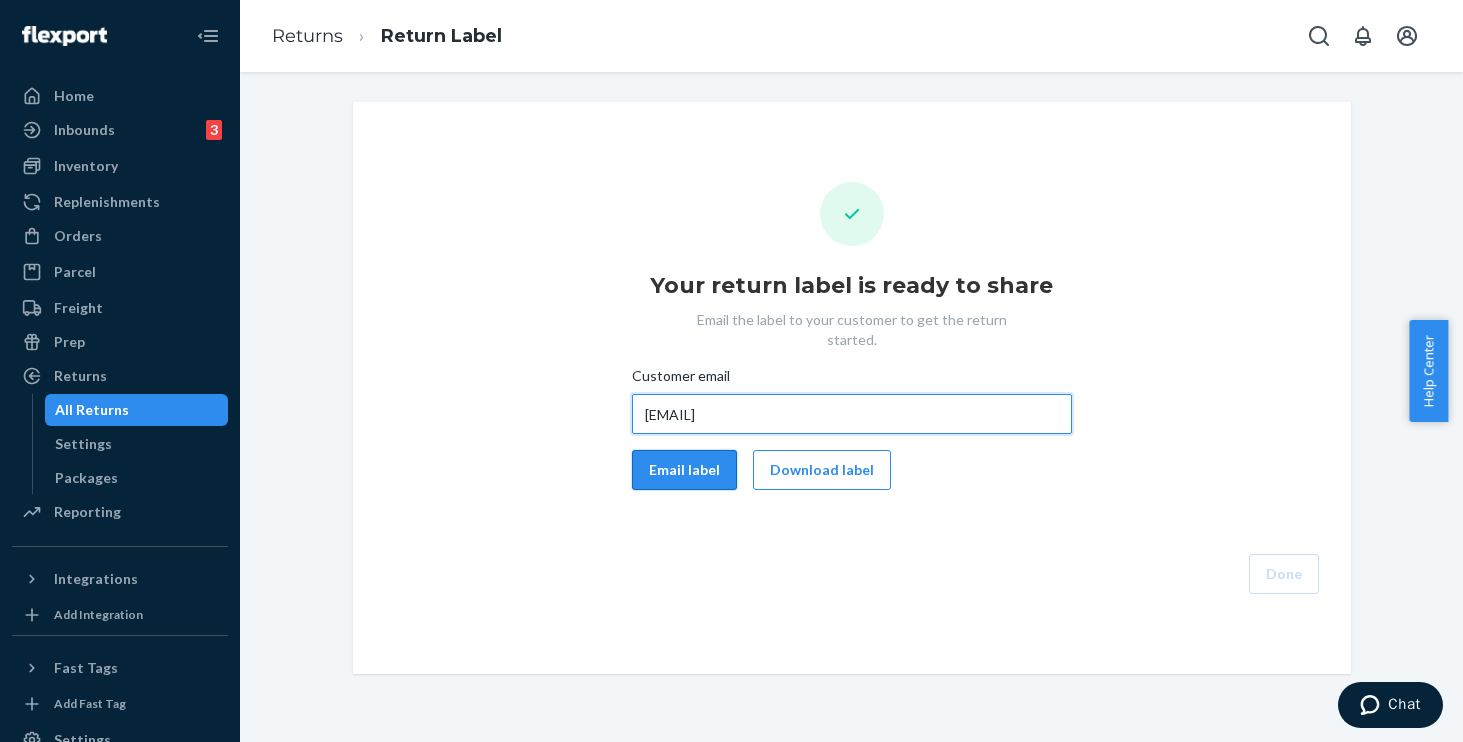 type on "[EMAIL]" 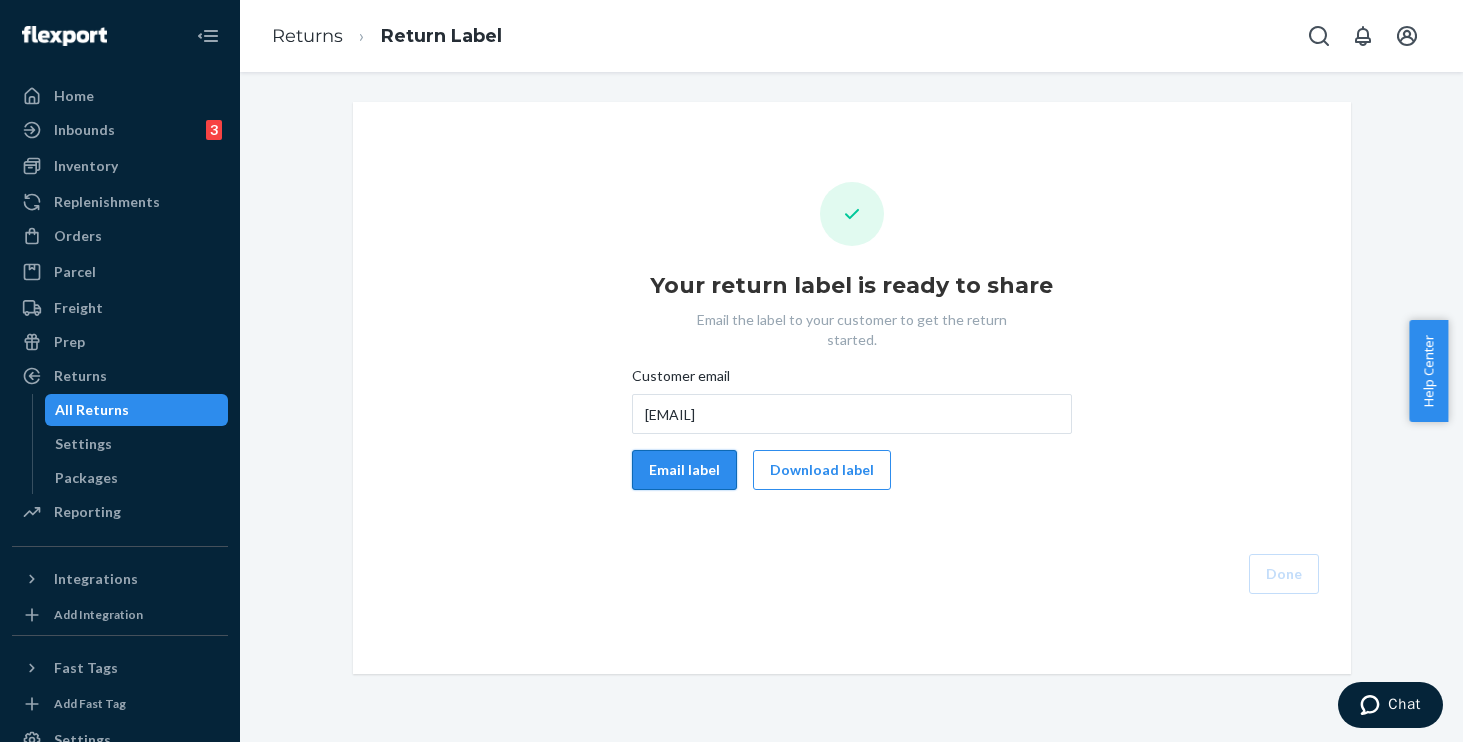 click on "Email label" at bounding box center (684, 470) 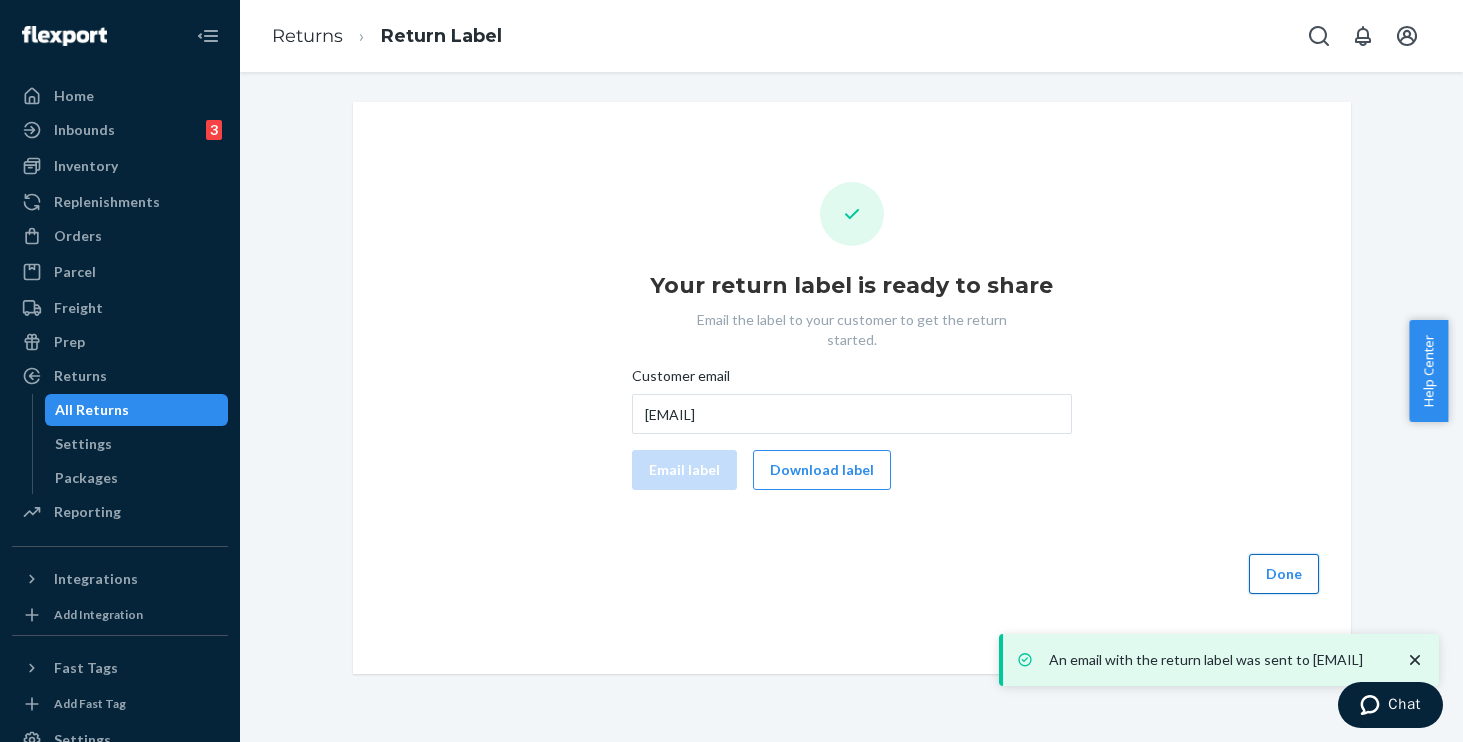 click on "Done" at bounding box center (1284, 574) 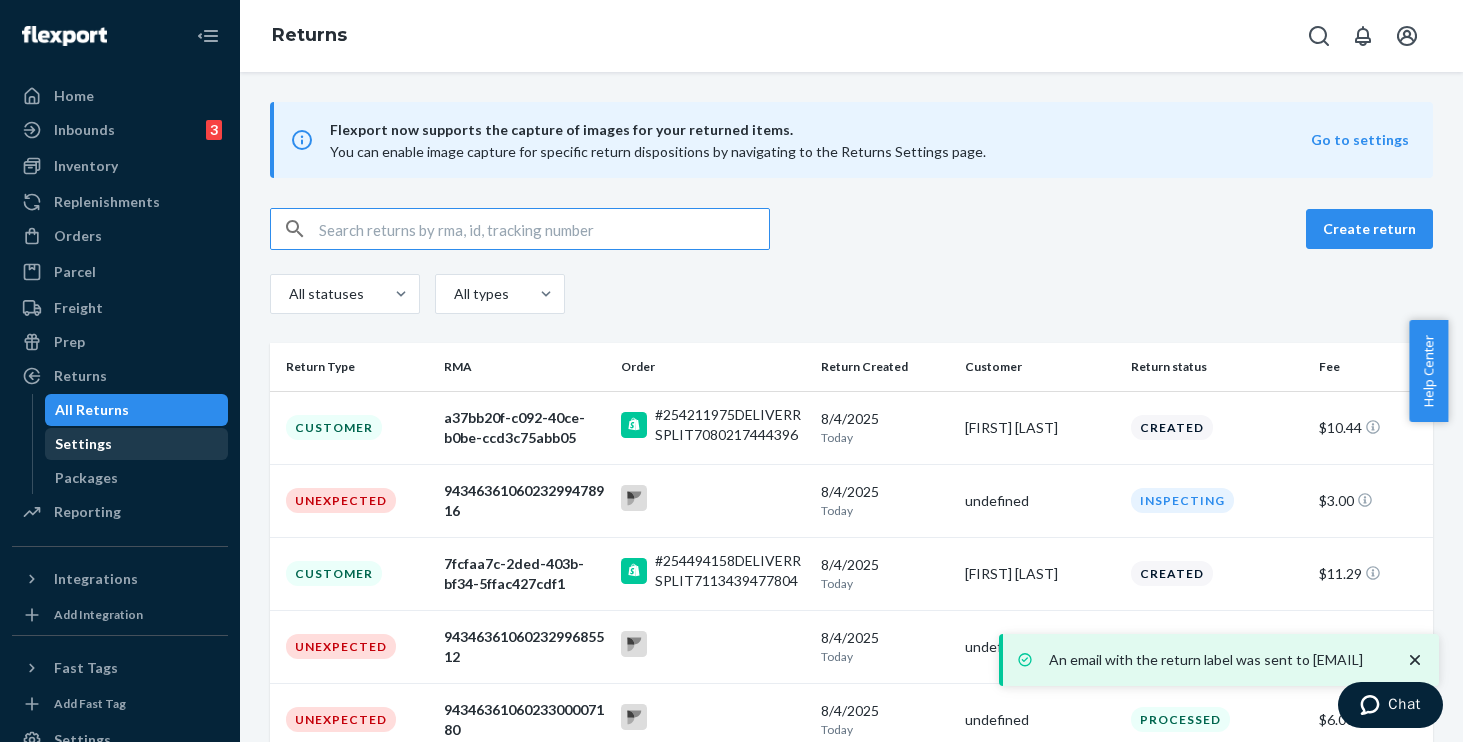 click on "Settings" at bounding box center [83, 444] 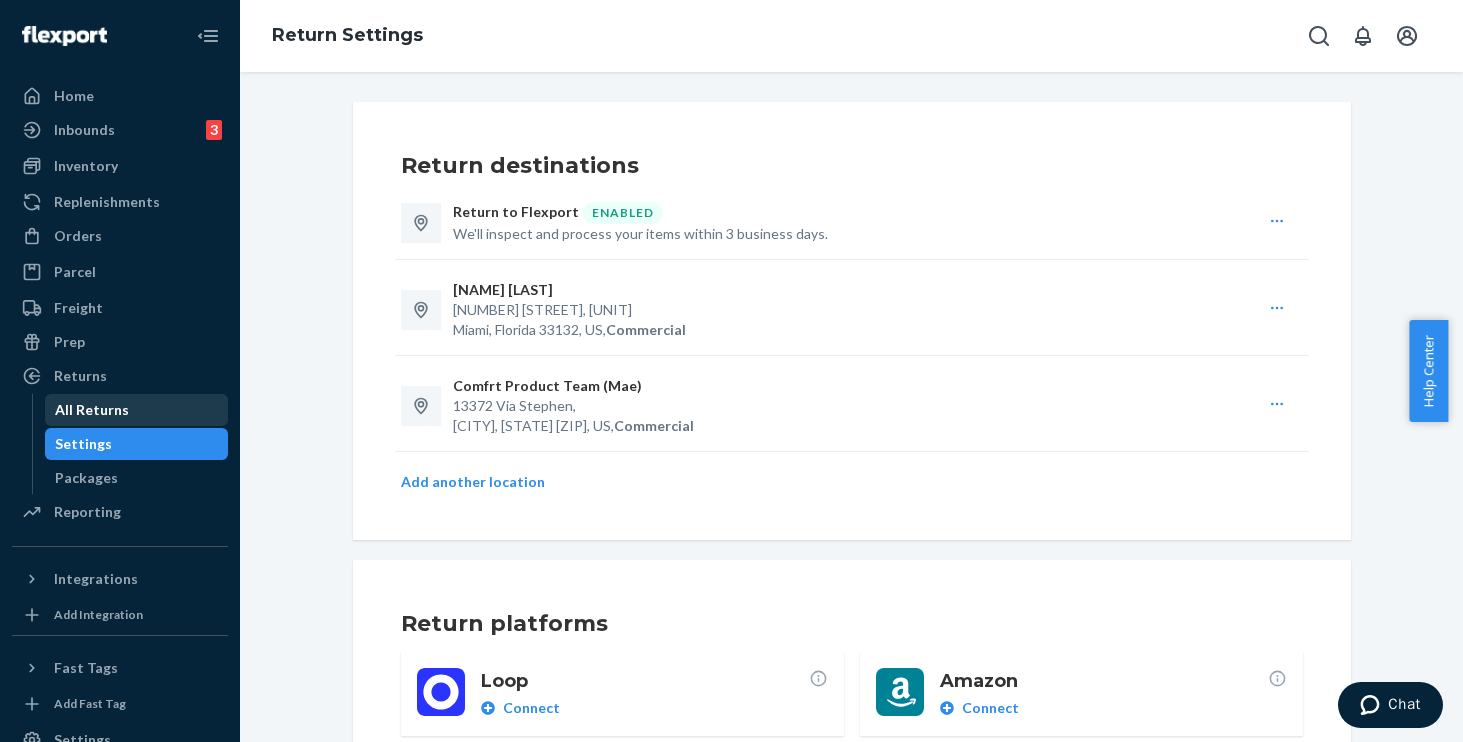 click on "All Returns" at bounding box center (92, 410) 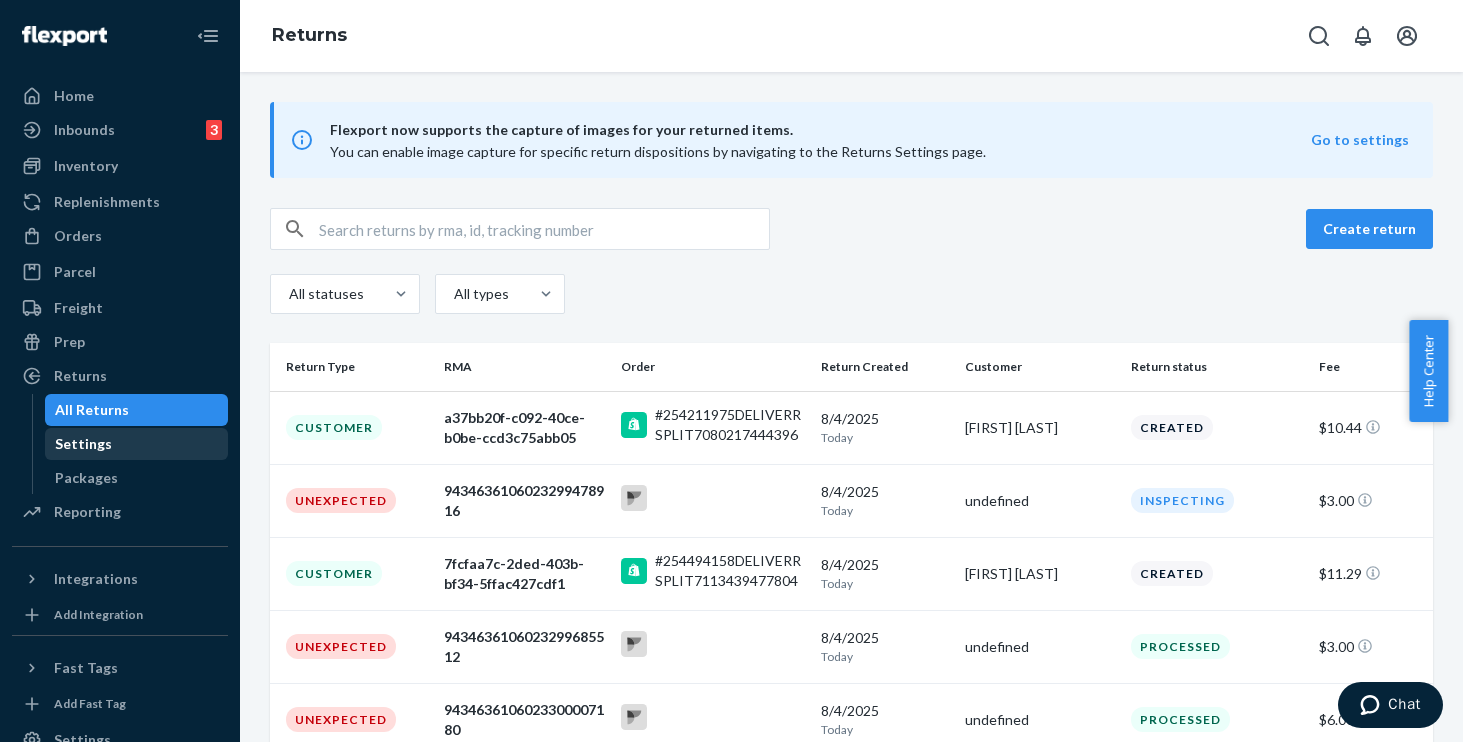 click on "Settings" at bounding box center (83, 444) 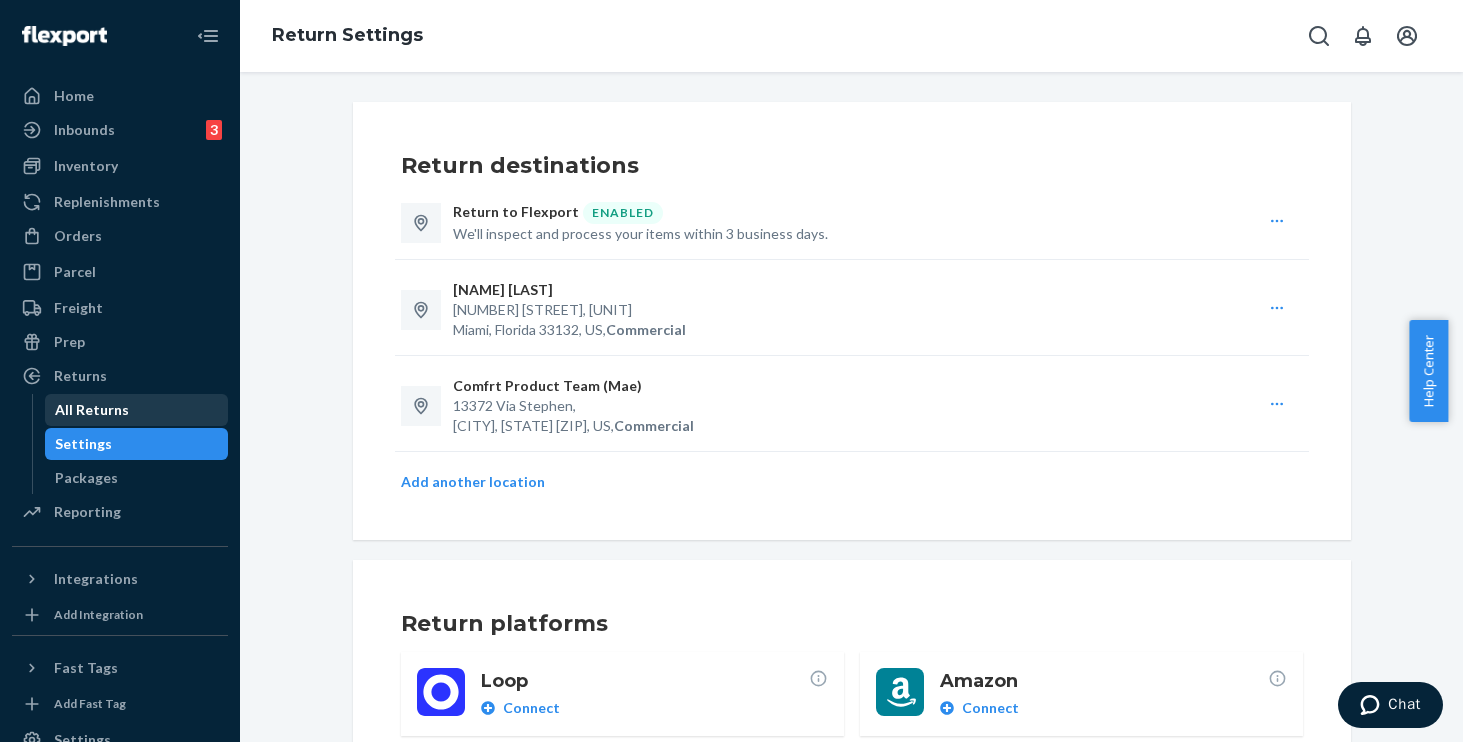 click on "All Returns" at bounding box center [92, 410] 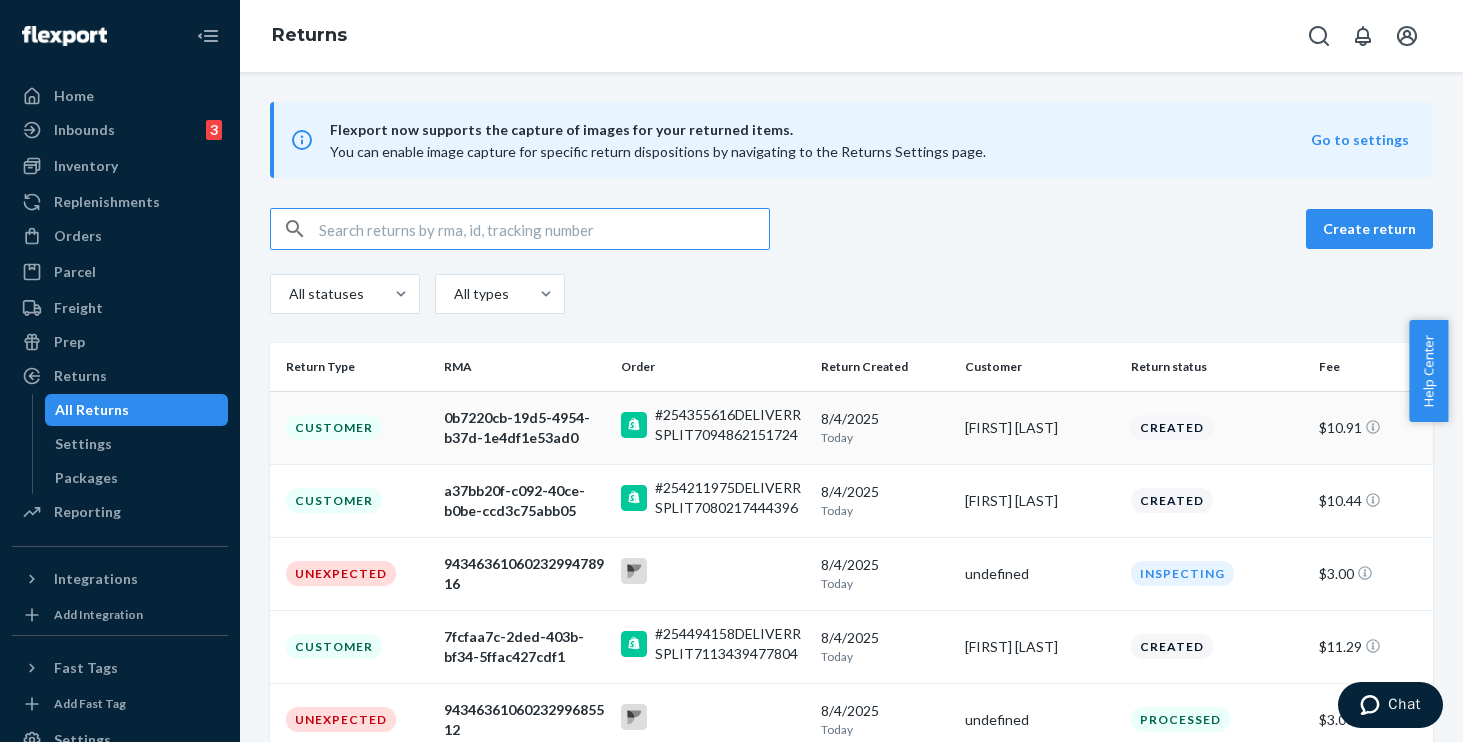 click on "Customer" at bounding box center [353, 427] 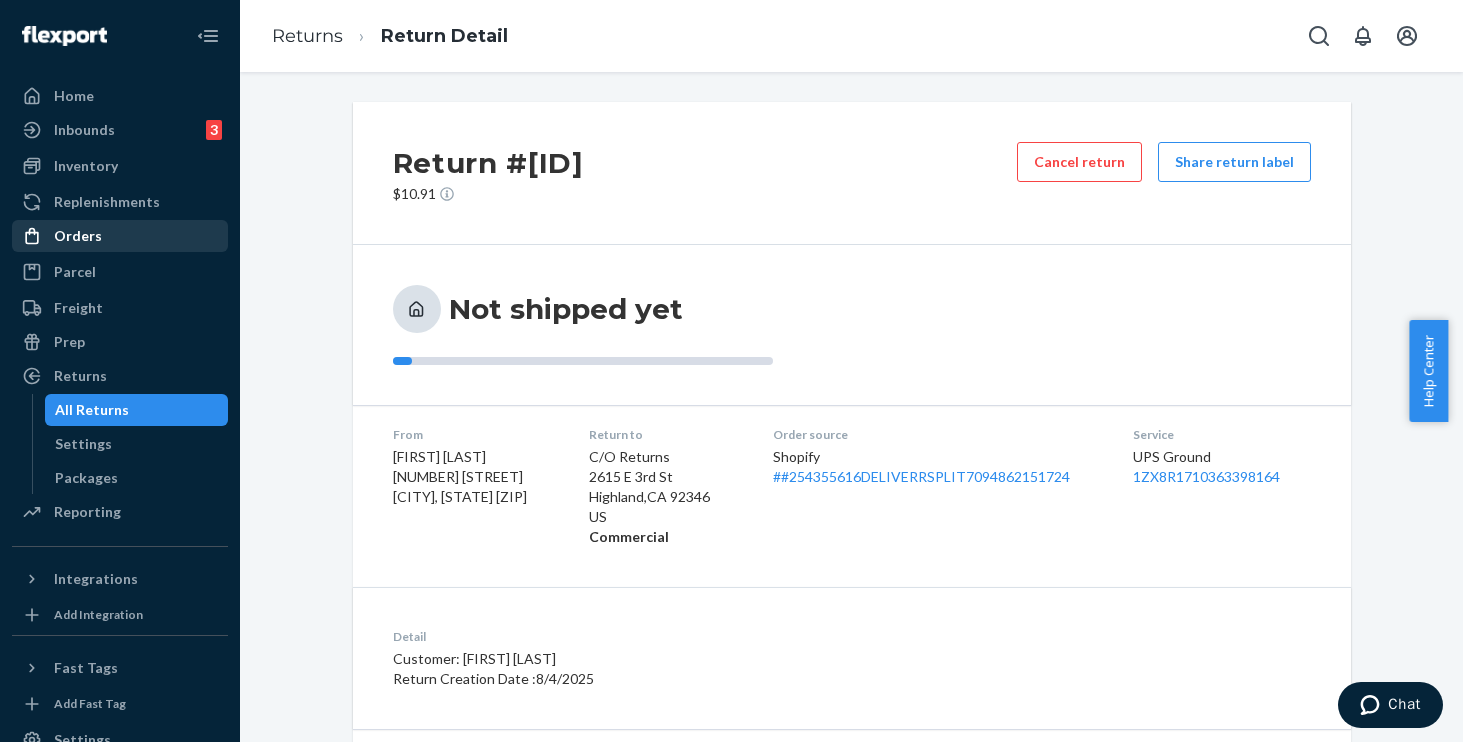 click on "Orders" at bounding box center [78, 236] 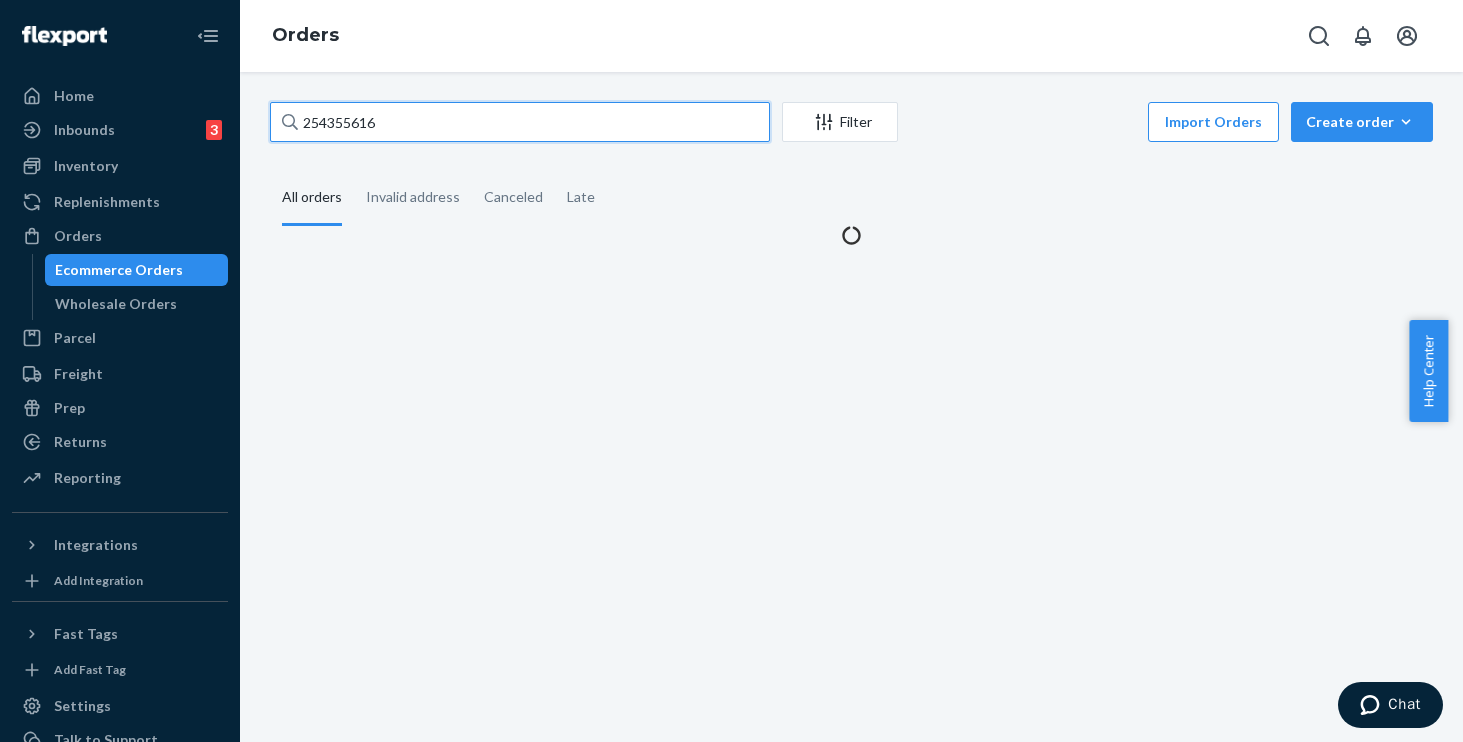 click on "254355616" at bounding box center [520, 122] 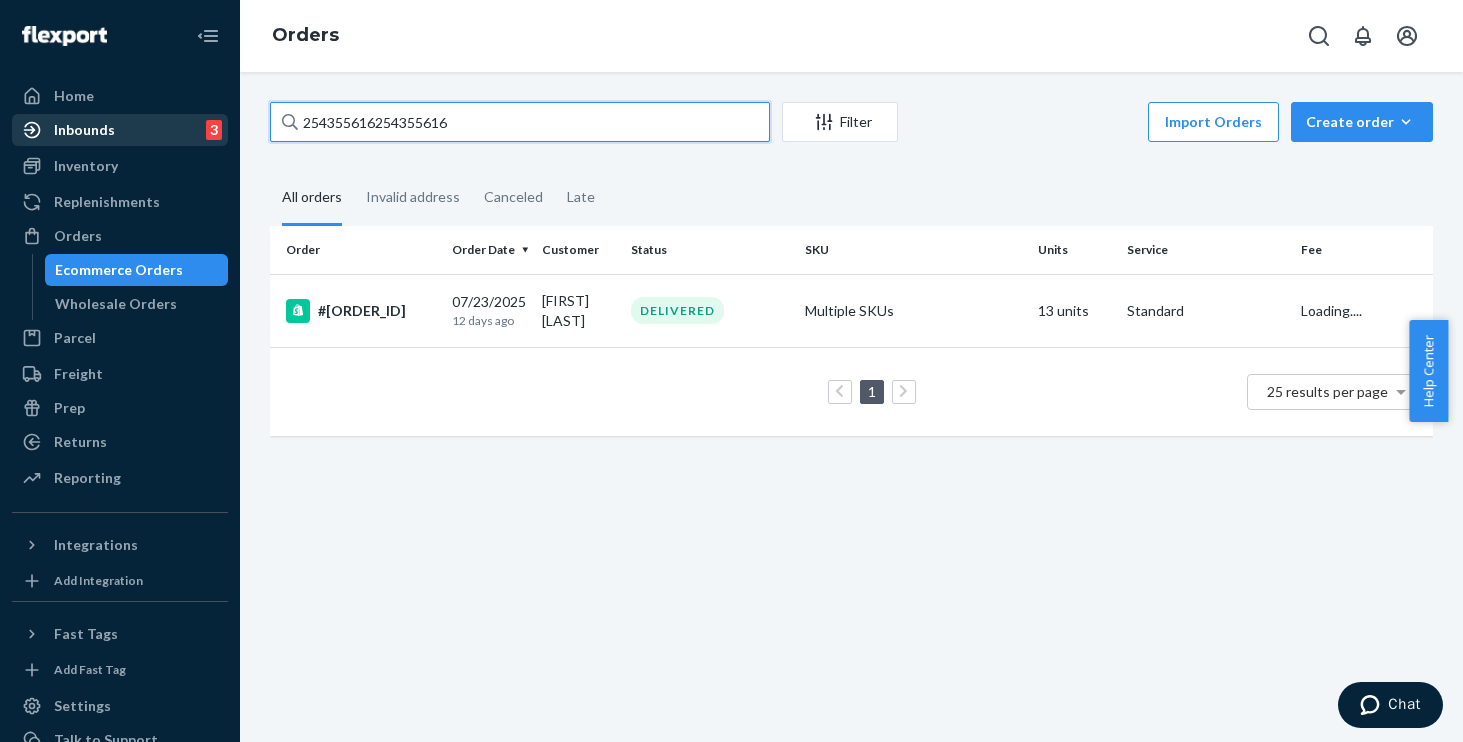 drag, startPoint x: 456, startPoint y: 124, endPoint x: 45, endPoint y: 114, distance: 411.12164 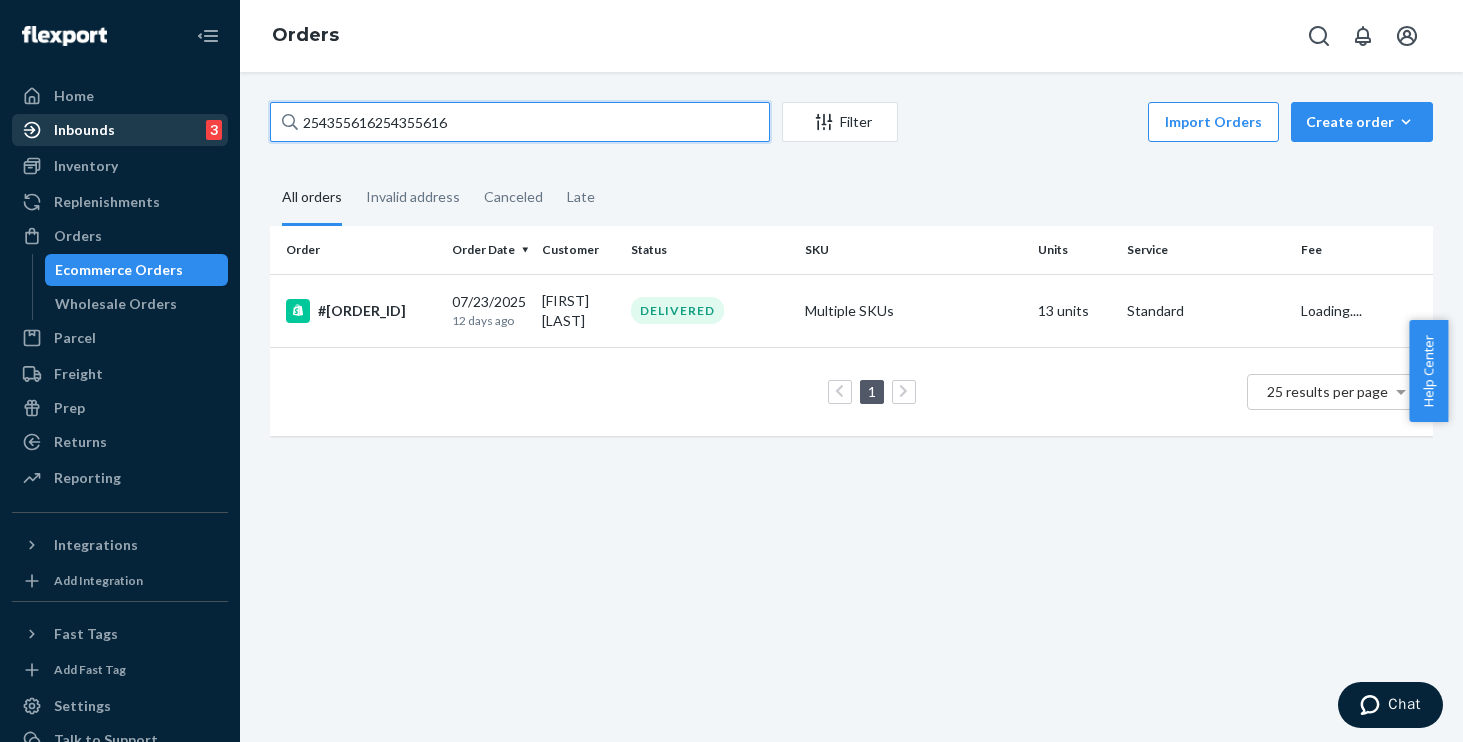 click on "Home Inbounds 3 Shipping Plans Problems 3 Inventory Products Replenishments Orders Ecommerce Orders Wholesale Orders Parcel Parcel orders Integrations Freight Prep Returns All Returns Settings Packages Reporting Reports Analytics Integrations Add Integration Fast Tags Add Fast Tag Settings Talk to Support Help Center Give Feedback Orders [ORDER_ID][ORDER_ID] Filter Import Orders Create order Ecommerce order Removal order All orders Invalid address Canceled Late Order Order Date Customer Status SKU Units Service Fee #[ORDER_ID] [DATE] [TIME_AGO] [FIRST] [LAST] DELIVERED Multiple SKUs [UNITS] units Standard Loading.... 1 25 results per page" at bounding box center (731, 371) 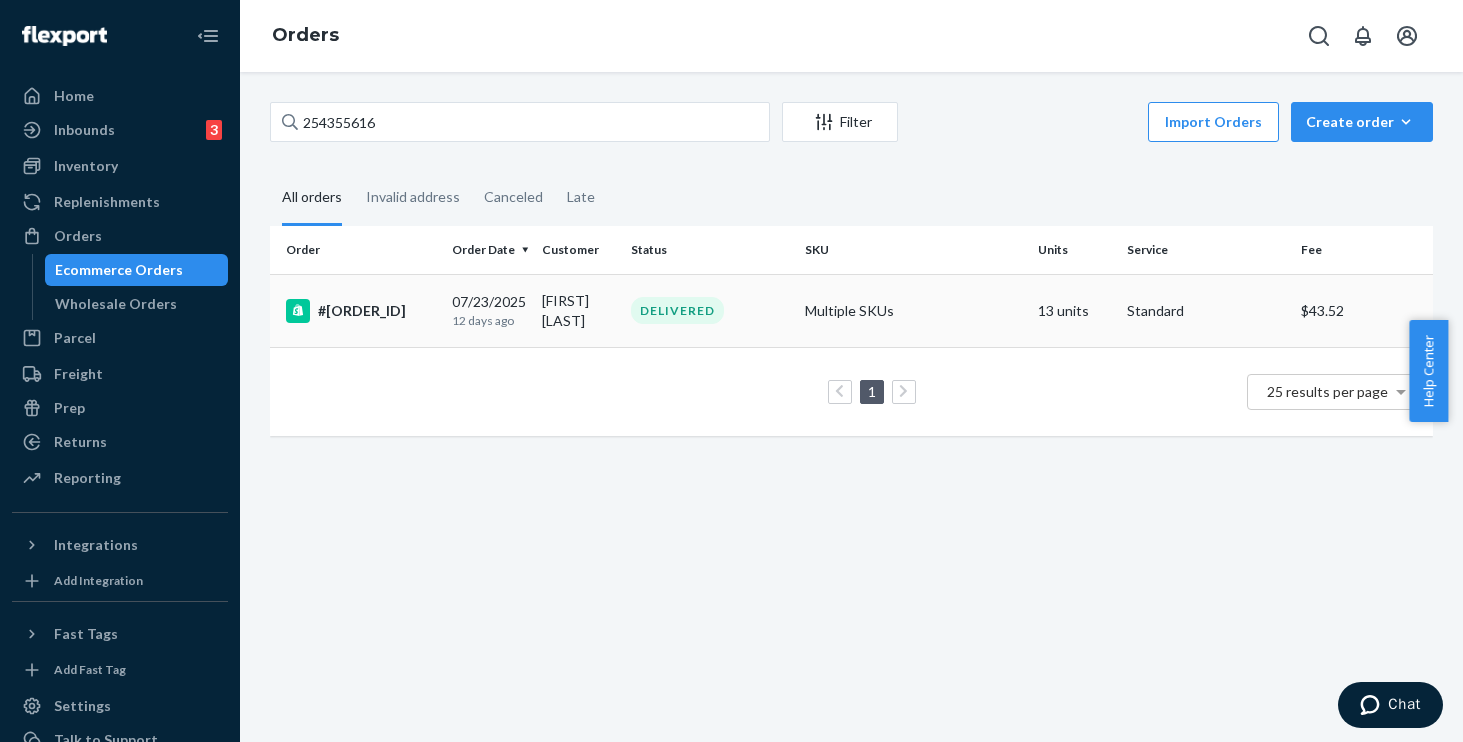 click on "Multiple SKUs" at bounding box center [913, 310] 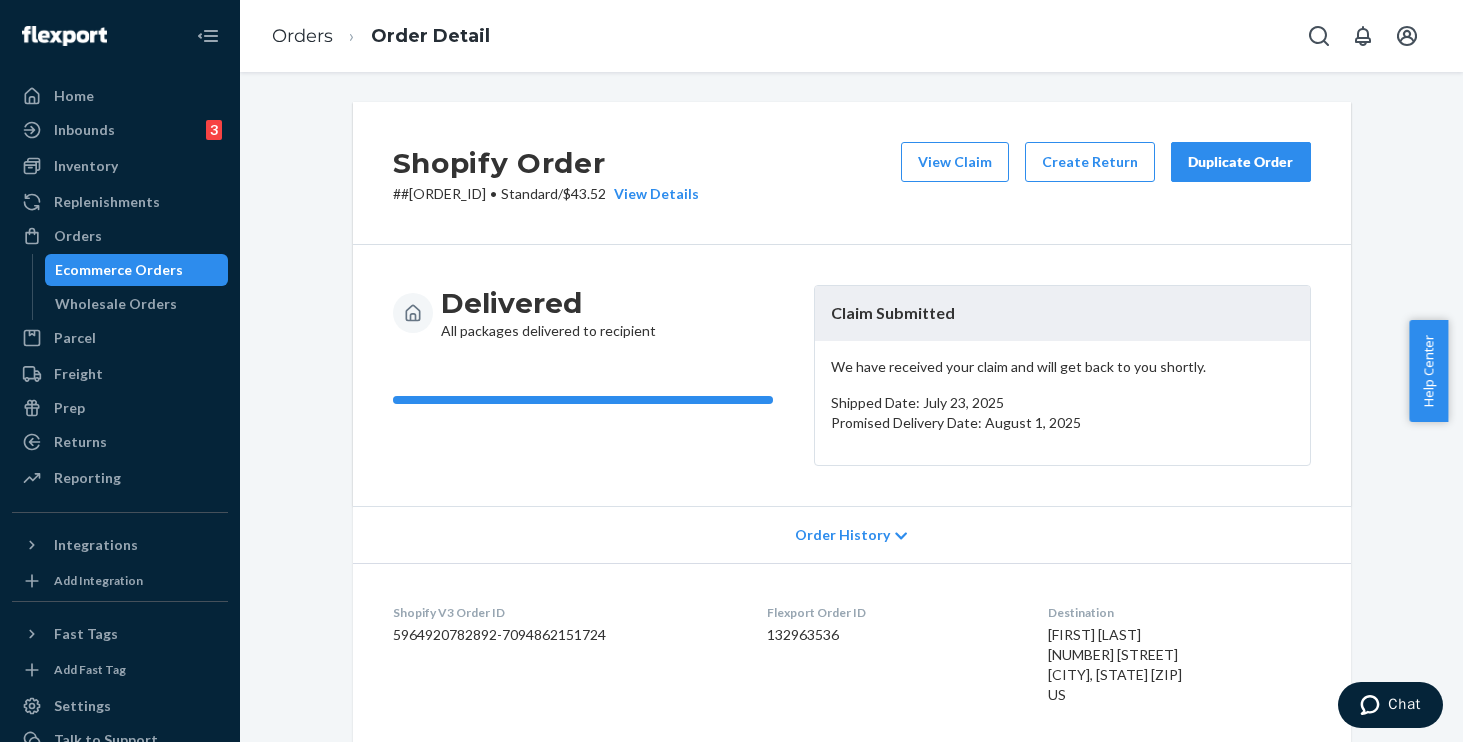click on "Duplicate Order" at bounding box center (1241, 162) 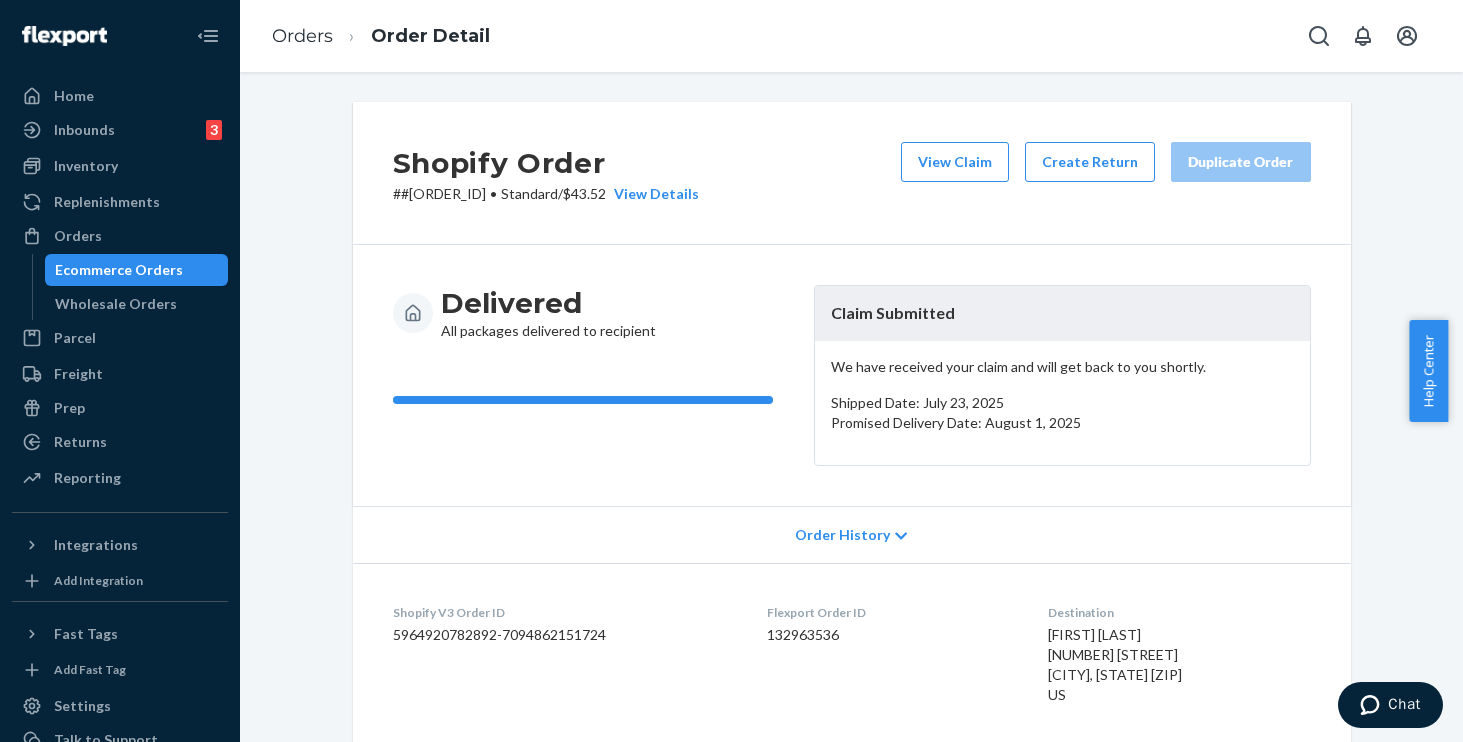 click on "Delivered All packages delivered to recipient Claim Submitted We have received your claim and will get back to you shortly. Shipped Date: [DATE] Promised Delivery Date: [DATE]" at bounding box center (852, 375) 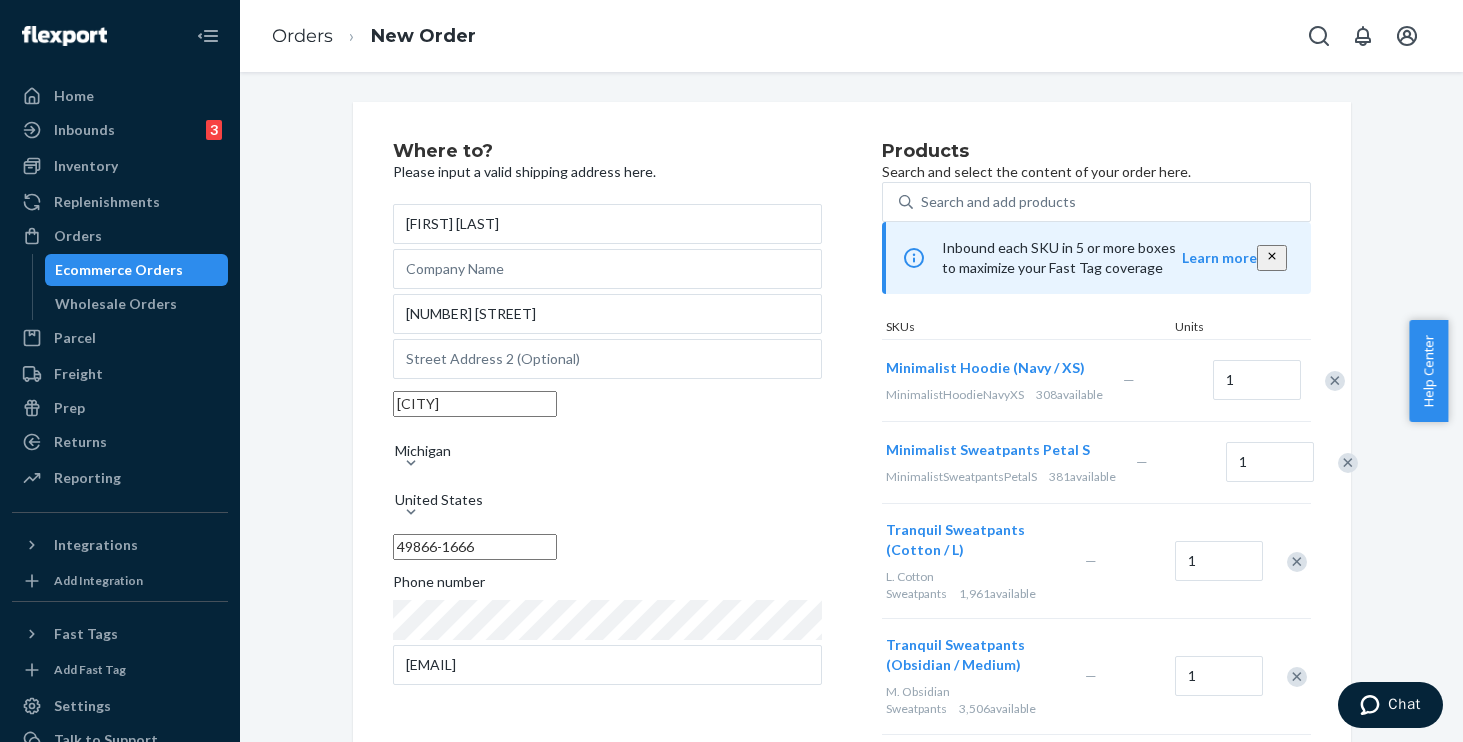 click at bounding box center (1335, 381) 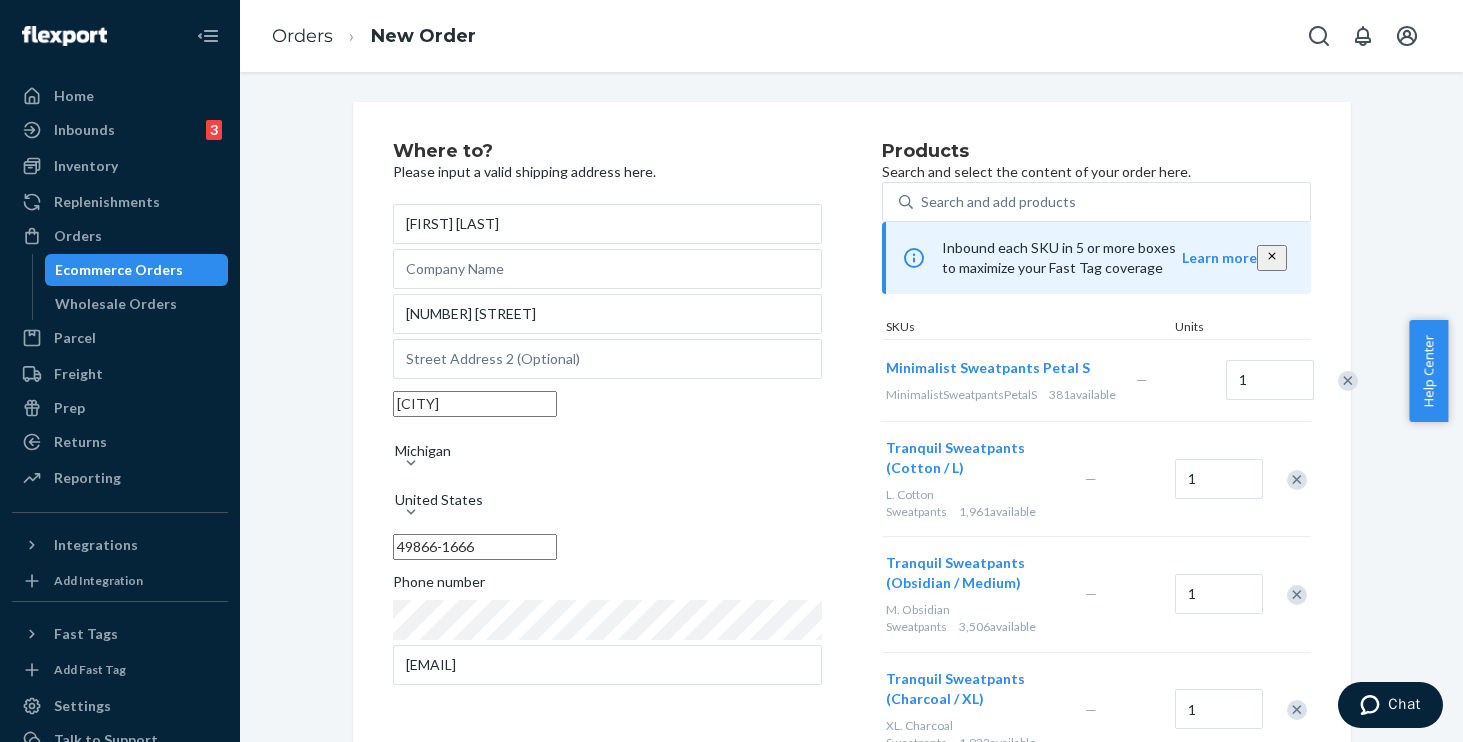 click at bounding box center [1348, 381] 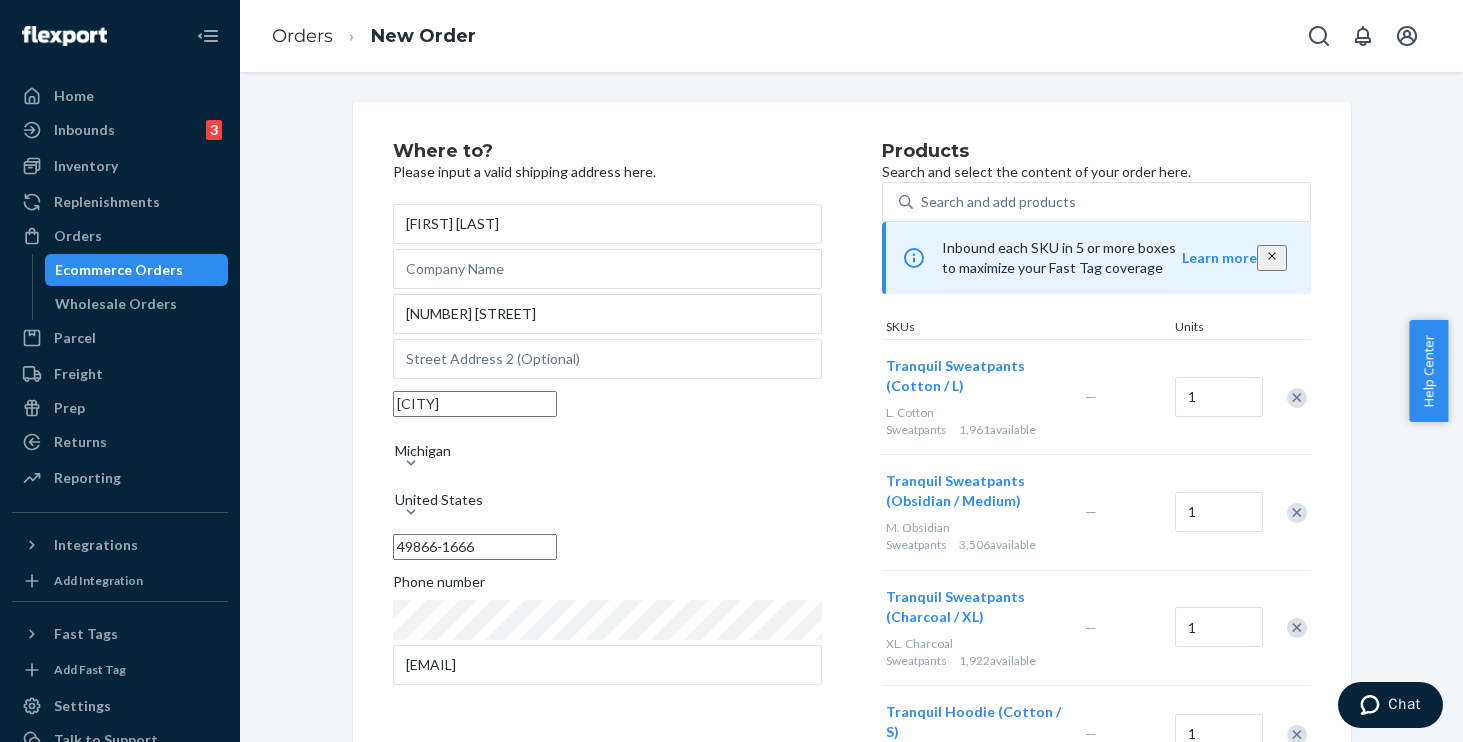 click at bounding box center [1297, 398] 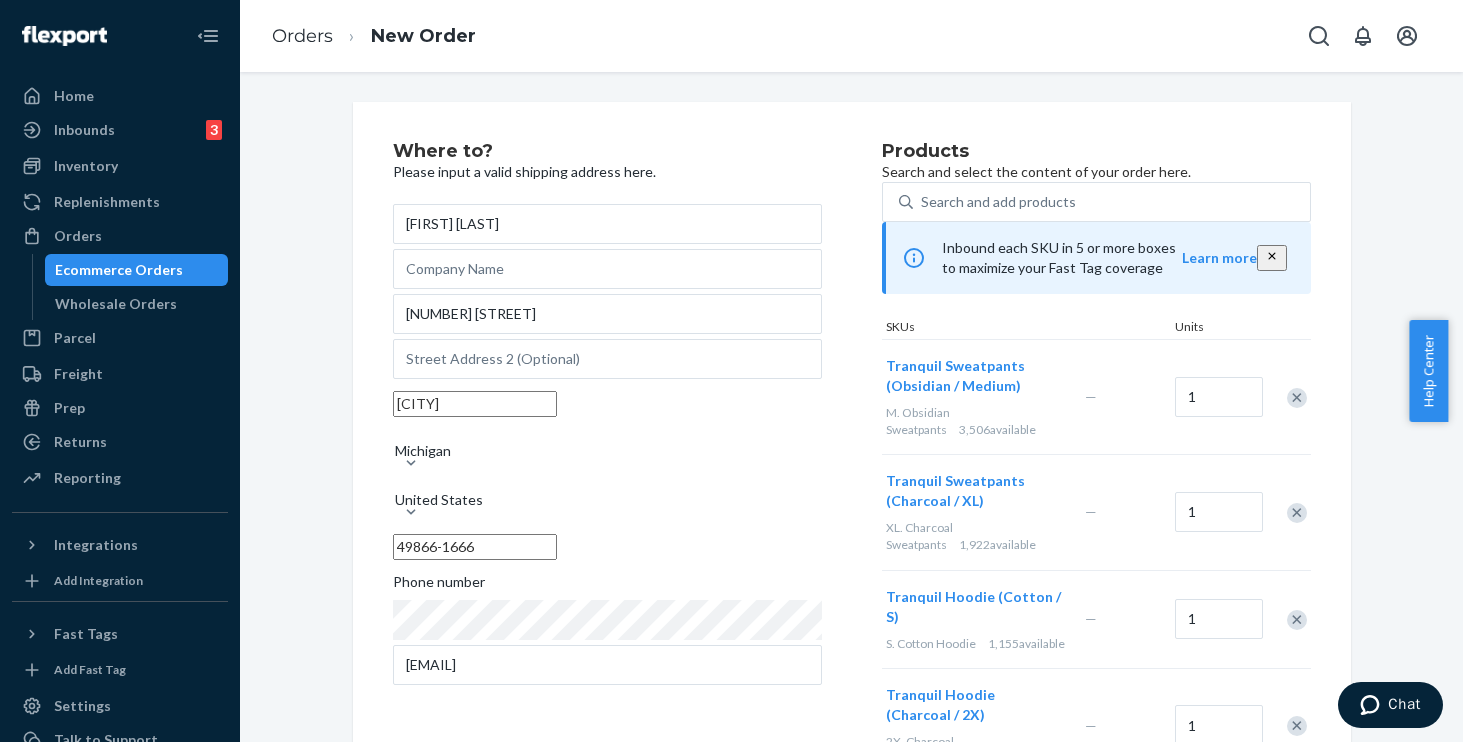click at bounding box center [1297, 398] 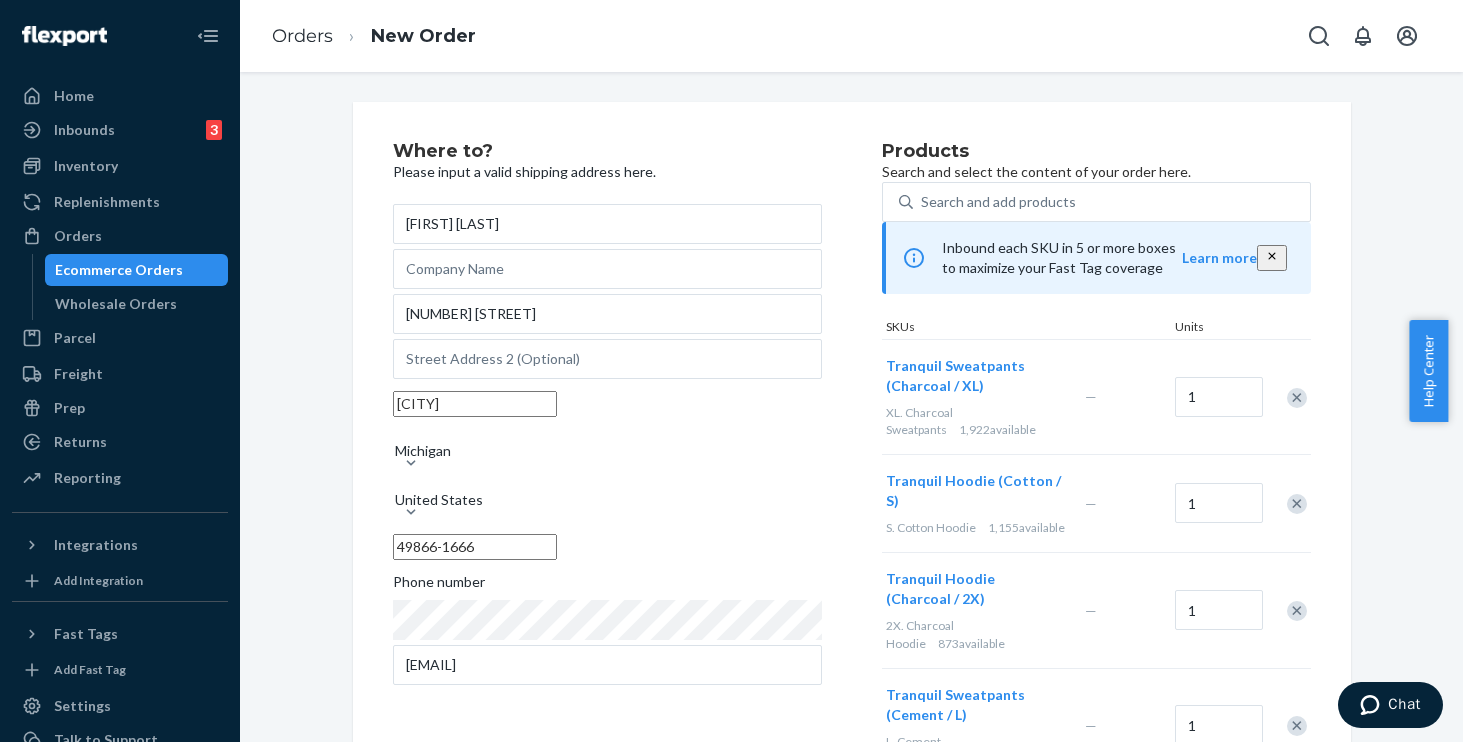 click at bounding box center (1297, 398) 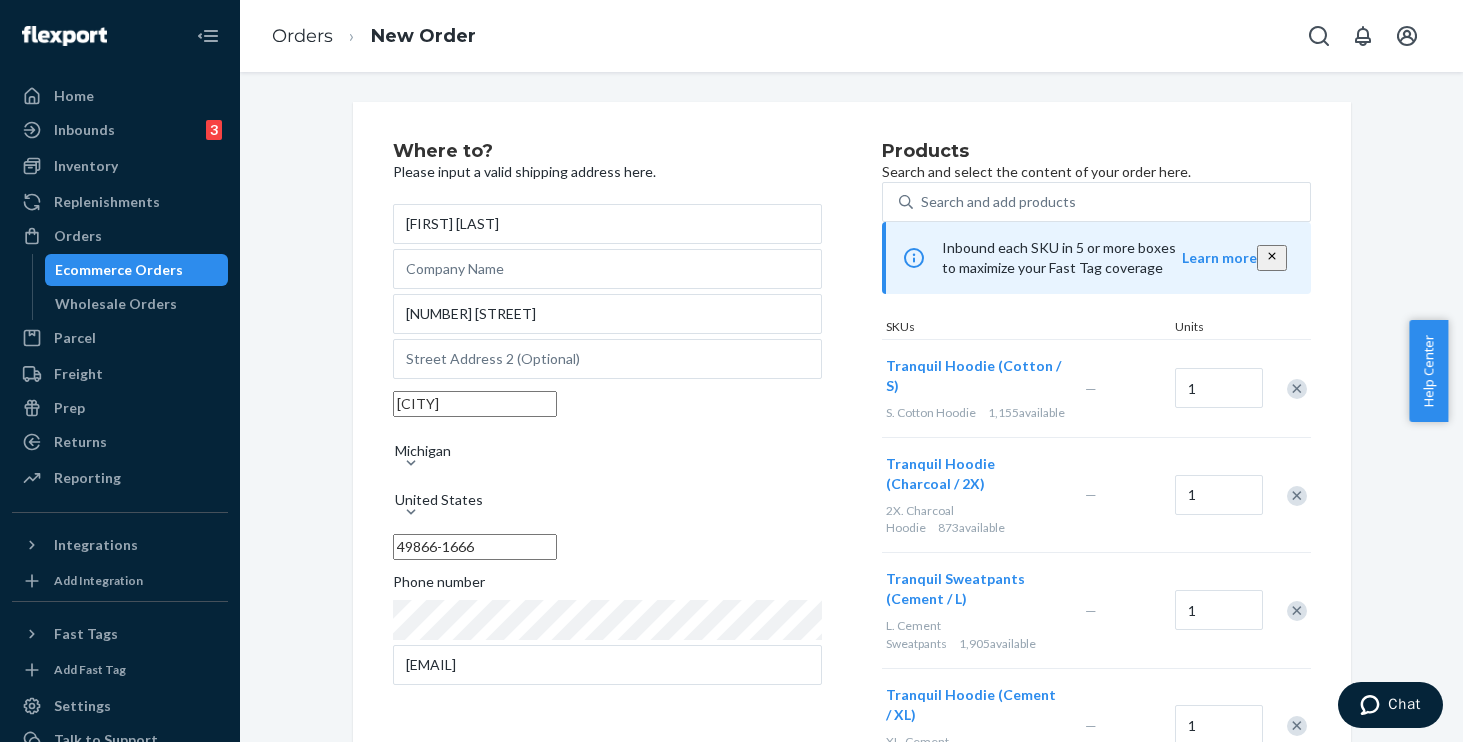 click at bounding box center (1297, 389) 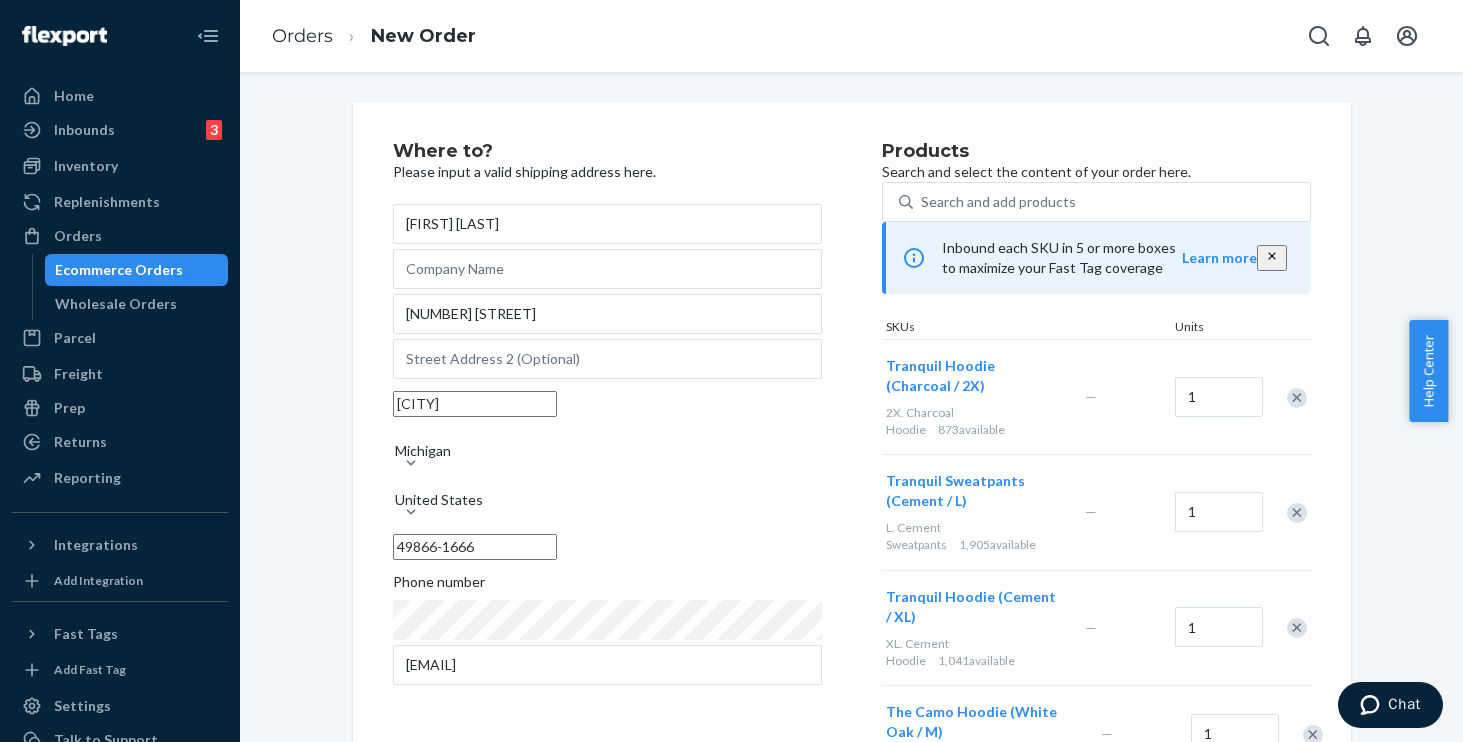 click at bounding box center (1297, 398) 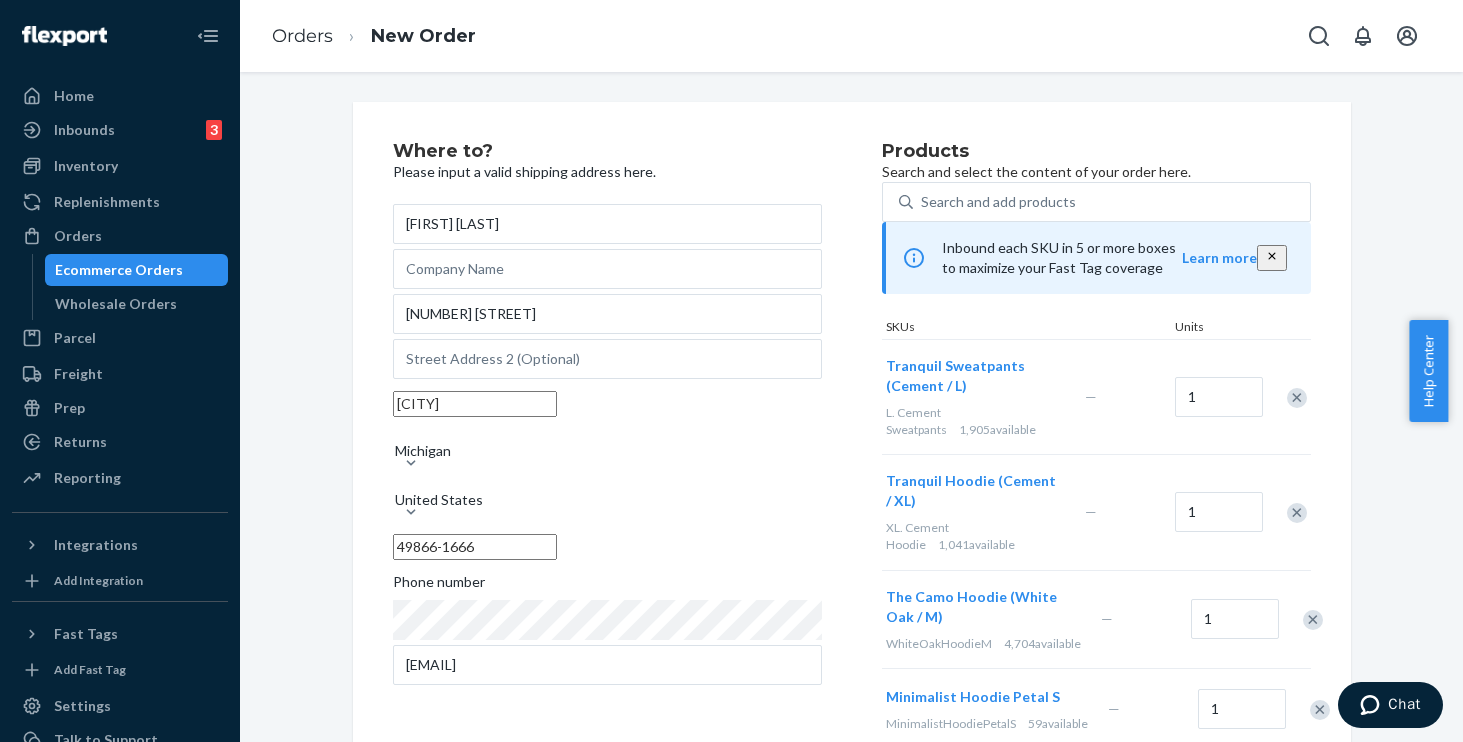 click at bounding box center [1297, 398] 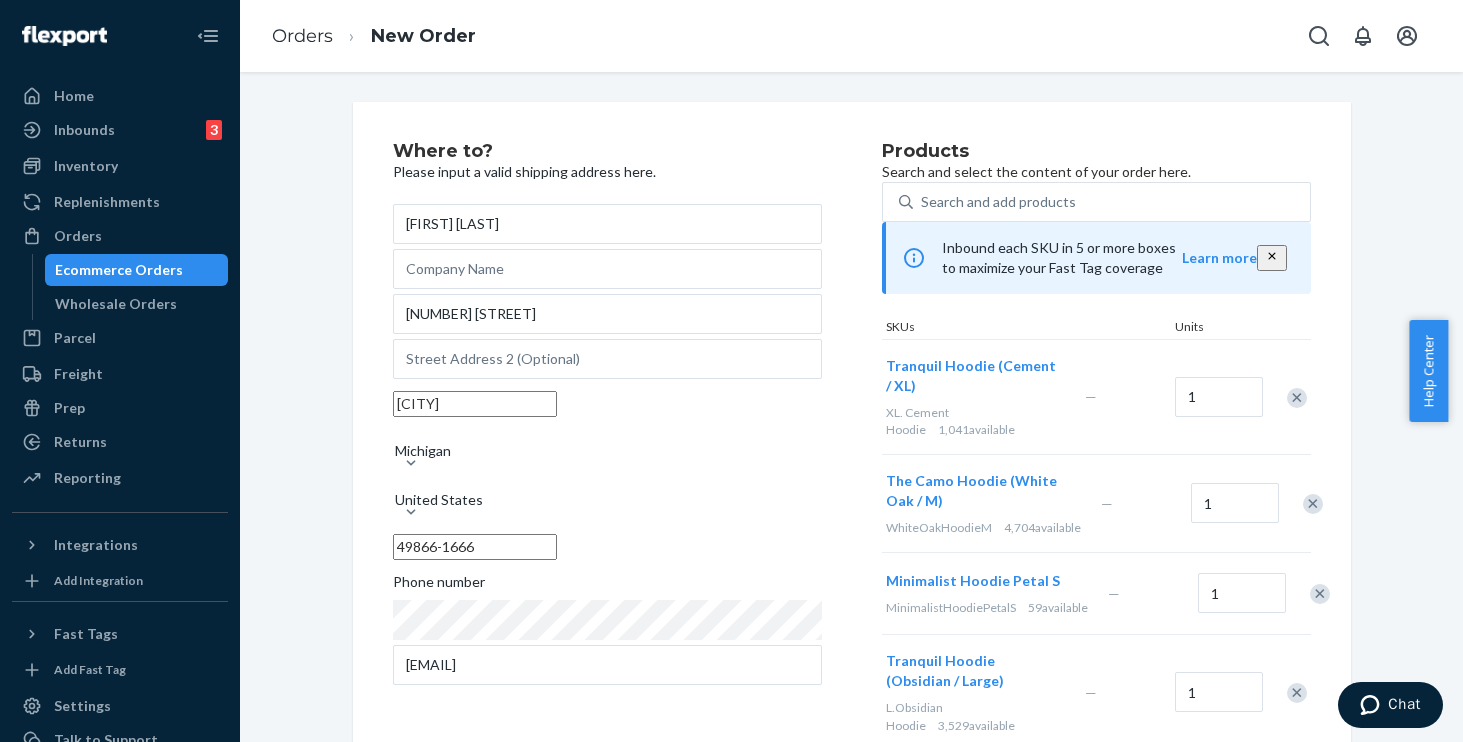 click at bounding box center (1297, 398) 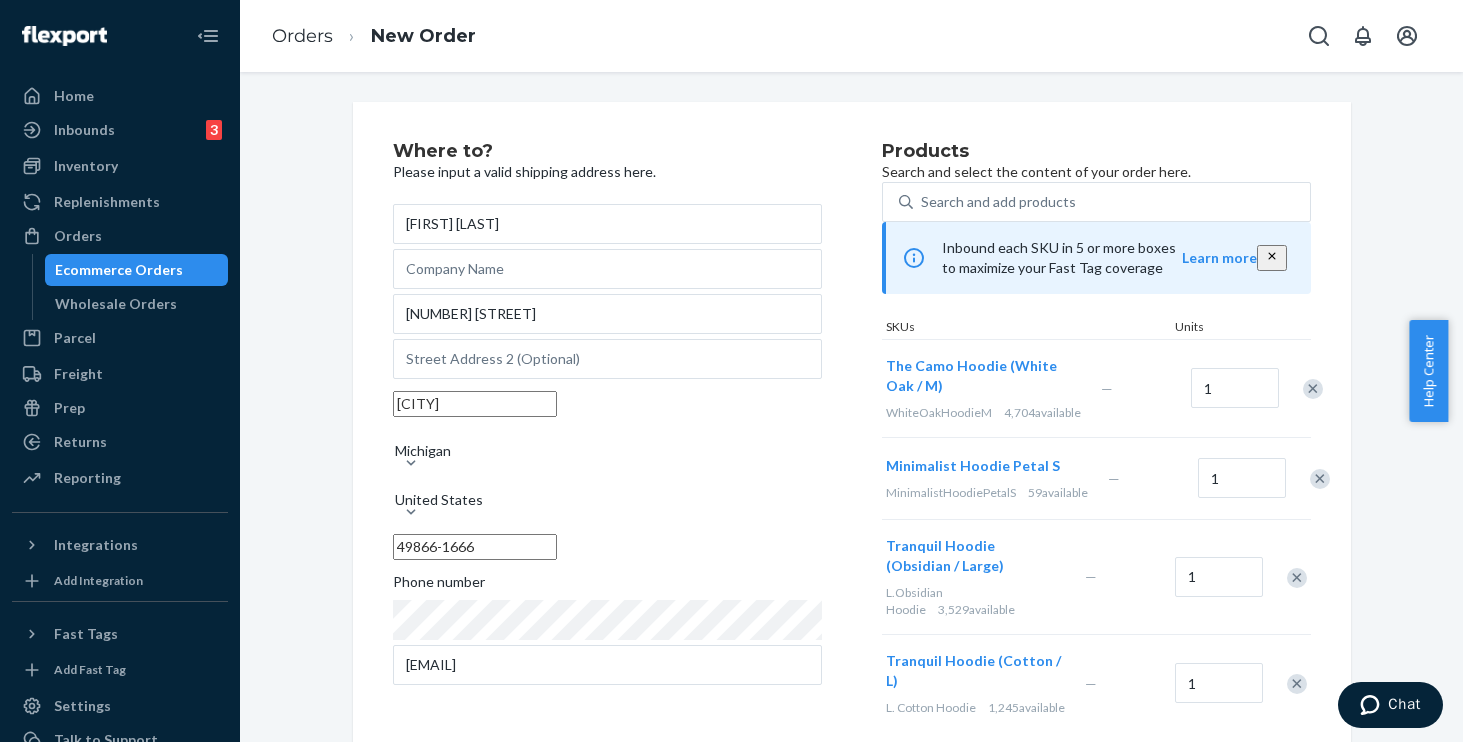 click at bounding box center (1313, 389) 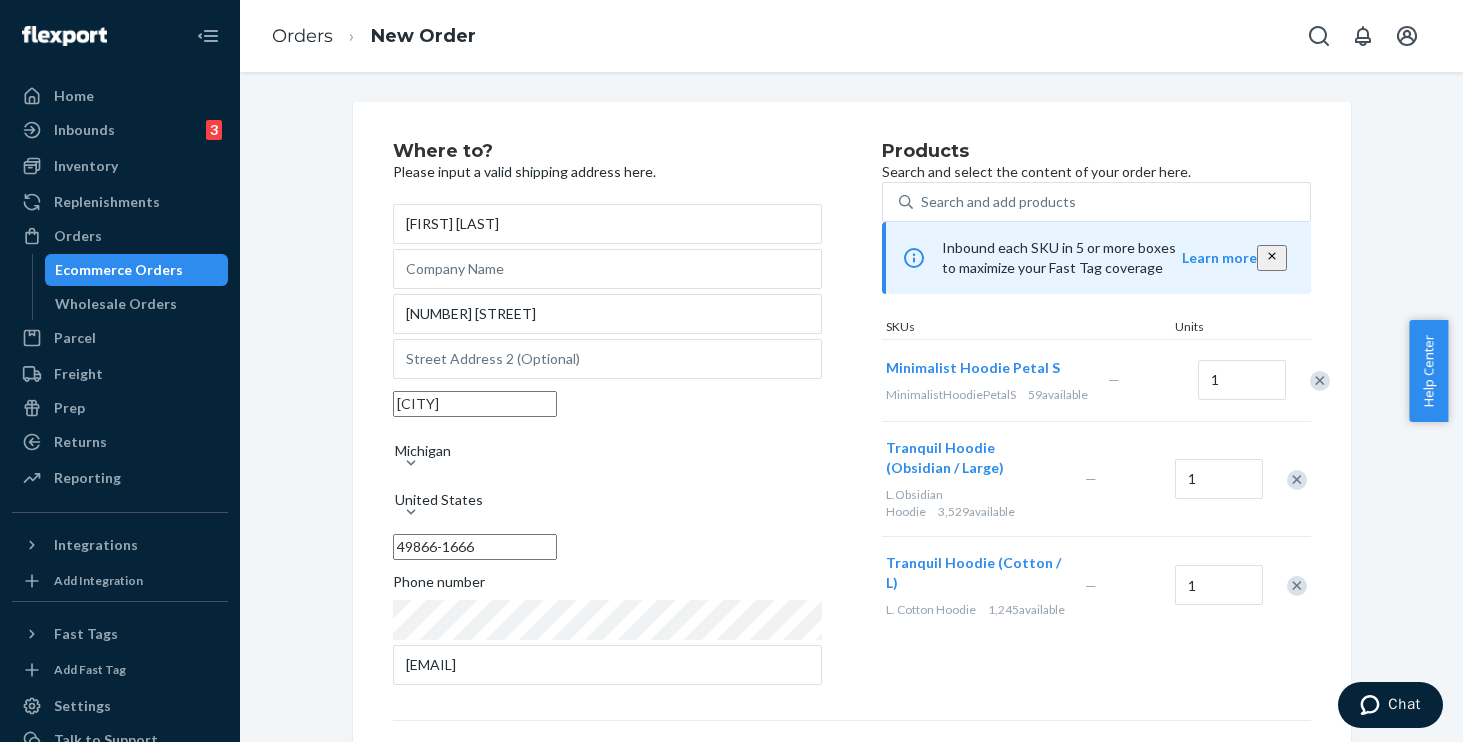 click at bounding box center (1297, 480) 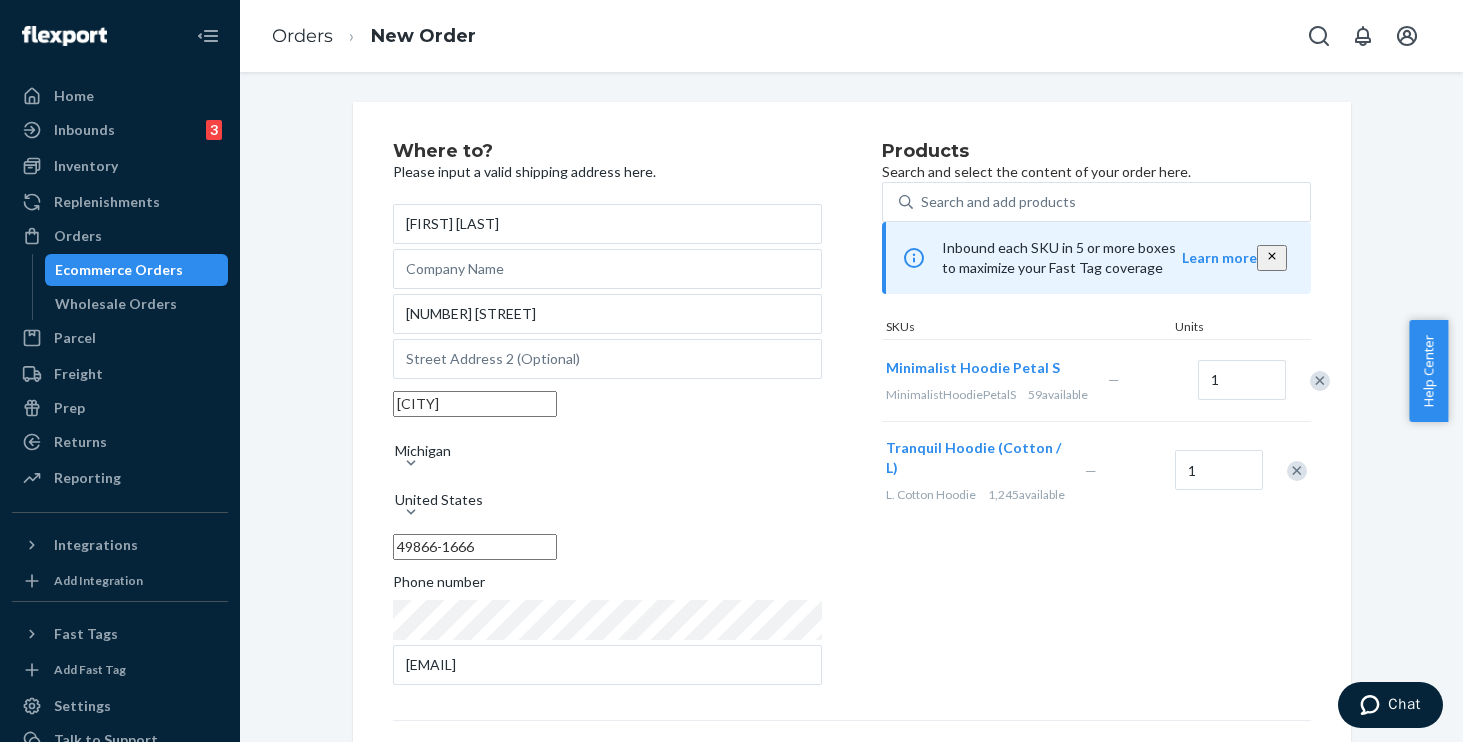 click at bounding box center (1297, 471) 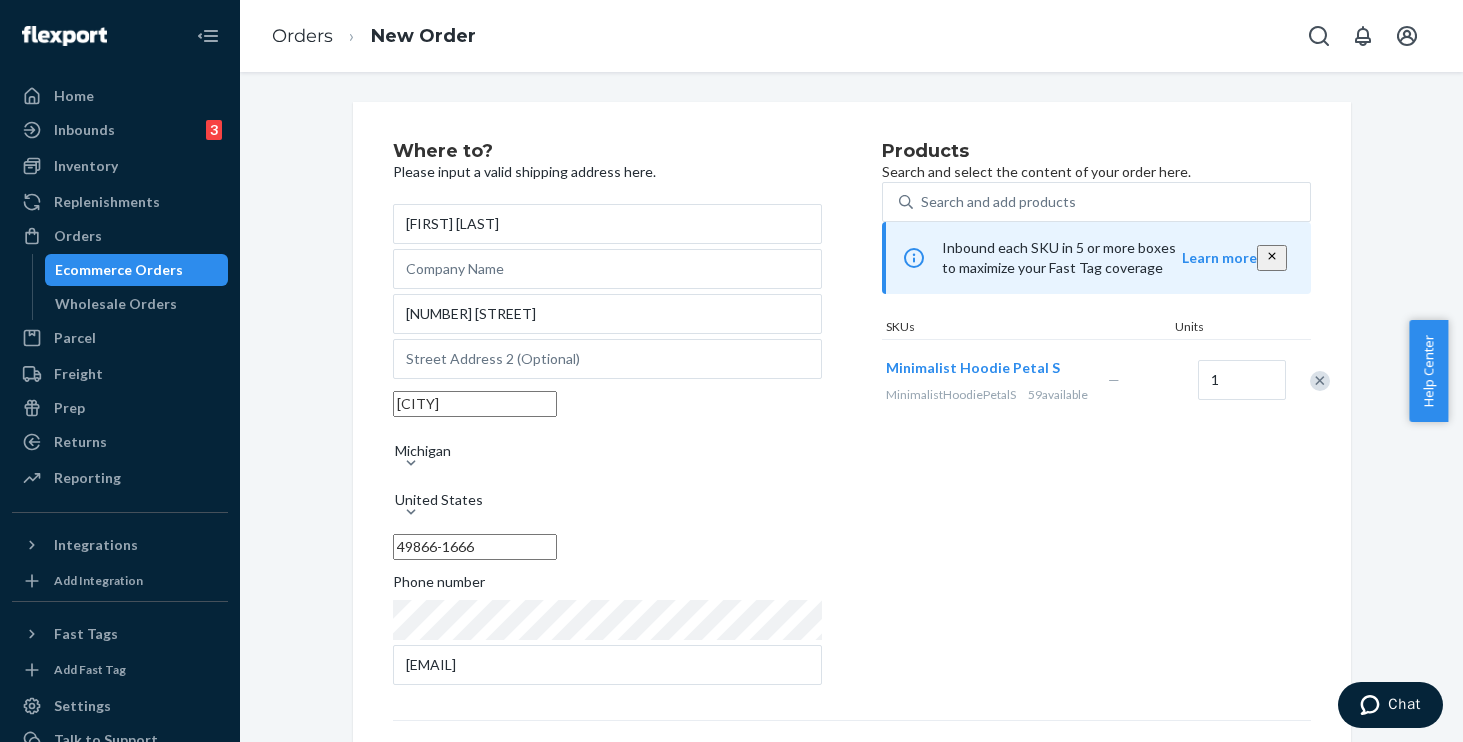click on "Products Search and select the content of your order here. Search and add products Inbound each SKU in 5 or more boxes to maximize your Fast Tag coverage Learn more SKUs Units Minimalist Hoodie Petal S MinimalistHoodiePetalS 59  available — 1 Tranquil Hoodie (Cotton / L) L. Cotton Hoodie 1,245  available — 1" at bounding box center (1096, 416) 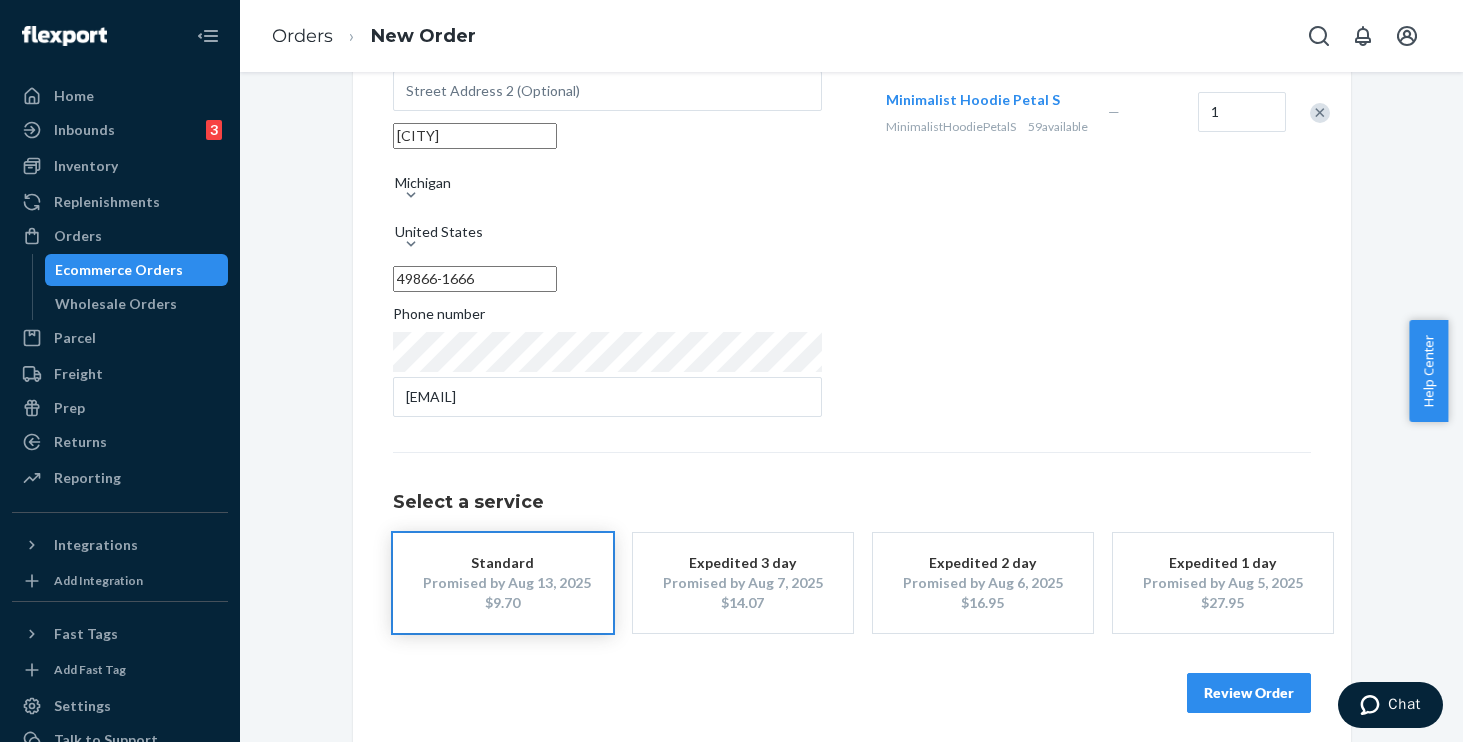 click on "Review Order" at bounding box center (1249, 693) 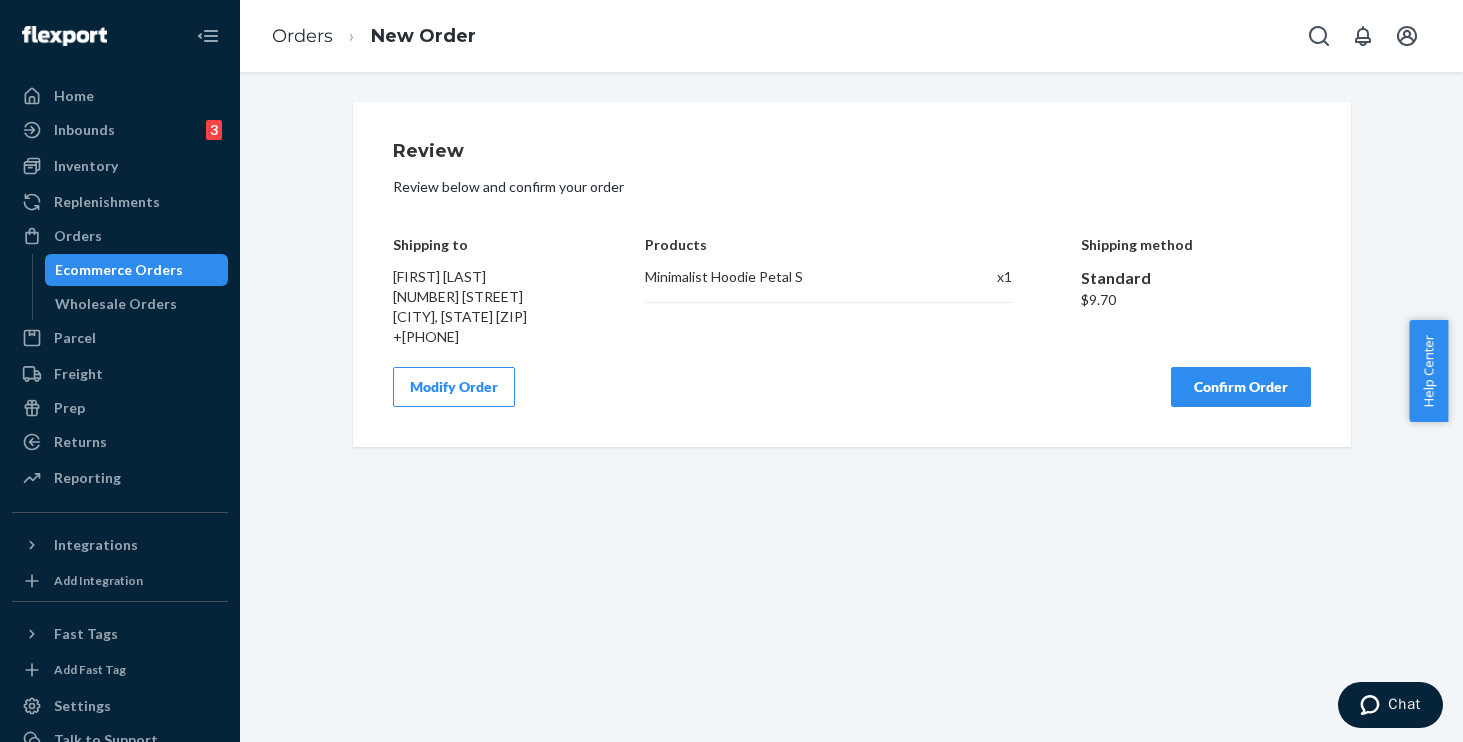 click on "Confirm Order" at bounding box center [1241, 387] 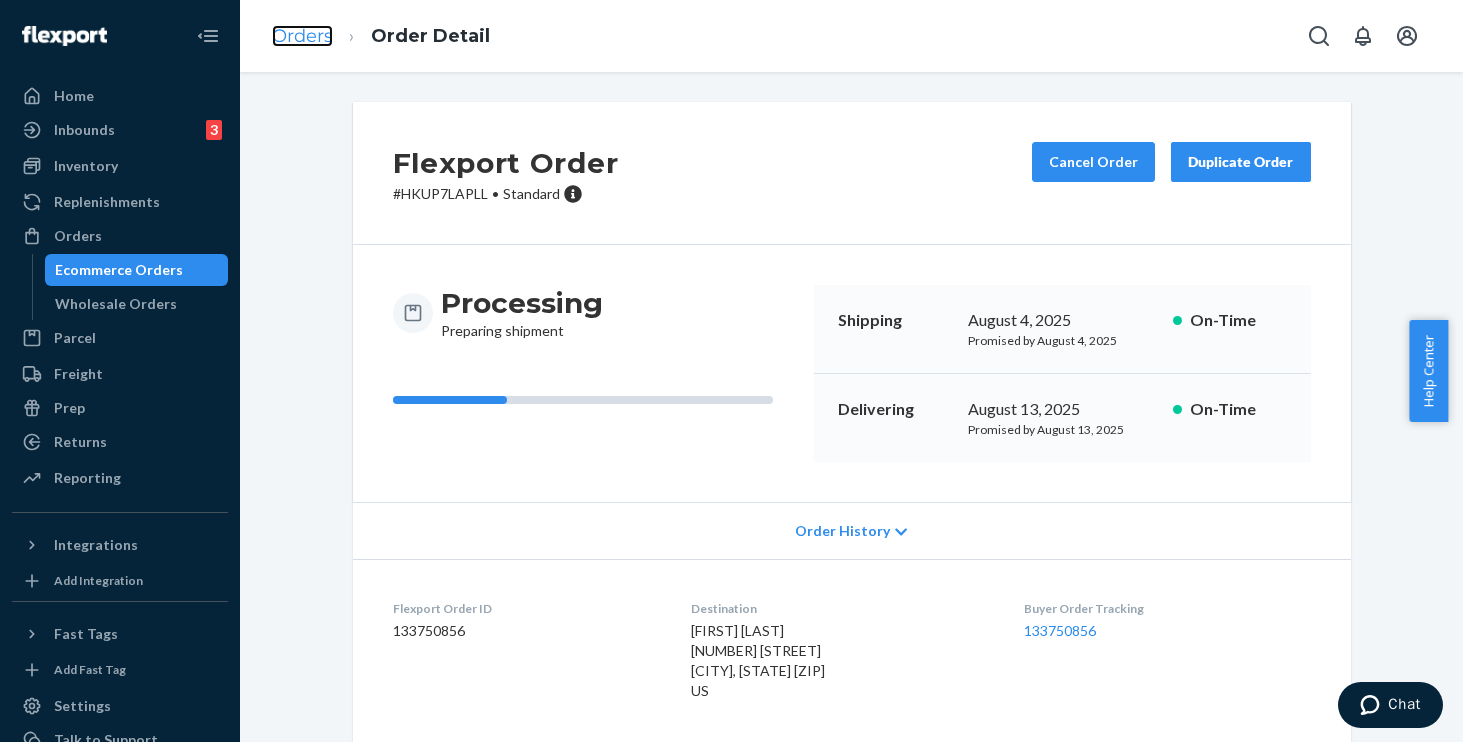 click on "Orders" at bounding box center (302, 36) 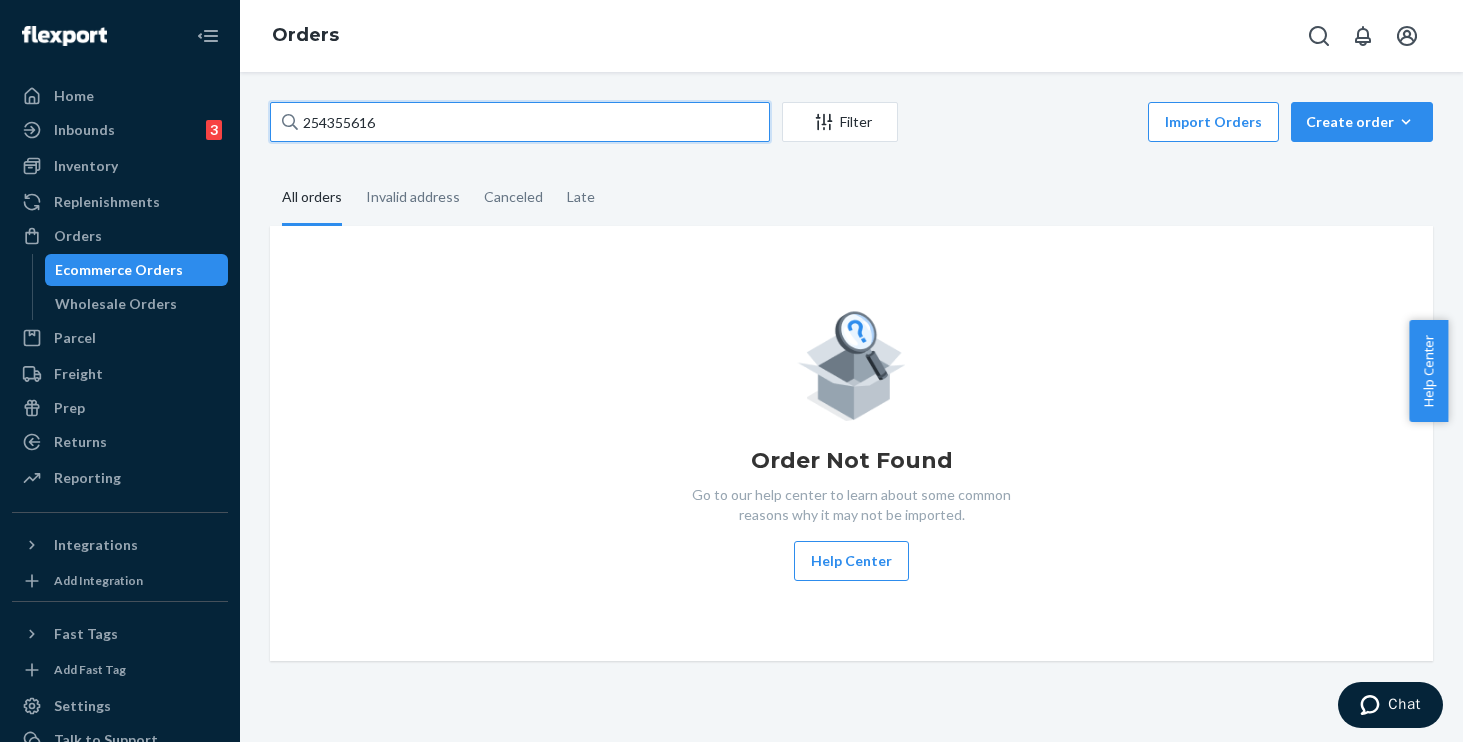 click on "254355616" at bounding box center [520, 122] 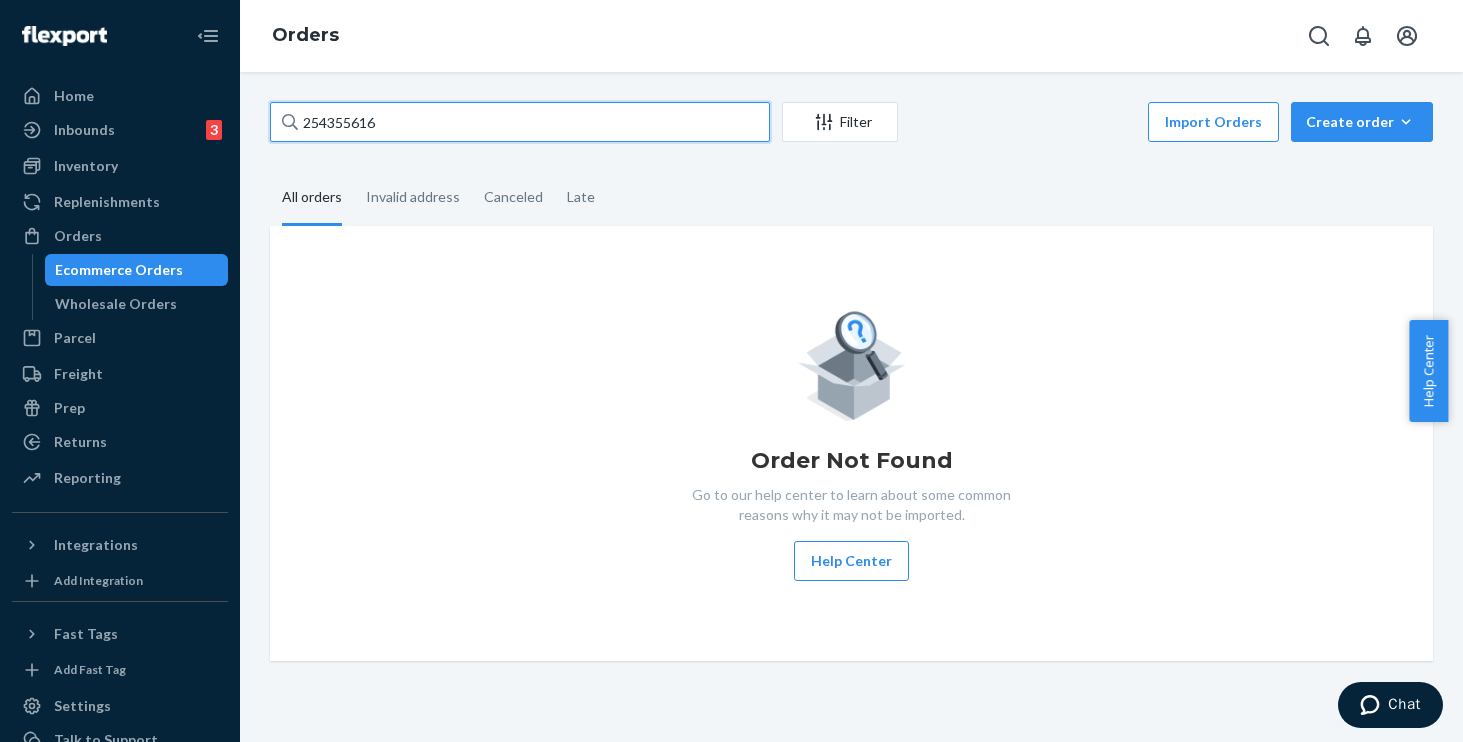 drag, startPoint x: 490, startPoint y: 125, endPoint x: 181, endPoint y: 112, distance: 309.27335 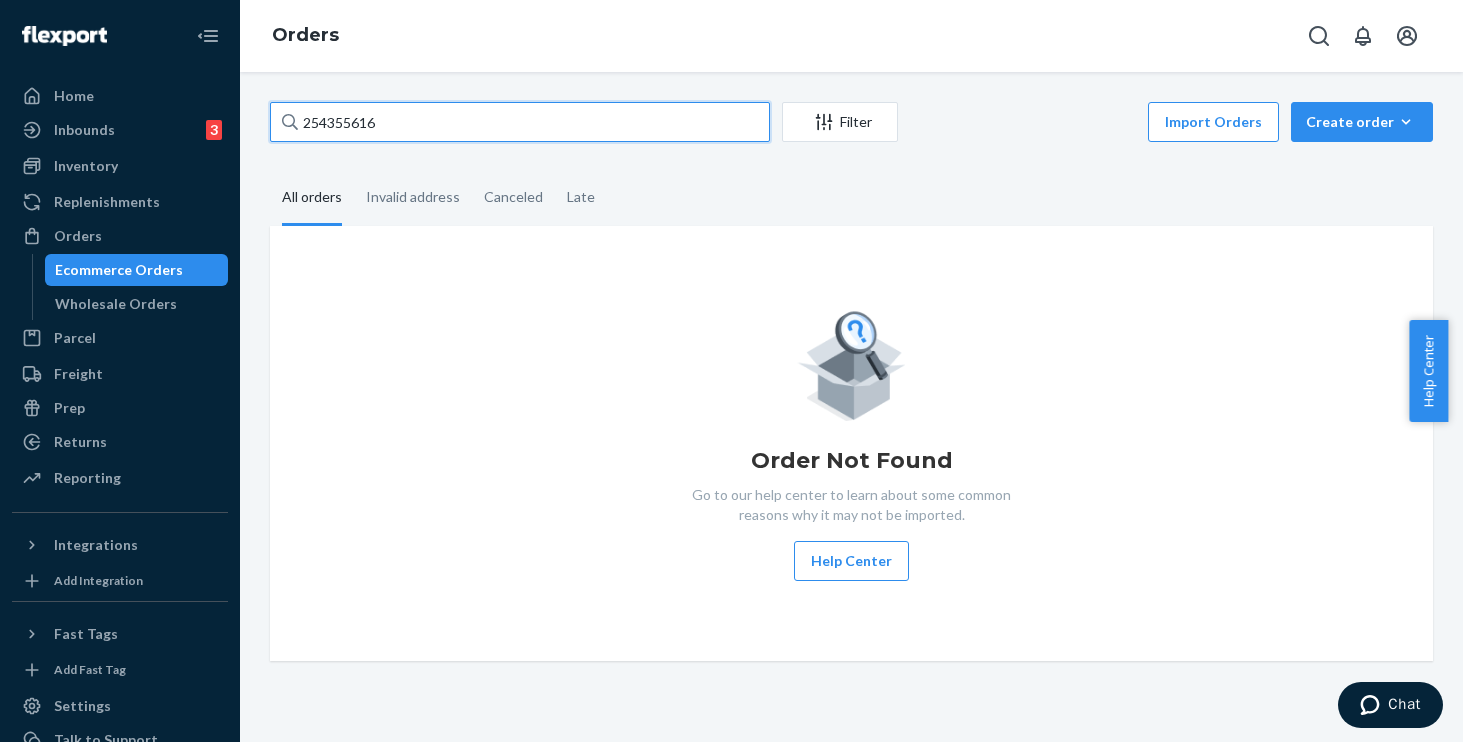 click on "Home Inbounds 3 Shipping Plans Problems 3 Inventory Products Replenishments Orders Ecommerce Orders Wholesale Orders Parcel Parcel orders Integrations Freight Prep Returns All Returns Settings Packages Reporting Reports Analytics Integrations Add Integration Fast Tags Add Fast Tag Settings Talk to Support Help Center Give Feedback Orders [ORDER_ID] Filter Import Orders Create order Ecommerce order Removal order All orders Invalid address Canceled Late Order Not Found Go to our help center to learn about some common reasons why it may not be imported. Help Center" at bounding box center [731, 371] 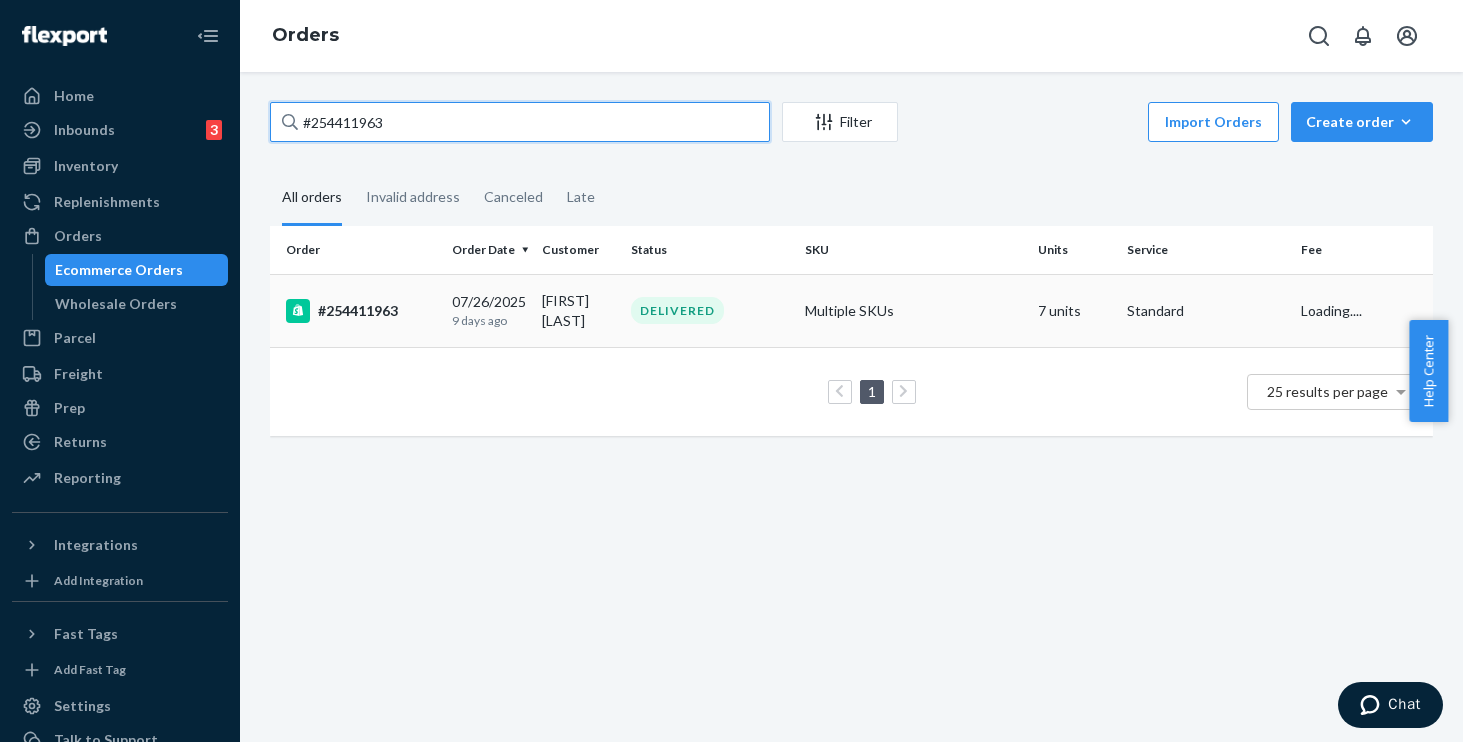 type on "#254411963" 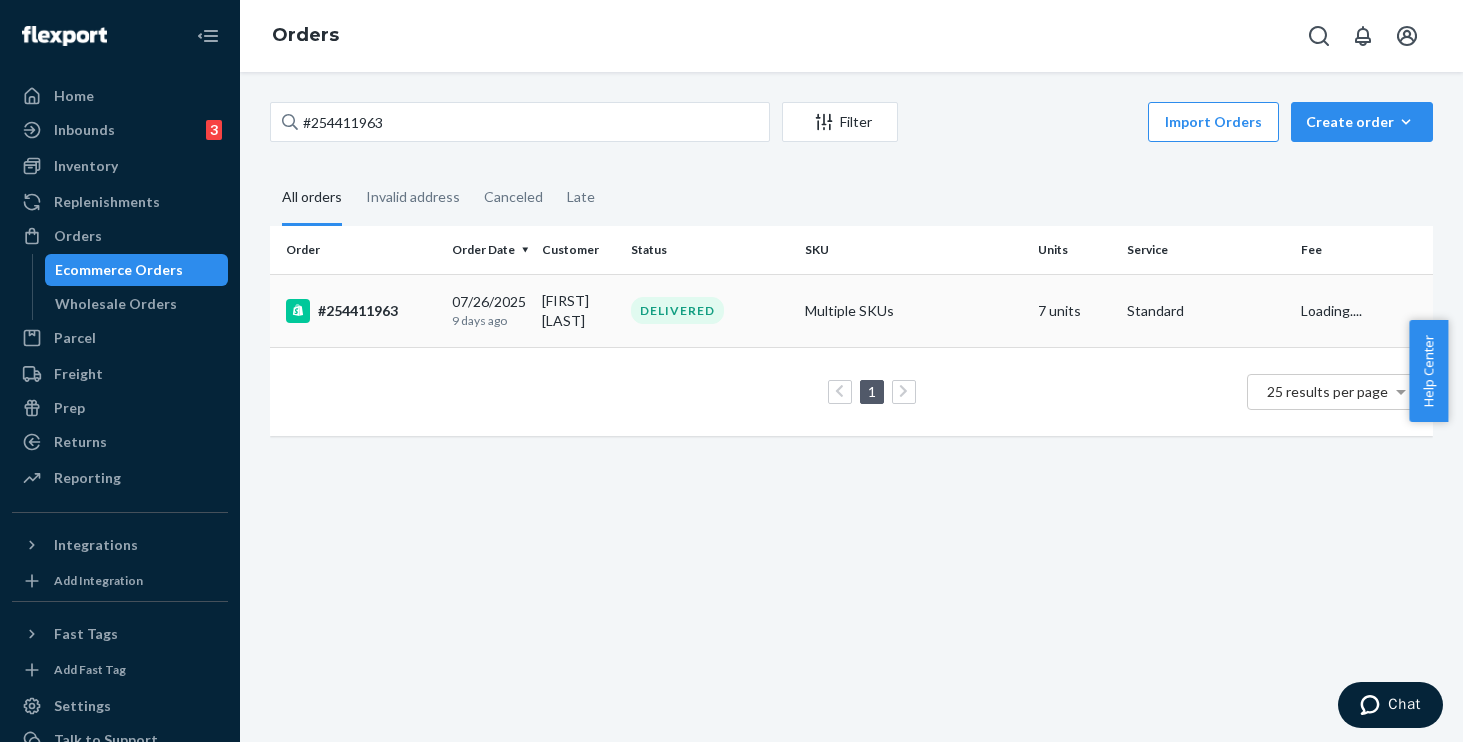 click on "Multiple SKUs" at bounding box center [913, 310] 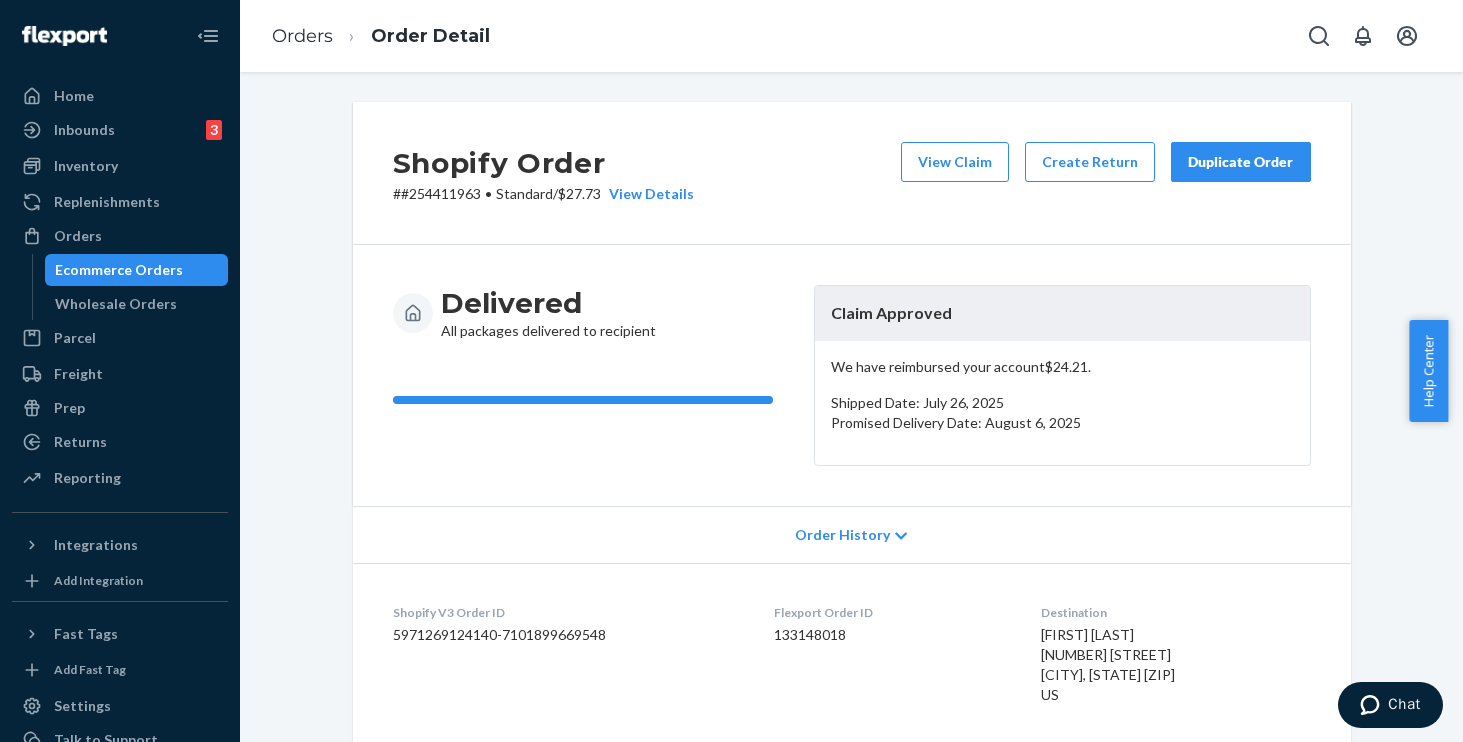 click on "Delivered All packages delivered to recipient Claim Approved We have reimbursed your account  $[PRICE] . Shipped Date: [DATE] Promised Delivery Date: [DATE]" at bounding box center [852, 375] 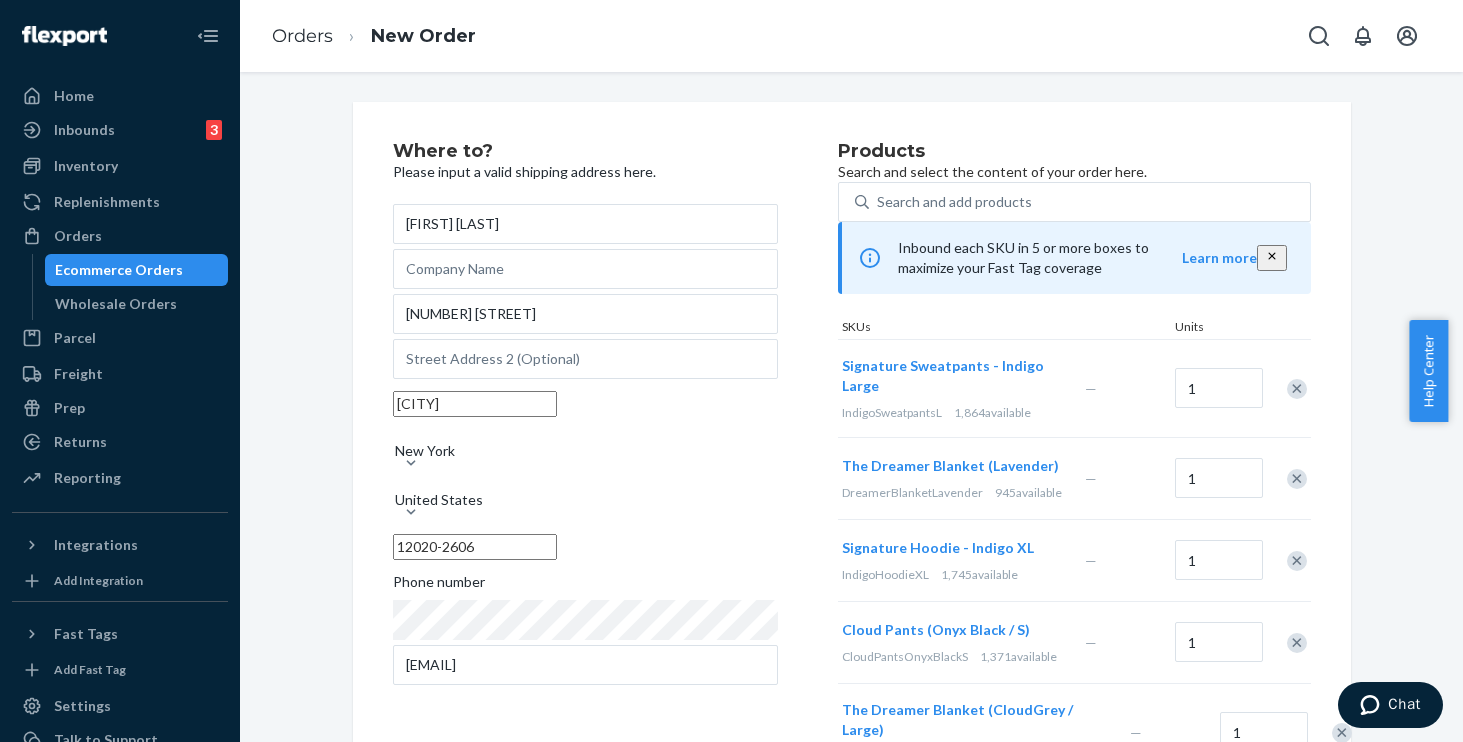 click at bounding box center (1297, 389) 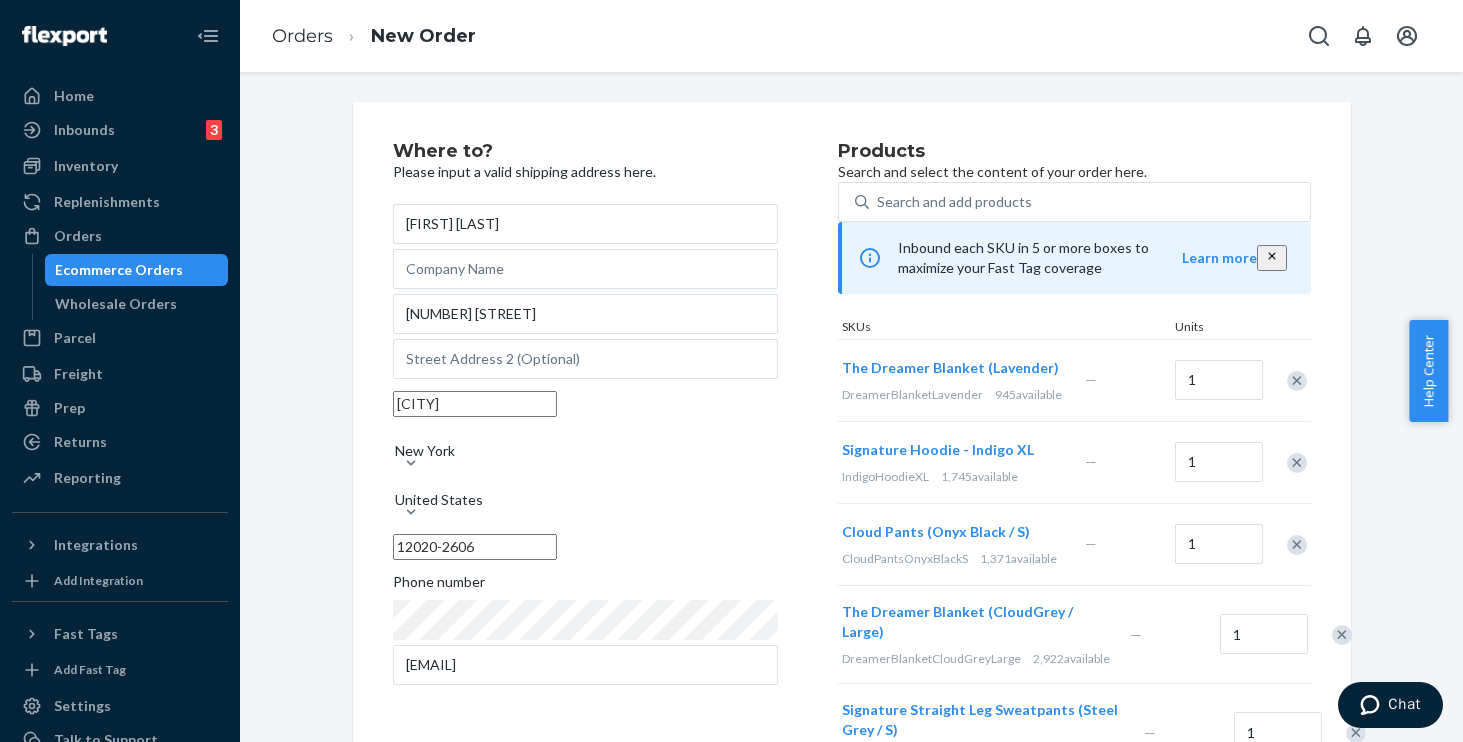 click at bounding box center [1297, 381] 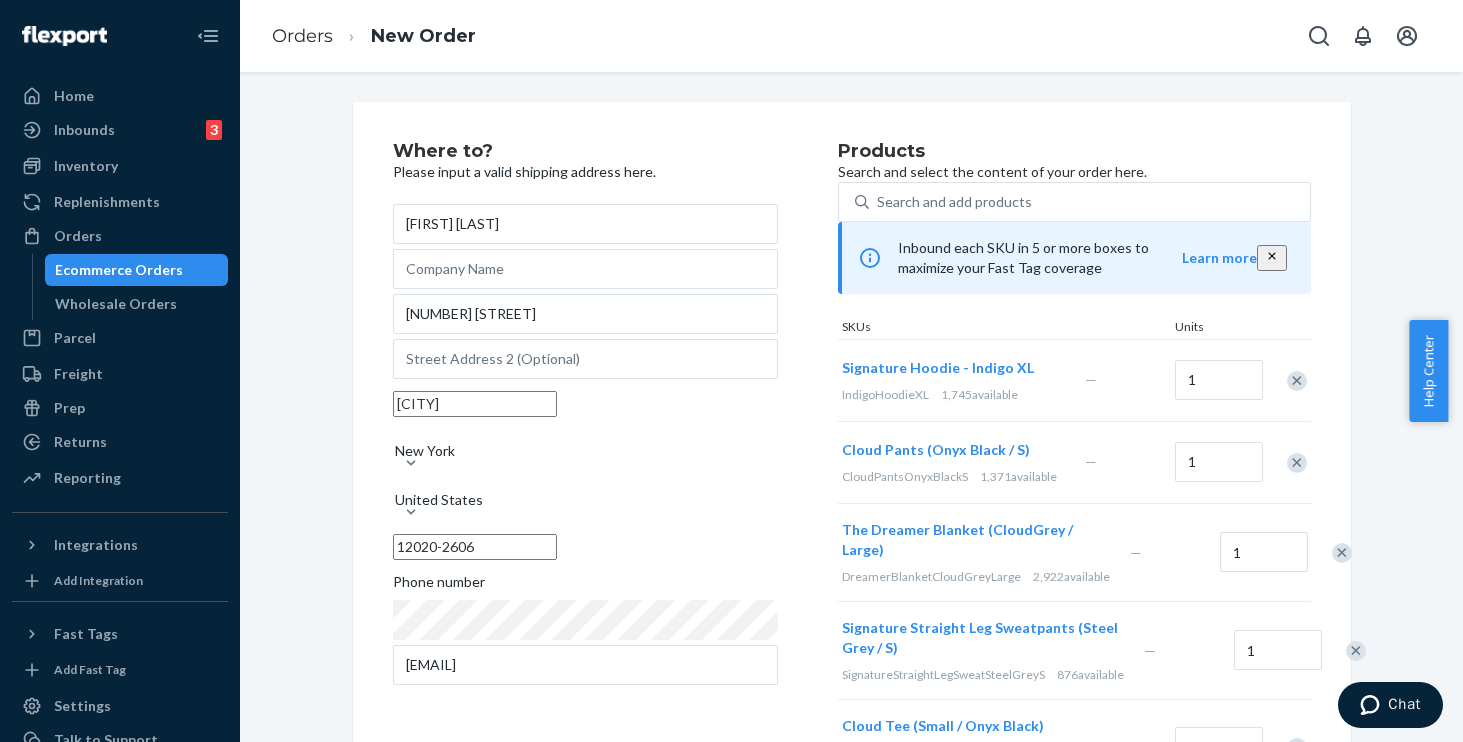 click at bounding box center (1297, 381) 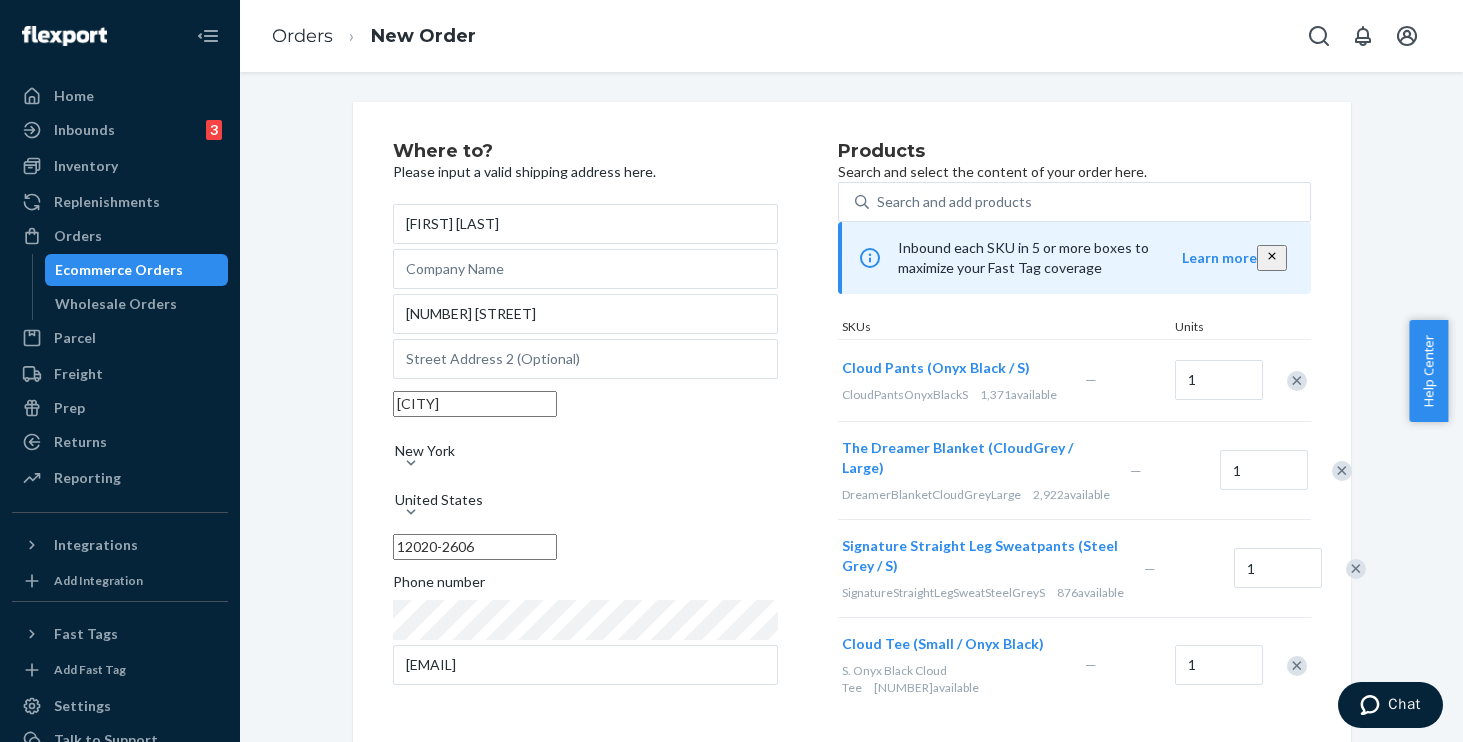 click at bounding box center (1297, 381) 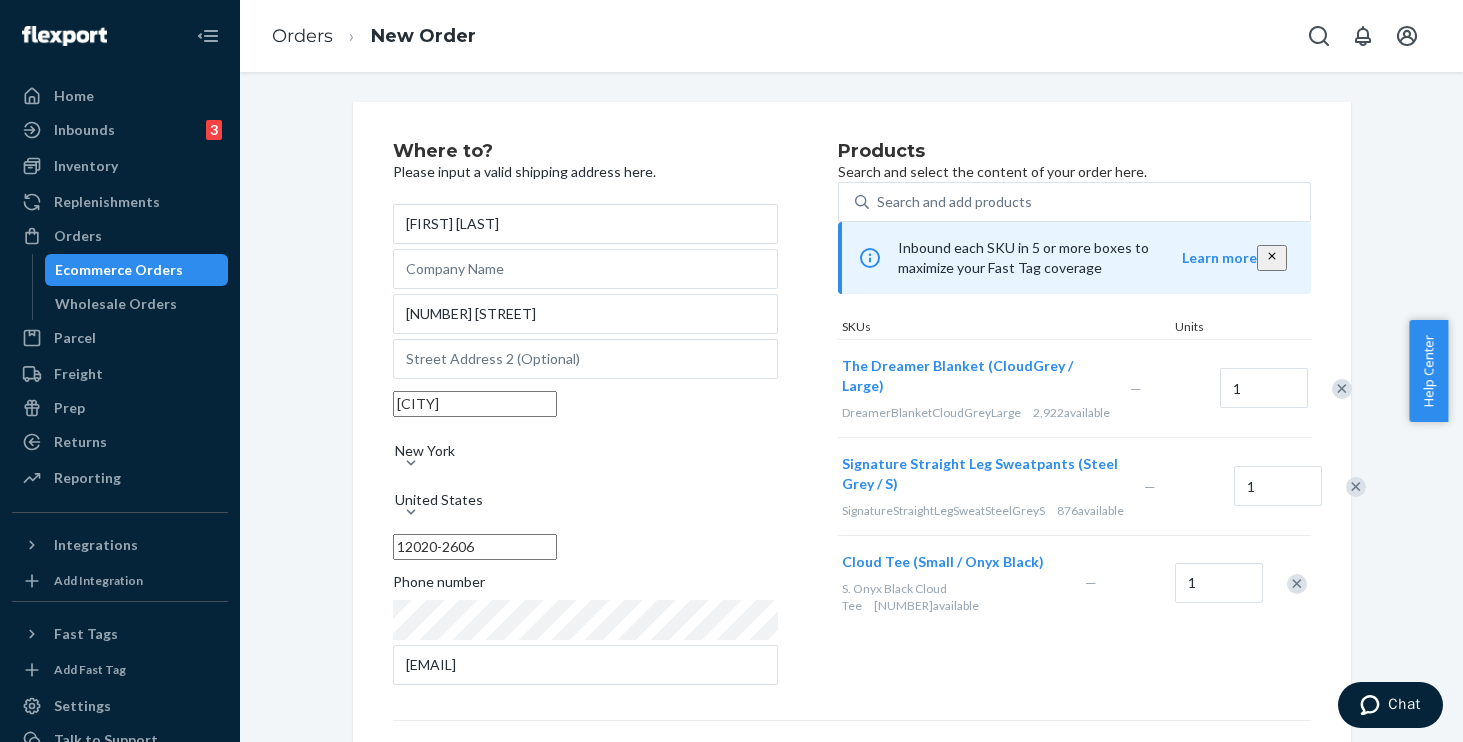 click at bounding box center [1331, 388] 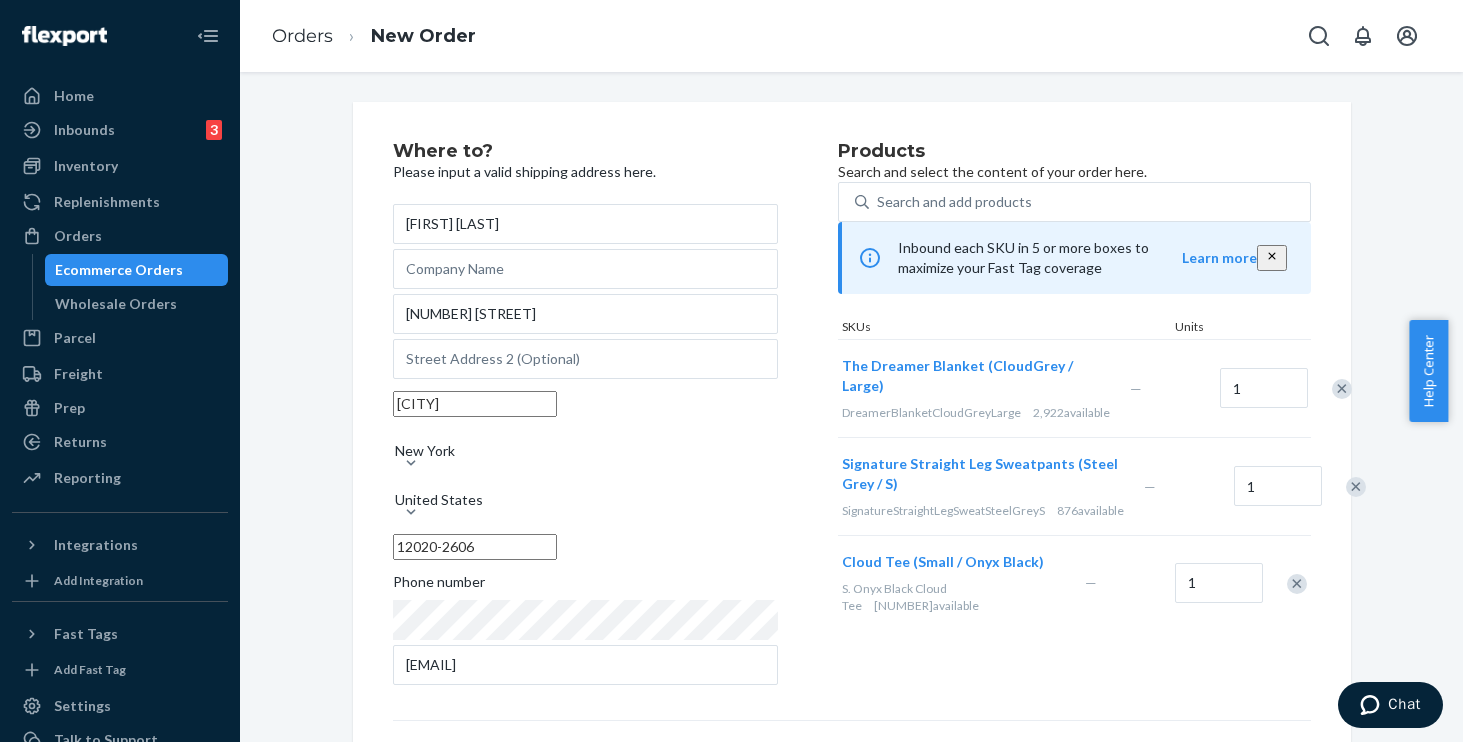 click at bounding box center [1342, 389] 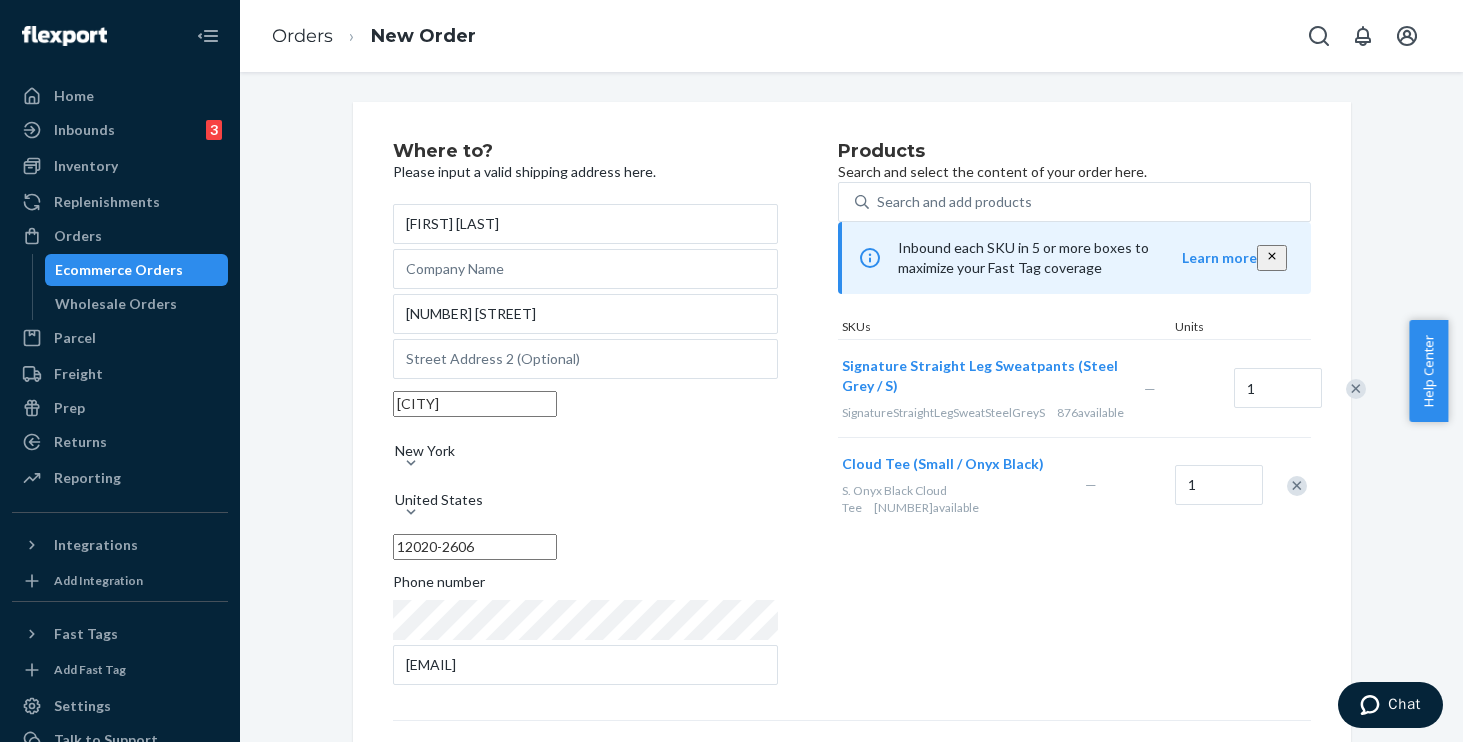 click at bounding box center (1356, 389) 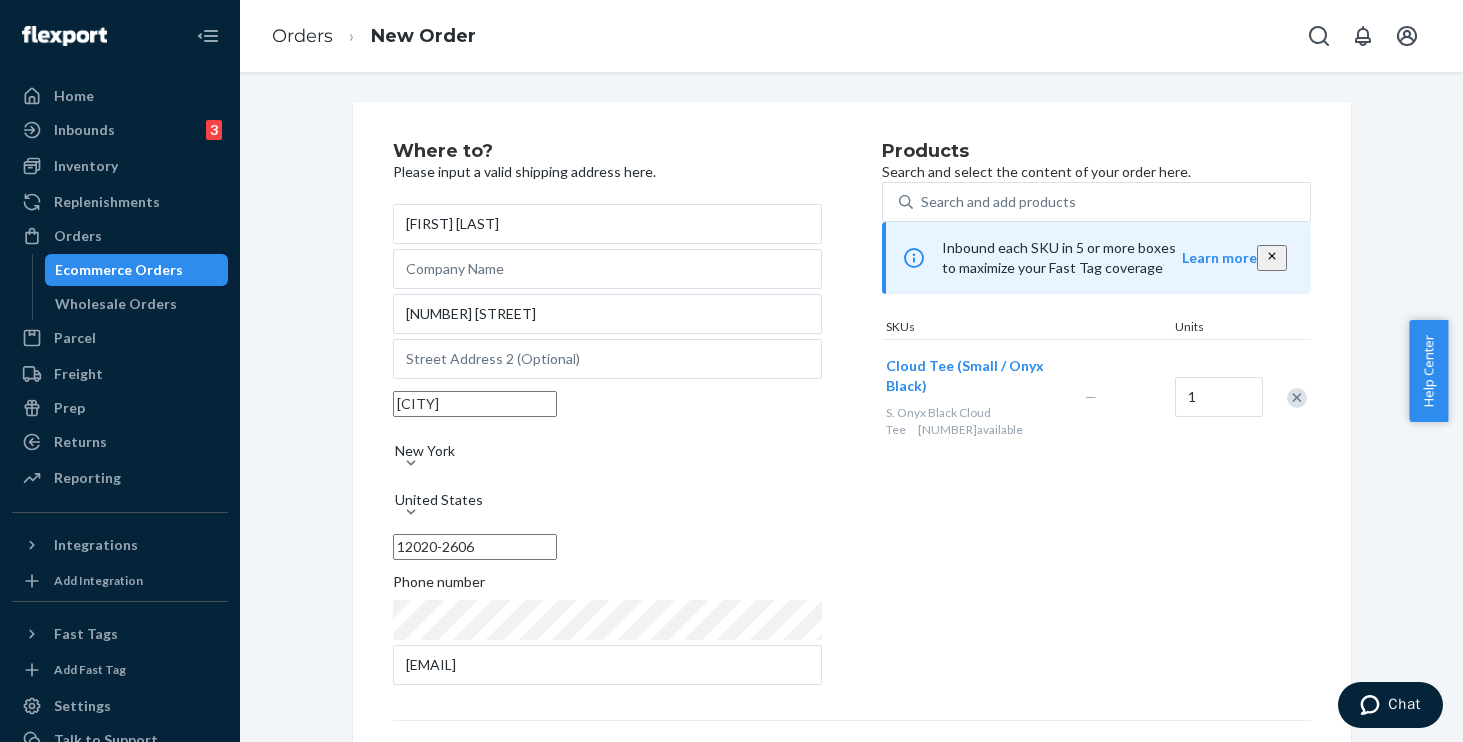 click on "Products Search and select the content of your order here. Search and add products Inbound each SKU in 5 or more boxes to maximize your Fast Tag coverage Learn more SKUs Units Cloud Tee (Small / Onyx Black) S. Onyx Black Cloud Tee 2,020  available — 1" at bounding box center (1096, 416) 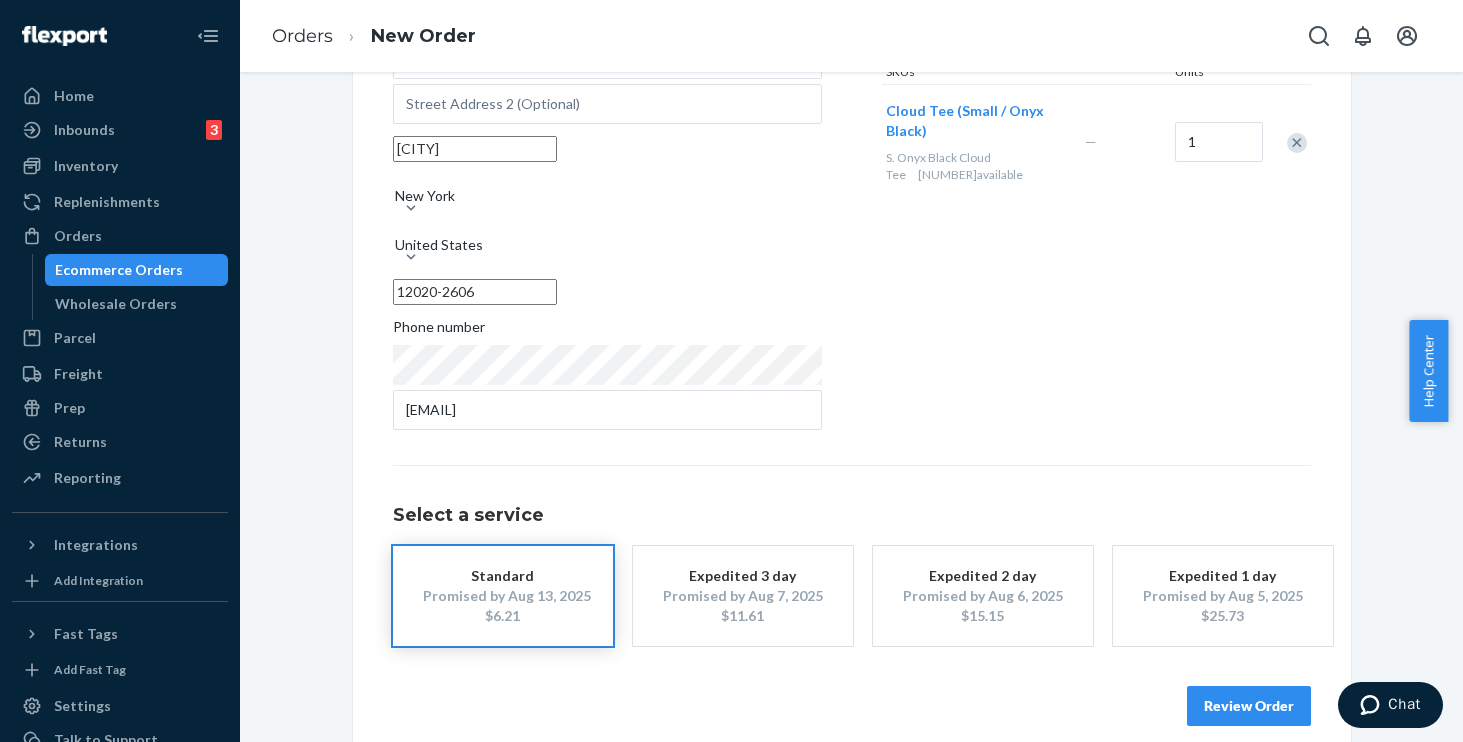 scroll, scrollTop: 268, scrollLeft: 0, axis: vertical 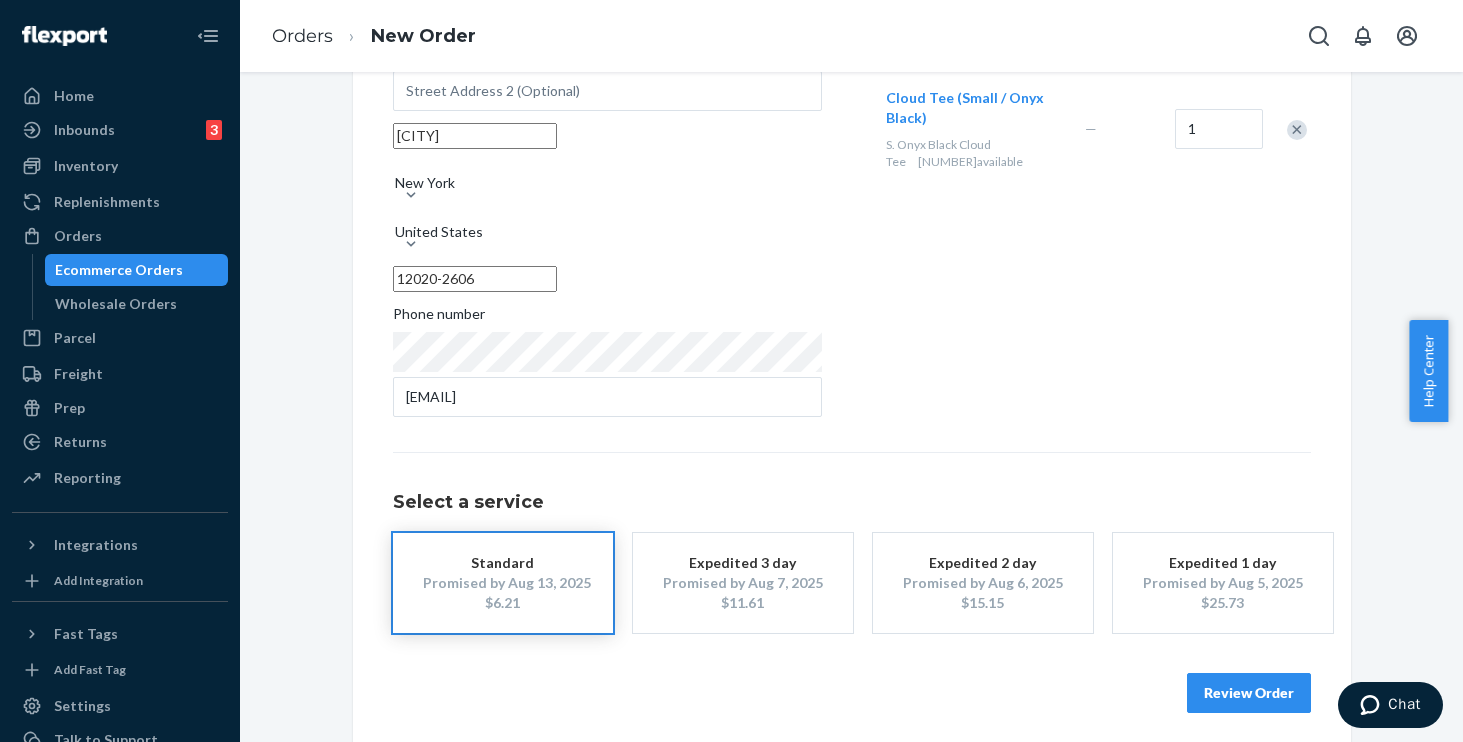 click on "Review Order" at bounding box center (1249, 693) 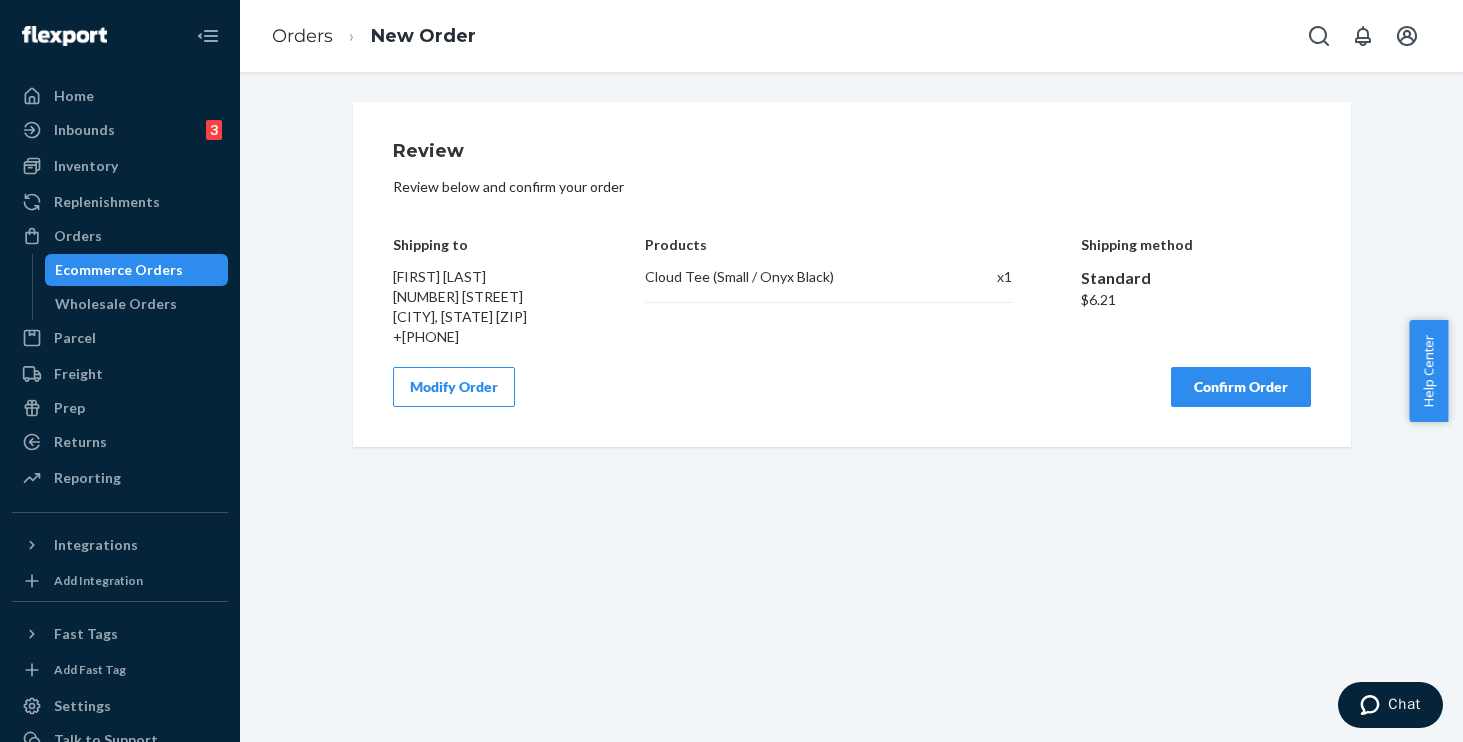 scroll, scrollTop: 0, scrollLeft: 0, axis: both 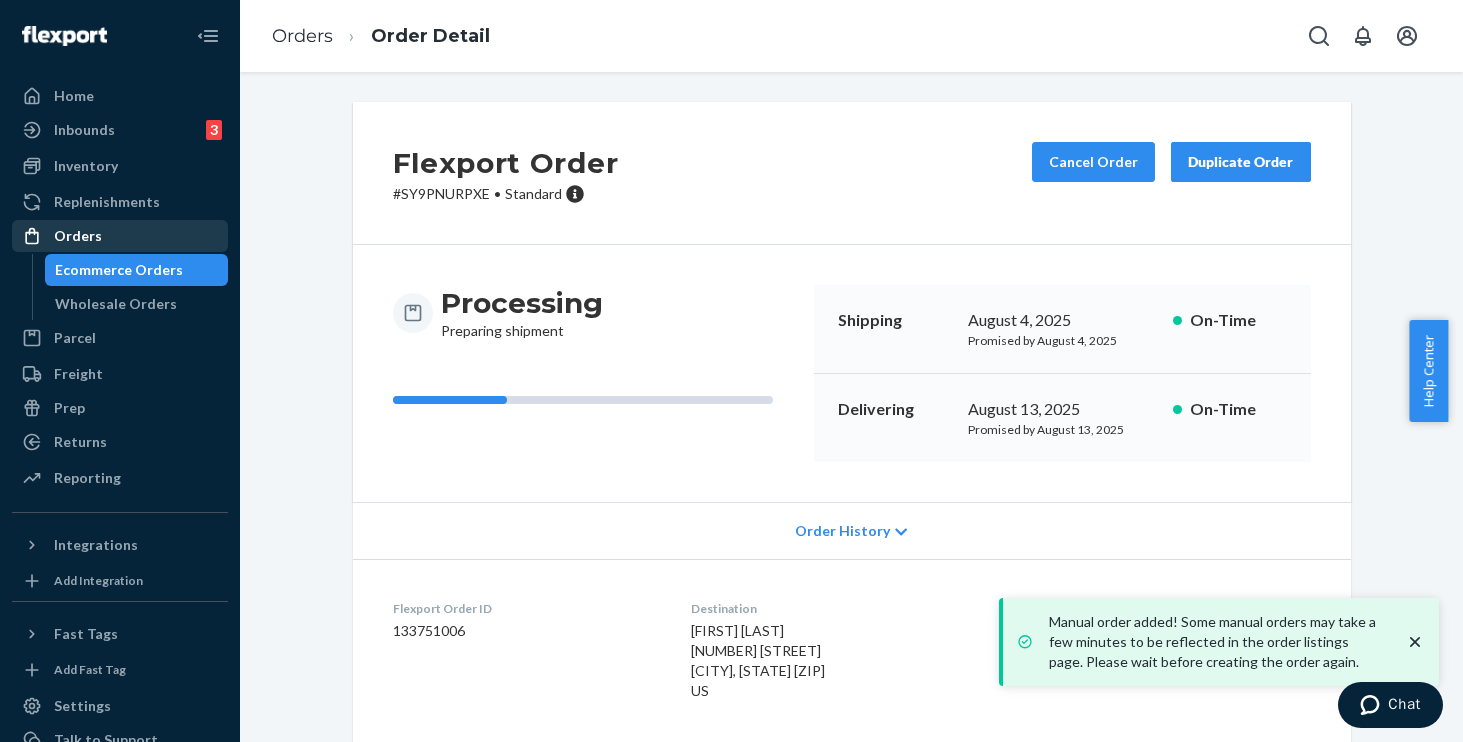 click on "Orders" at bounding box center [78, 236] 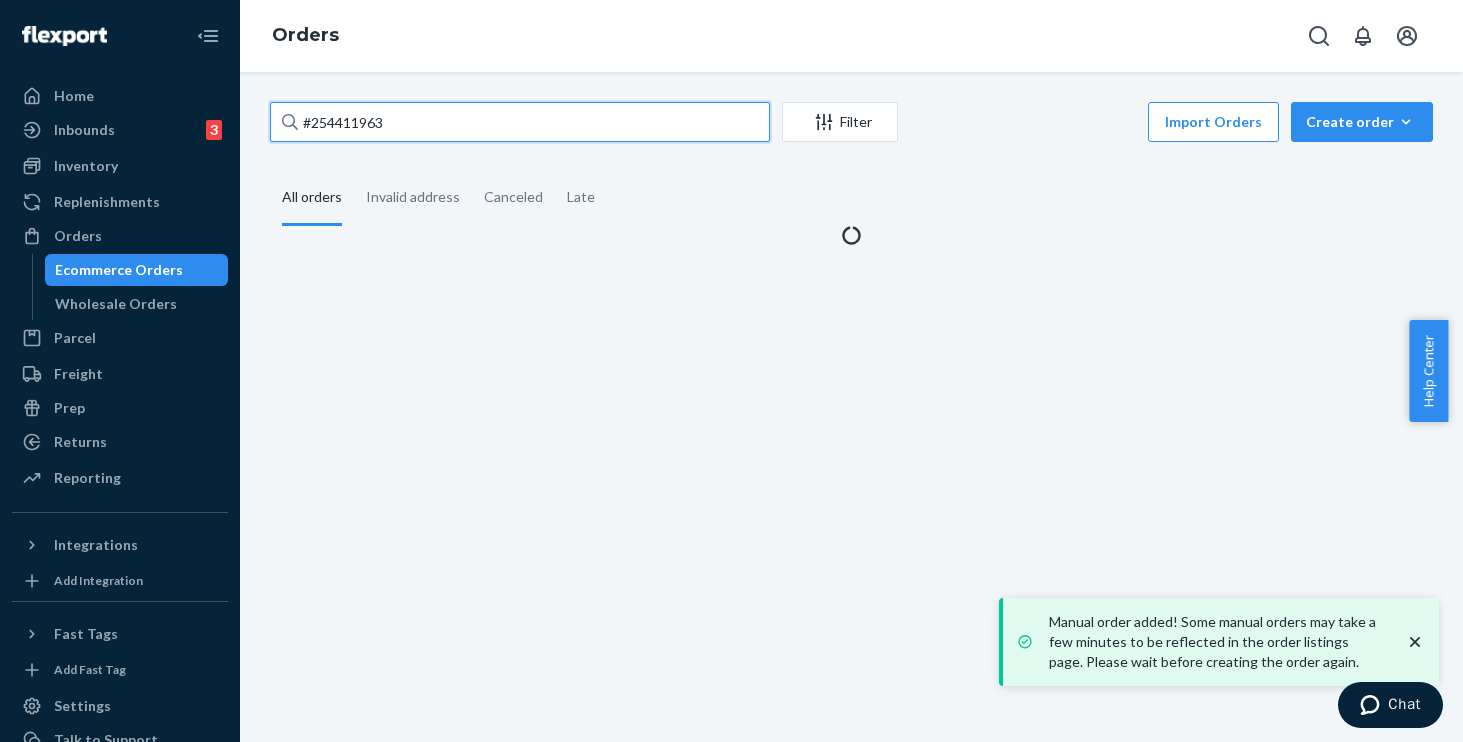 click on "#254411963" at bounding box center (520, 122) 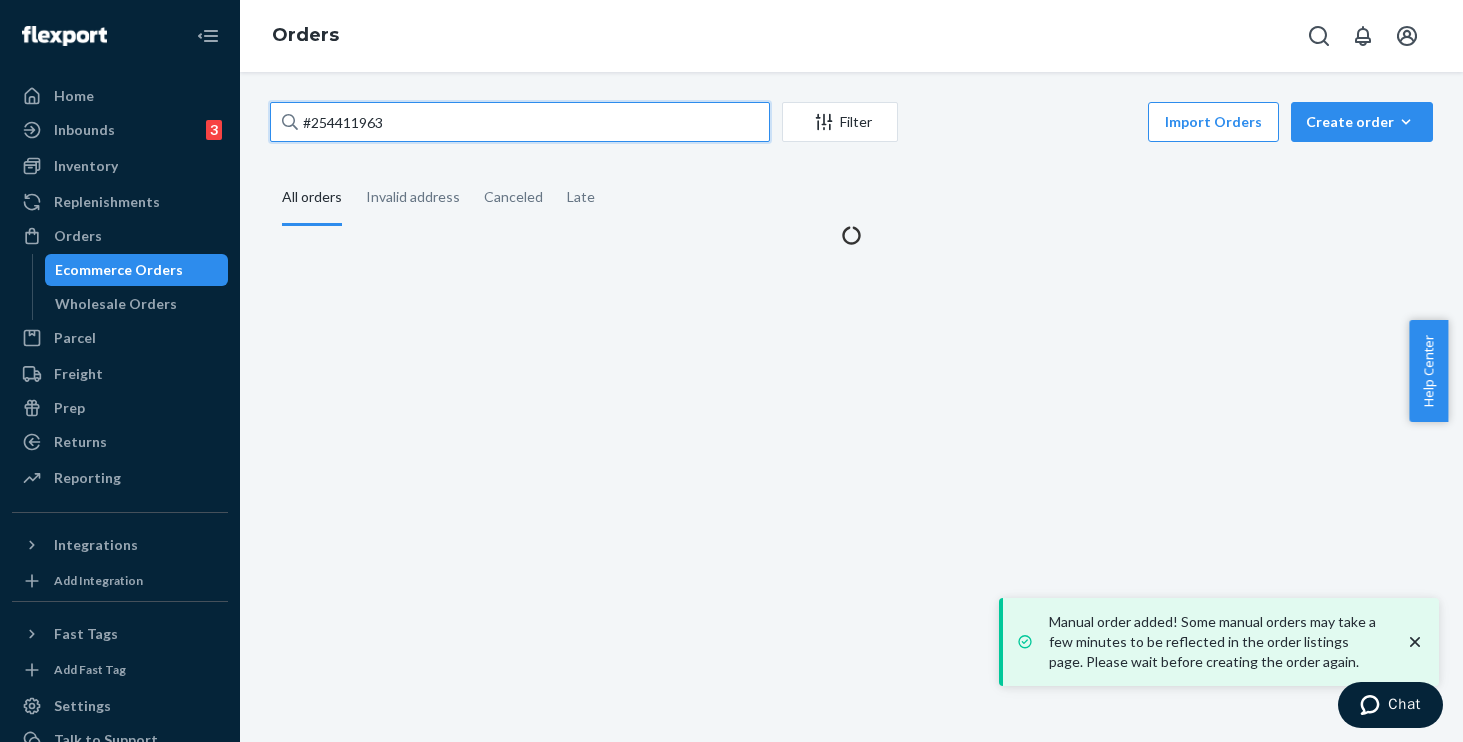 paste on "[NUMBER]" 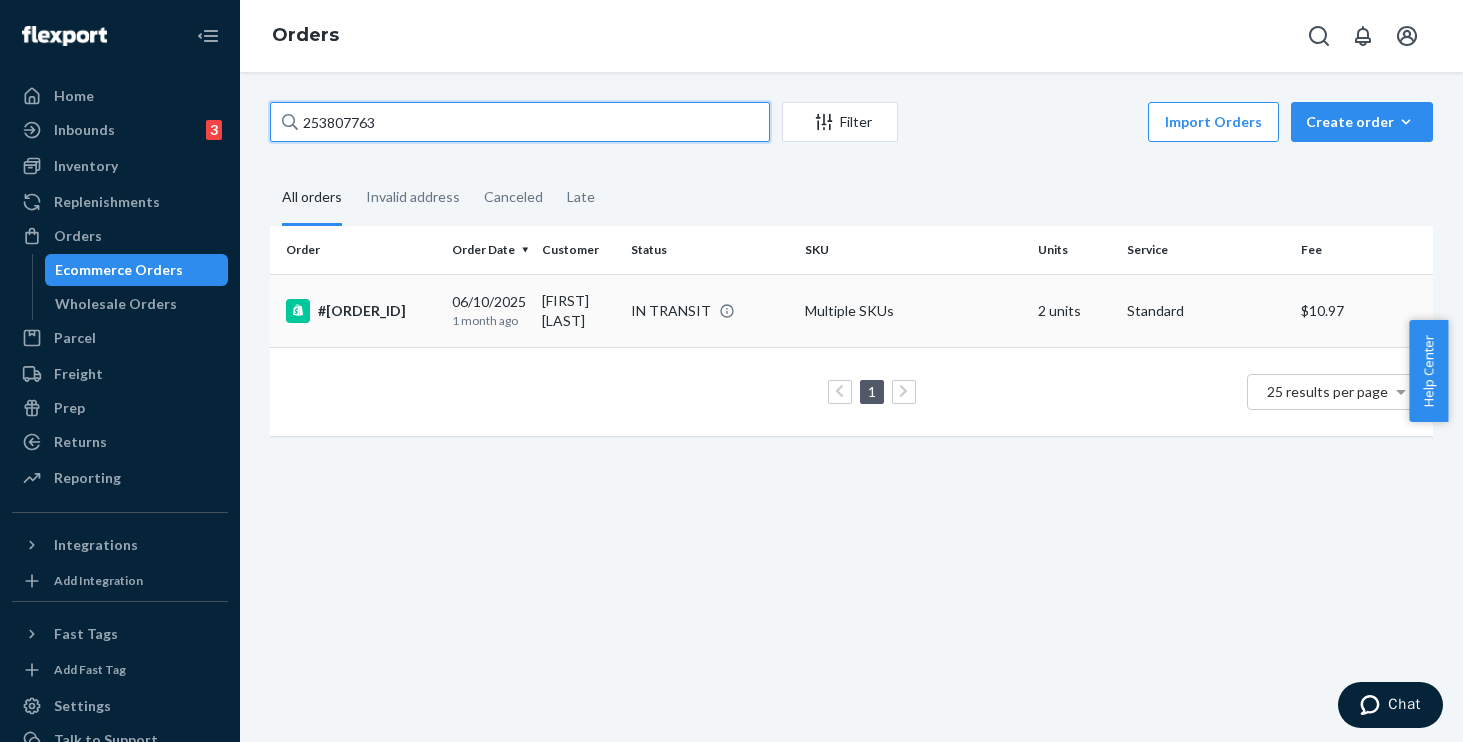 type on "253807763" 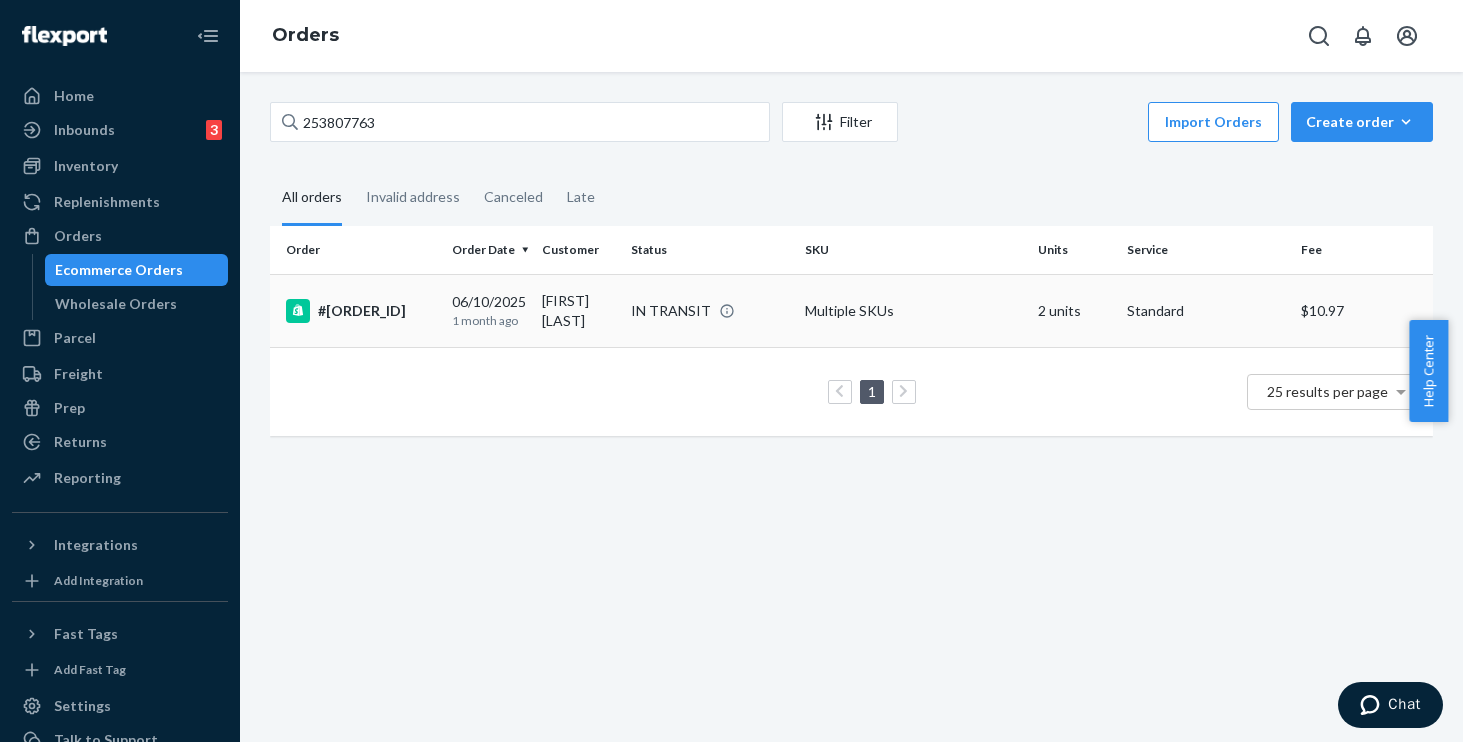 click on "#[ORDER_ID]" at bounding box center [361, 311] 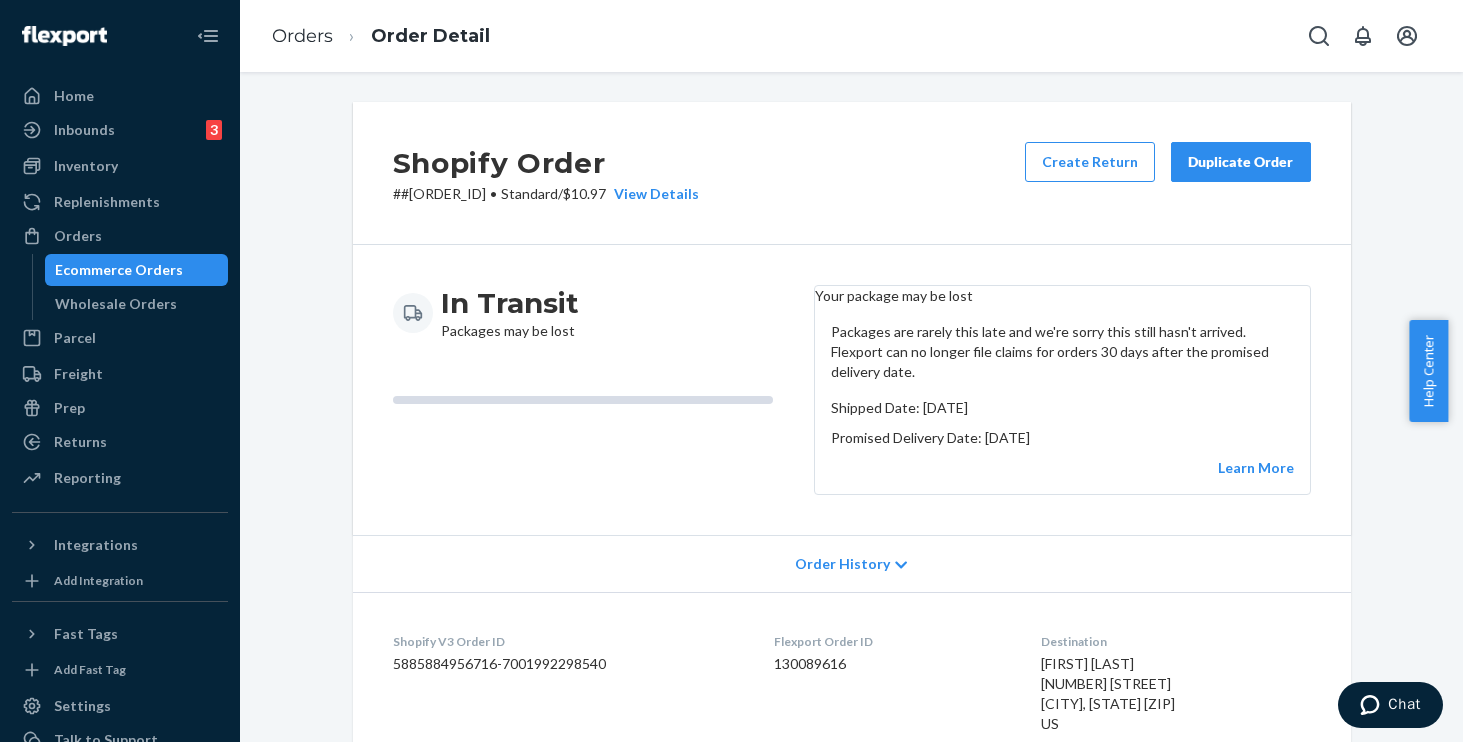 click on "In Transit Packages may be lost" at bounding box center [595, 313] 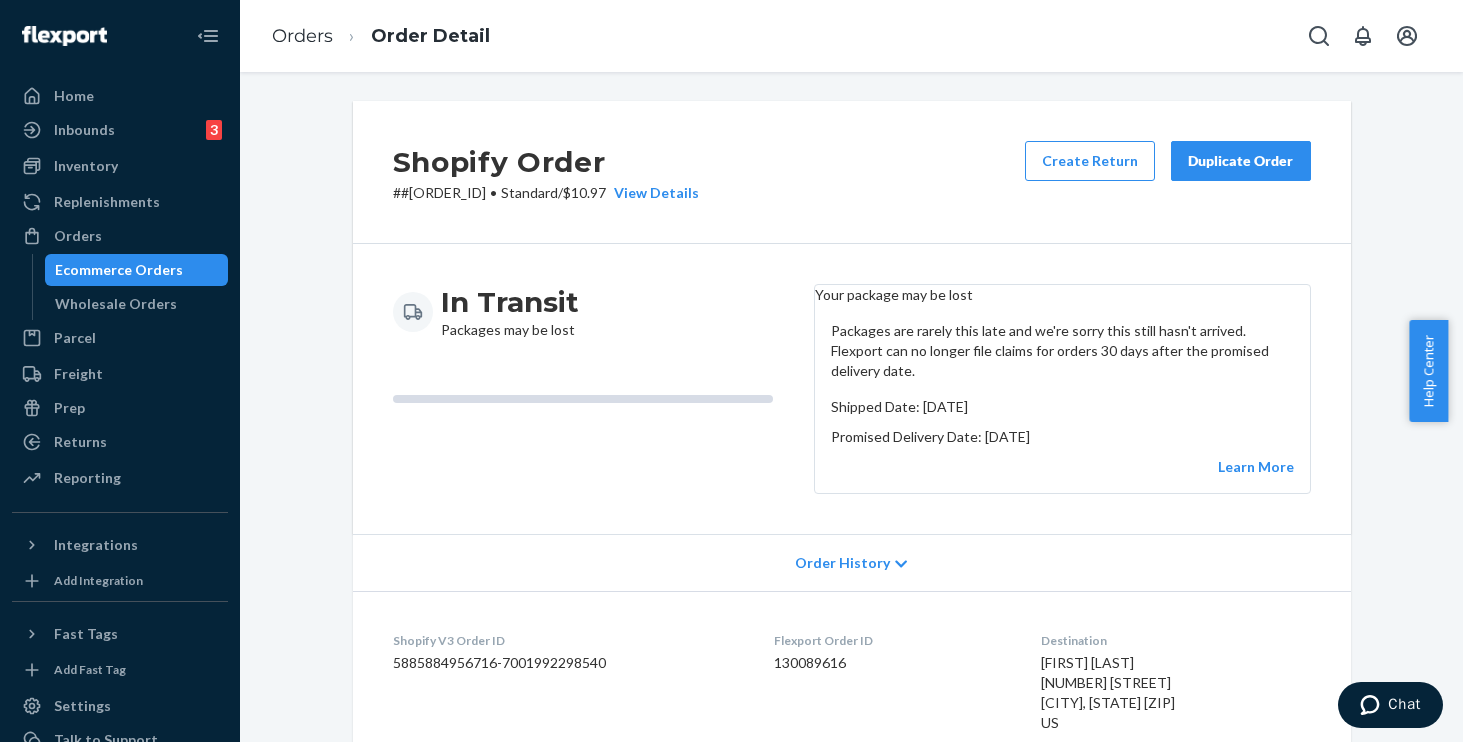 scroll, scrollTop: 0, scrollLeft: 0, axis: both 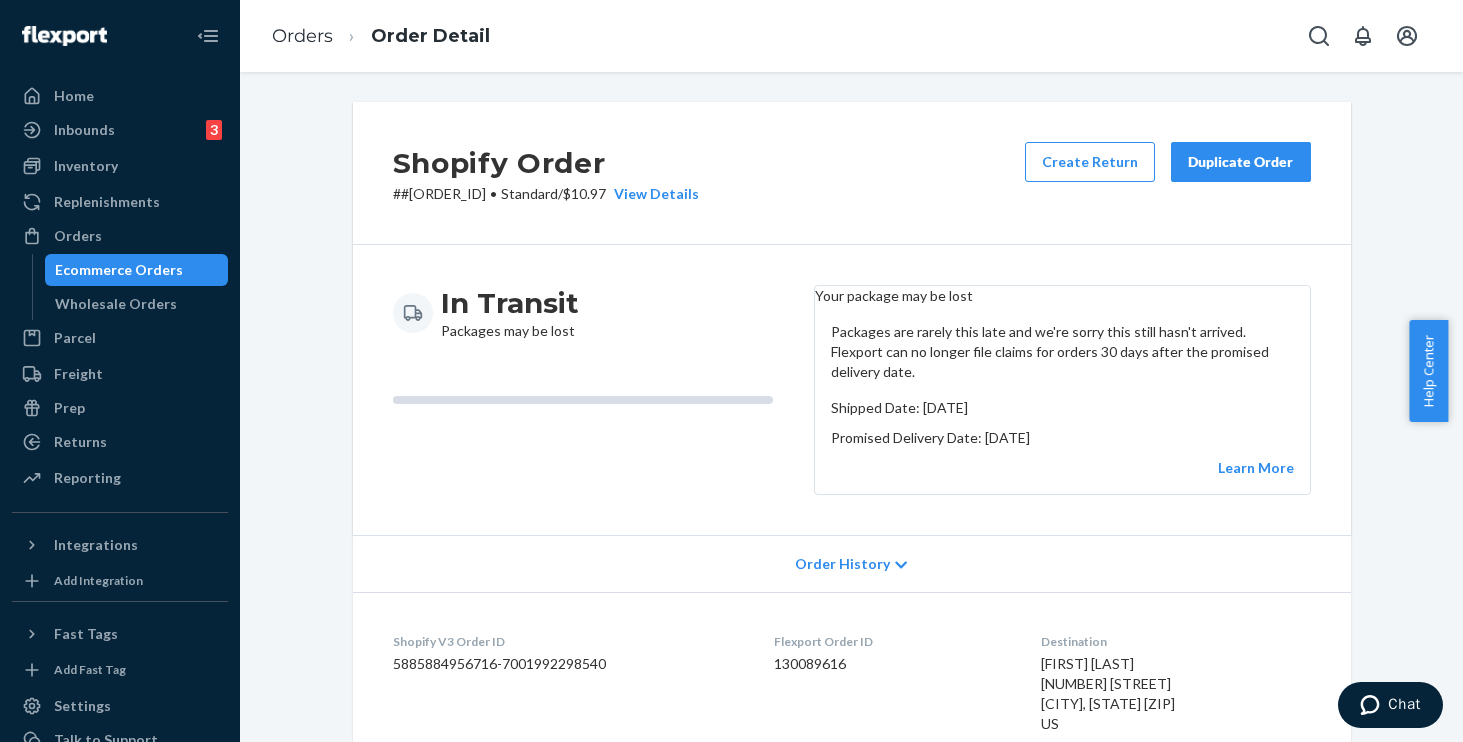 click on "Duplicate Order" at bounding box center (1241, 162) 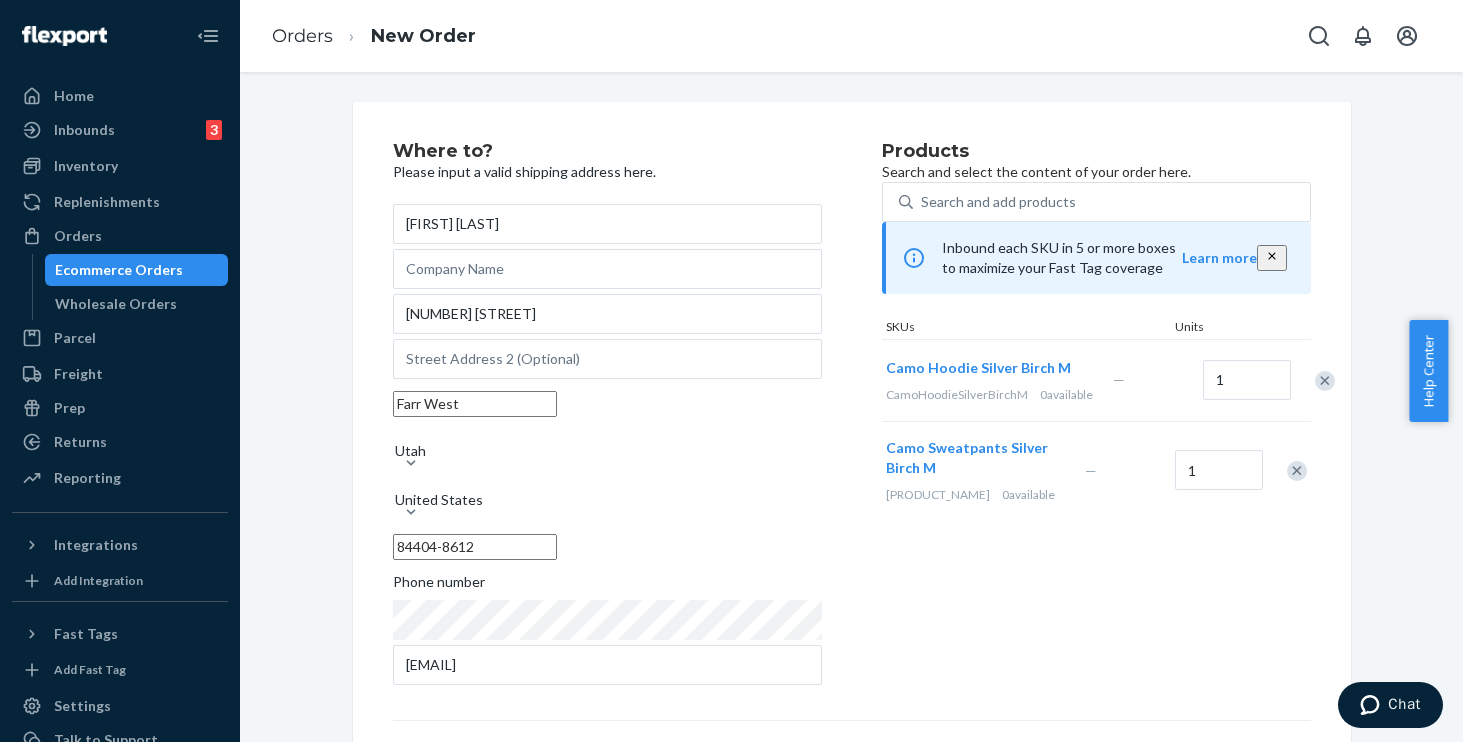 drag, startPoint x: 463, startPoint y: 445, endPoint x: 294, endPoint y: 425, distance: 170.17932 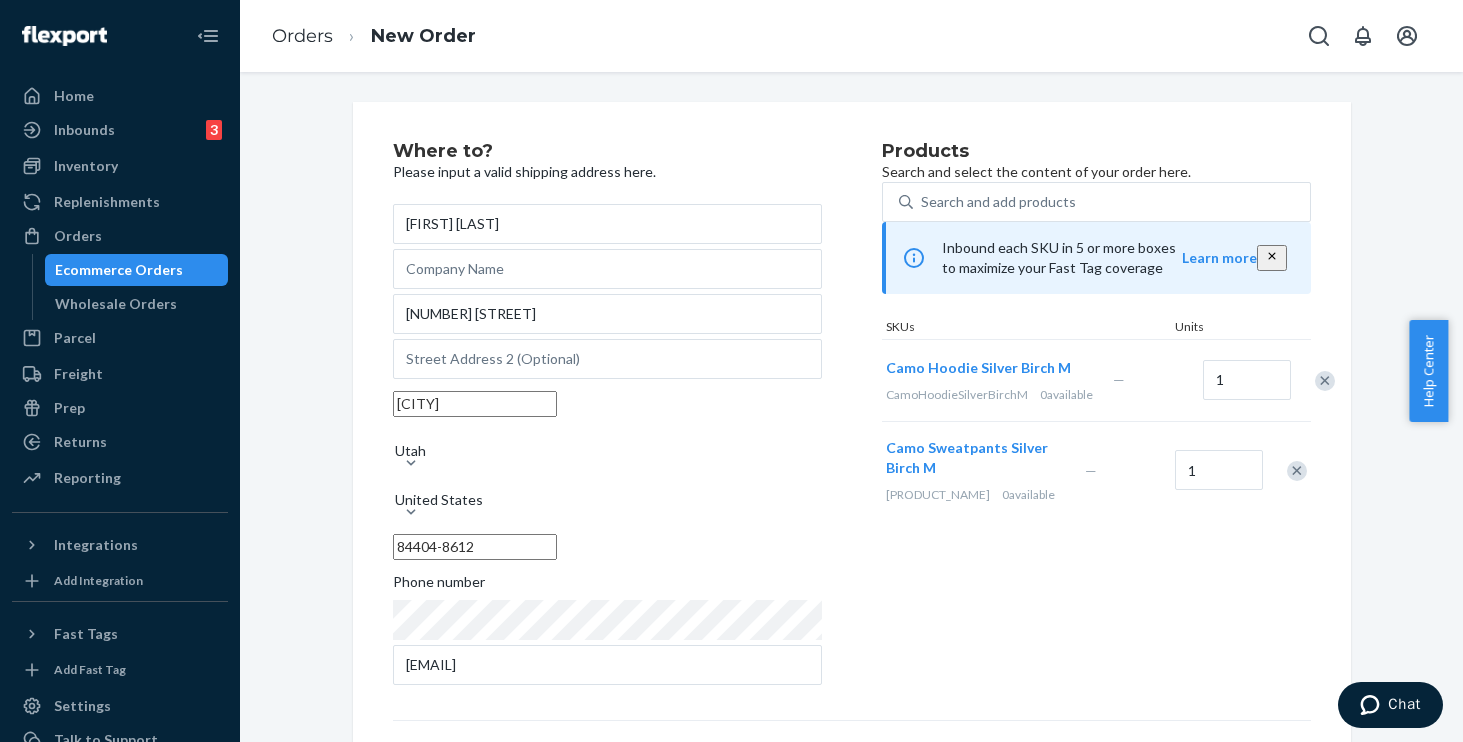 type on "[CITY]" 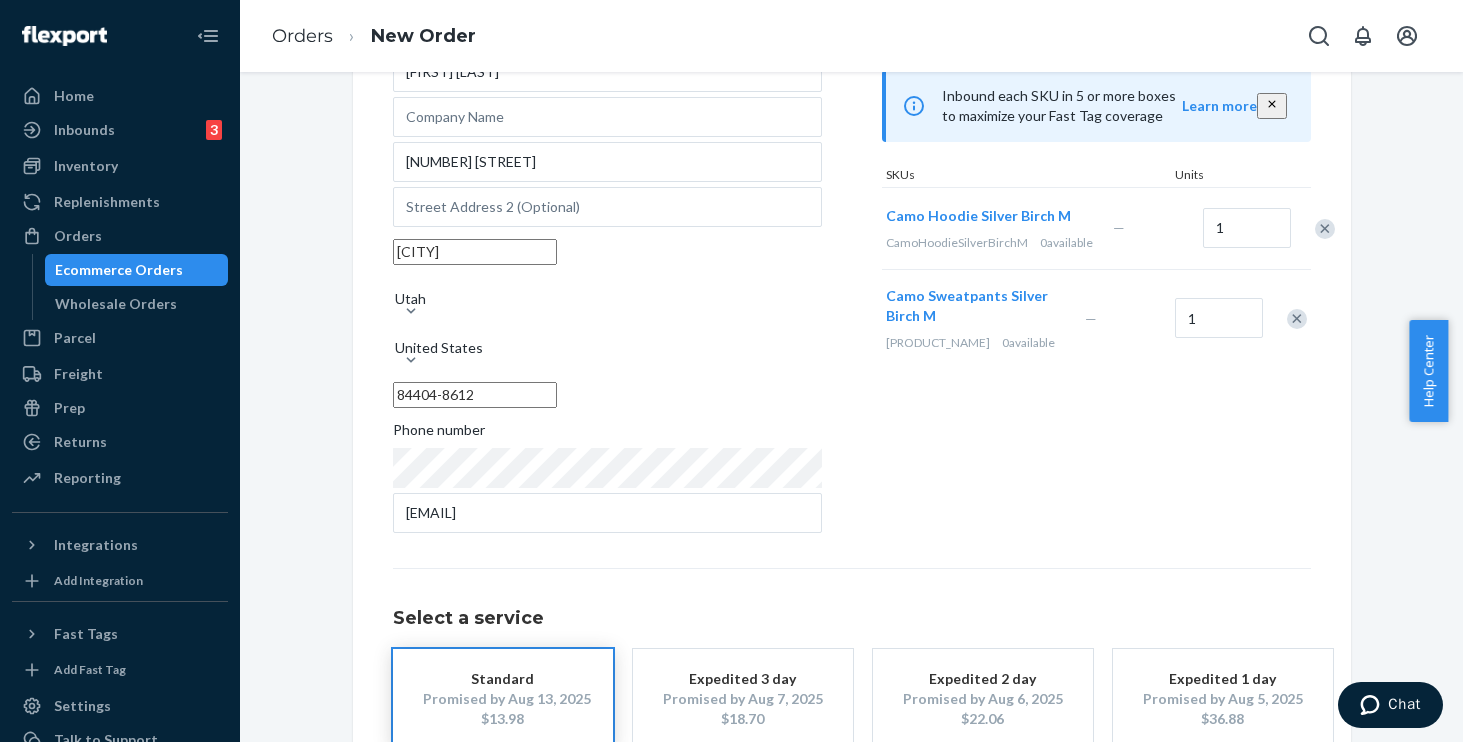 scroll, scrollTop: 268, scrollLeft: 0, axis: vertical 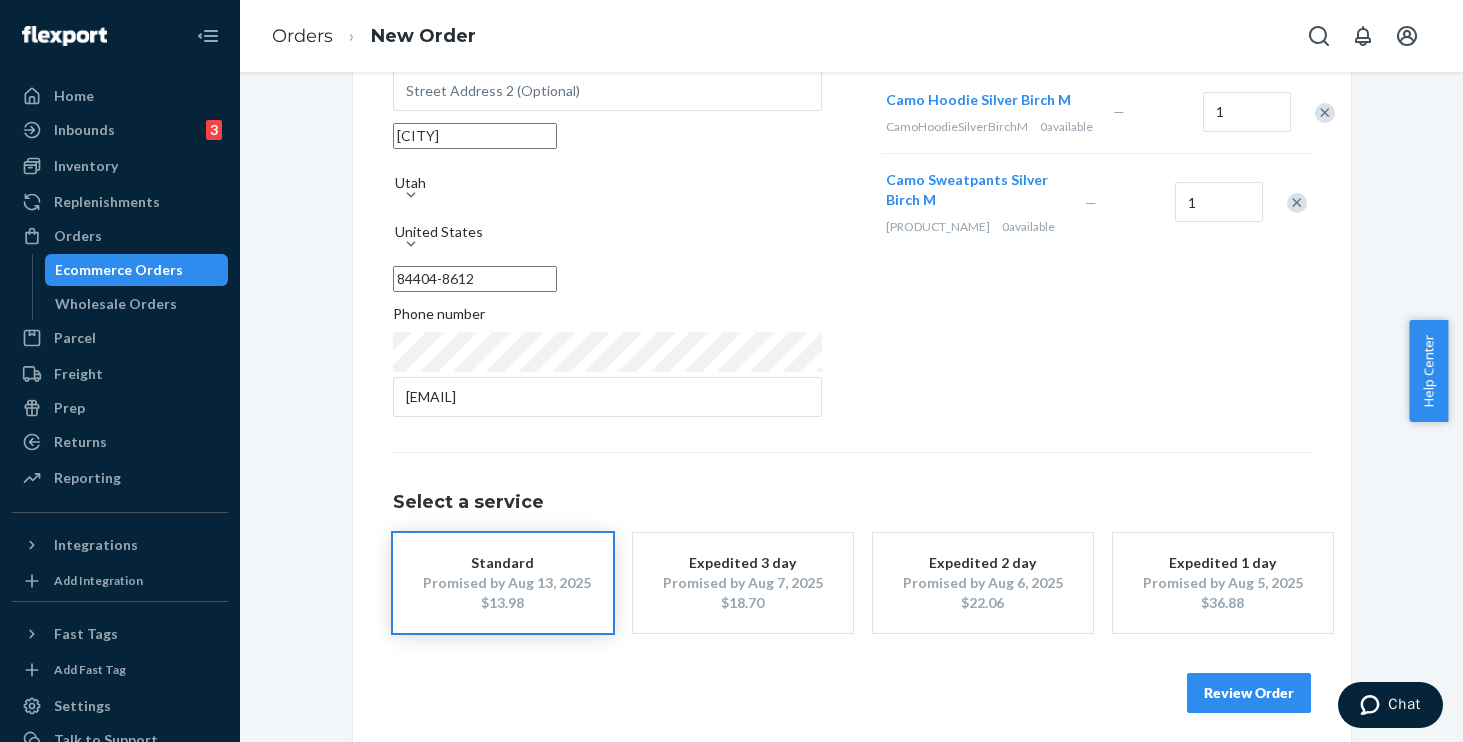 click on "Review Order" at bounding box center (1249, 693) 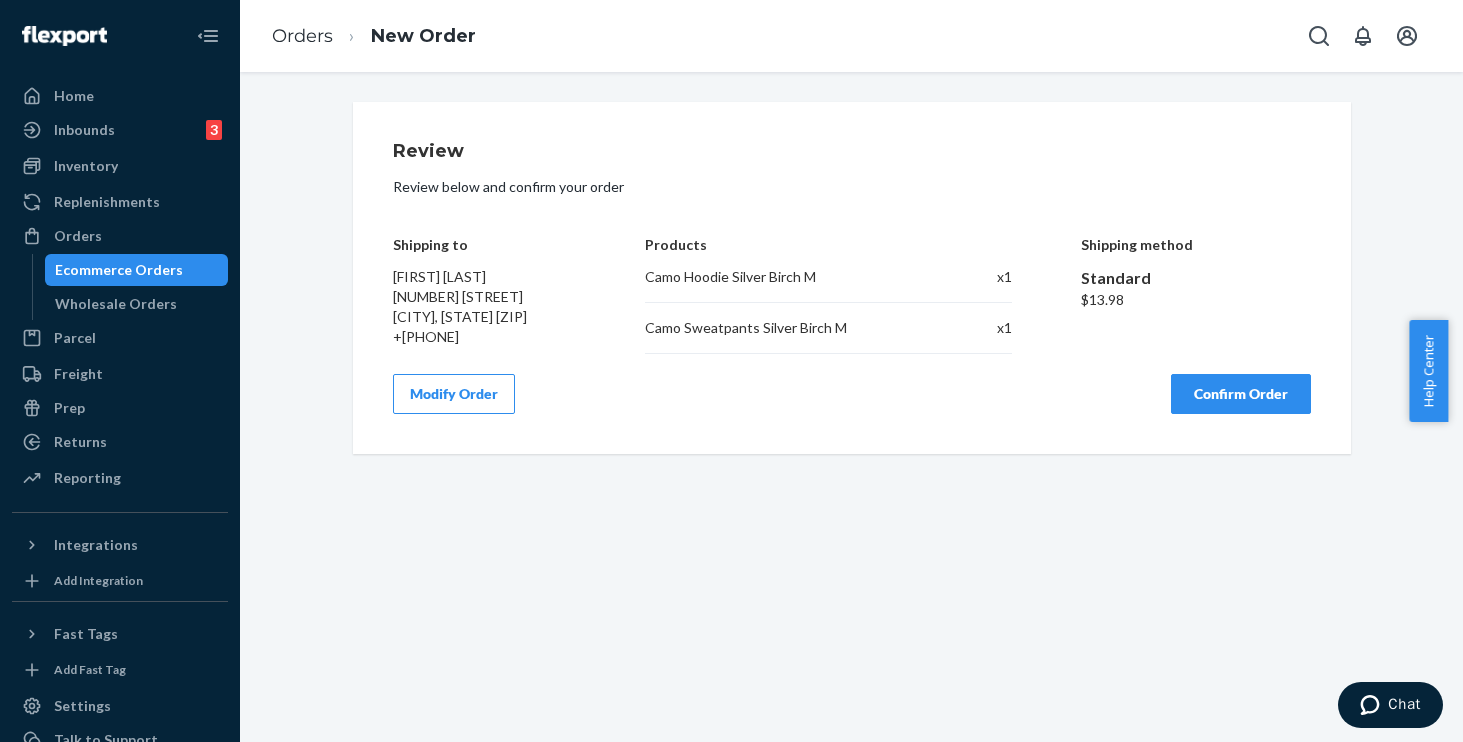 scroll, scrollTop: 0, scrollLeft: 0, axis: both 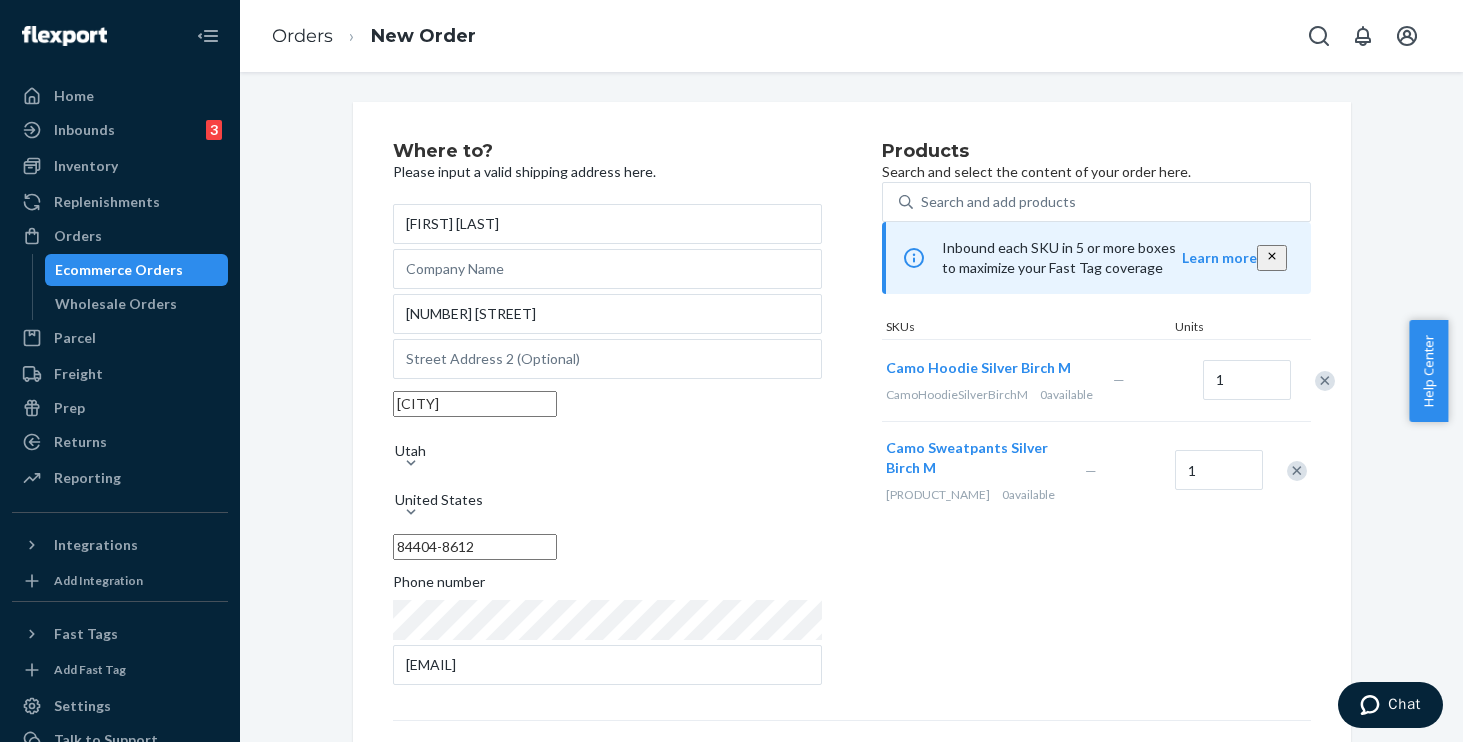 click on "Products Search and select the content of your order here. Search and add products Inbound each SKU in 5 or more boxes to maximize your Fast Tag coverage Learn more SKUs Units Camo Hoodie Silver Birch M CamoHoodieSilverBirchM 0  available — 1 Camo Sweatpants Silver Birch M CamoSweatpantsSilverBirchM 0  available — 1" at bounding box center [1096, 416] 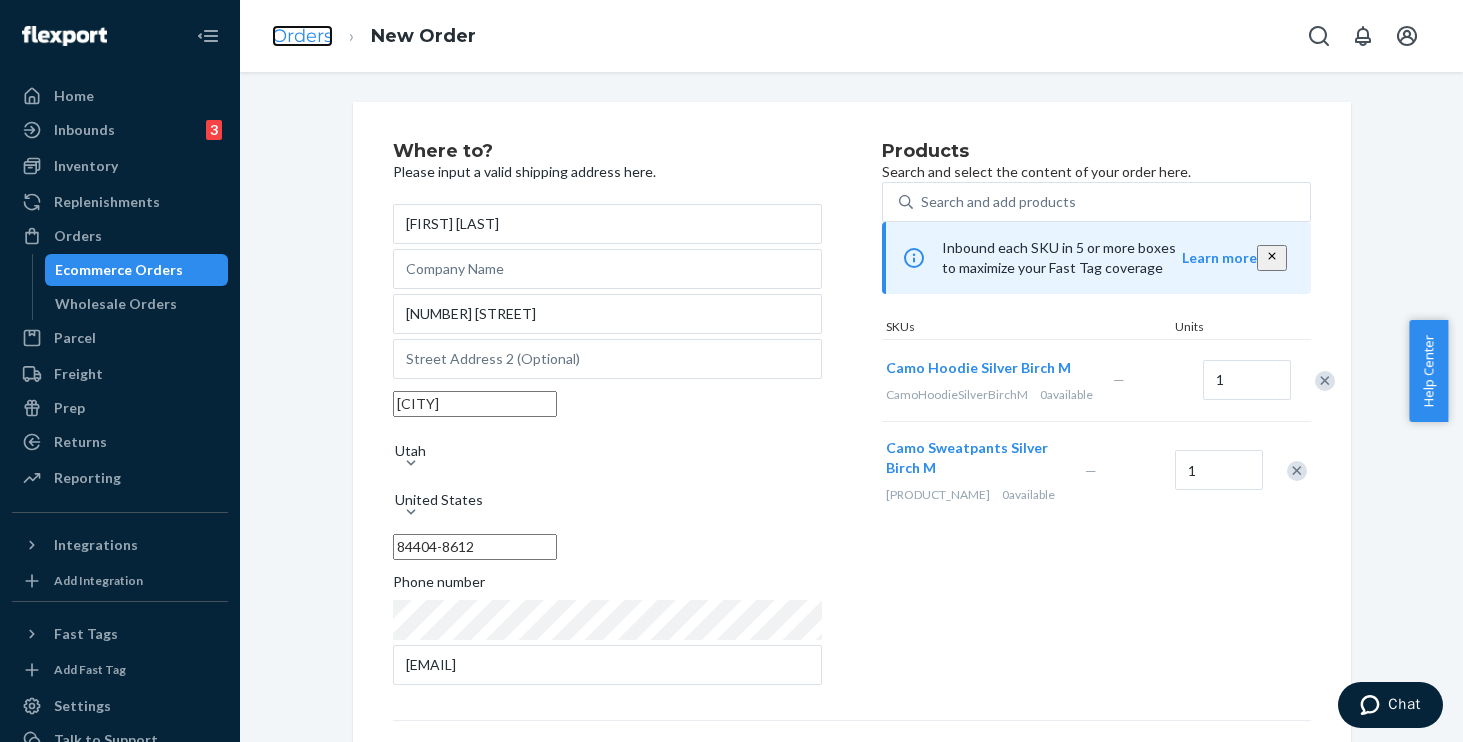 click on "Orders" at bounding box center (302, 36) 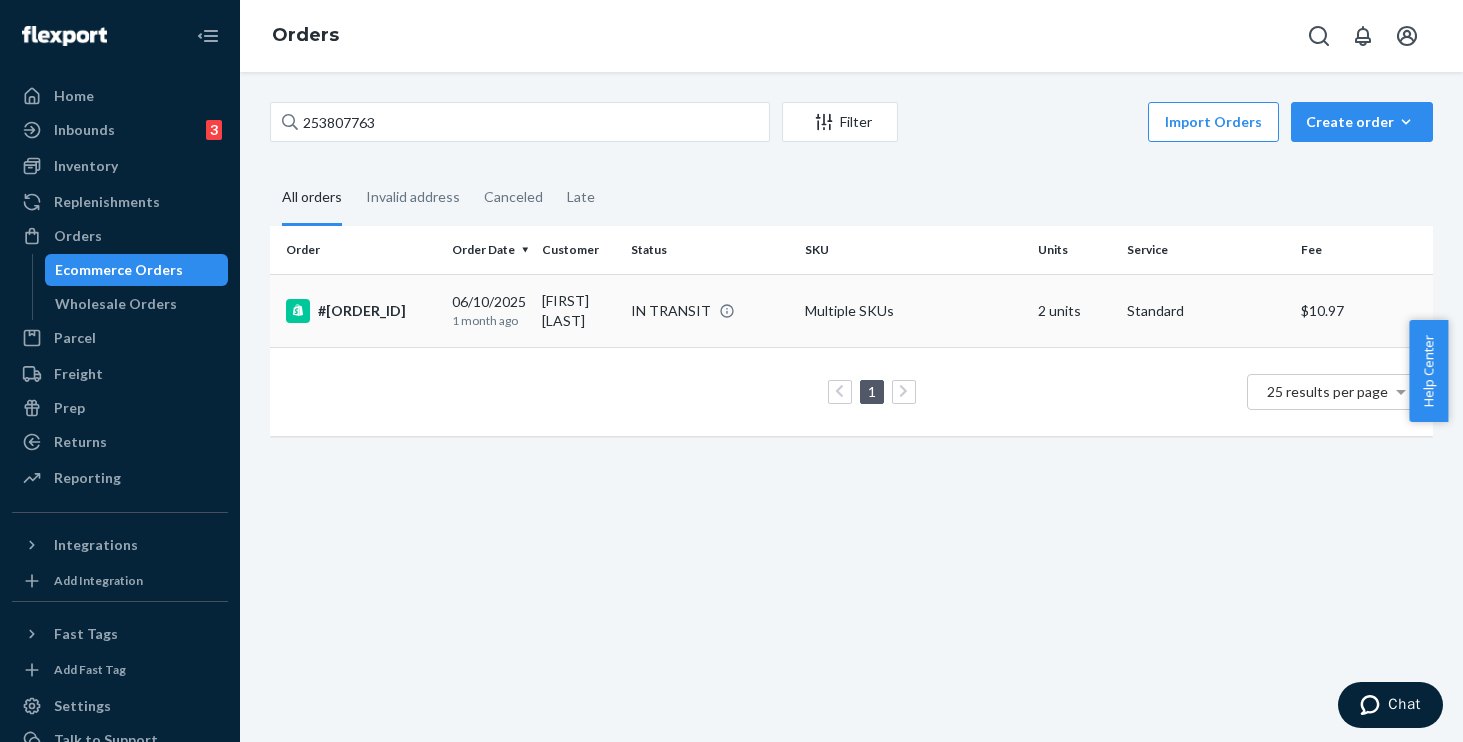 click on "#[ORDER_ID]" at bounding box center [361, 311] 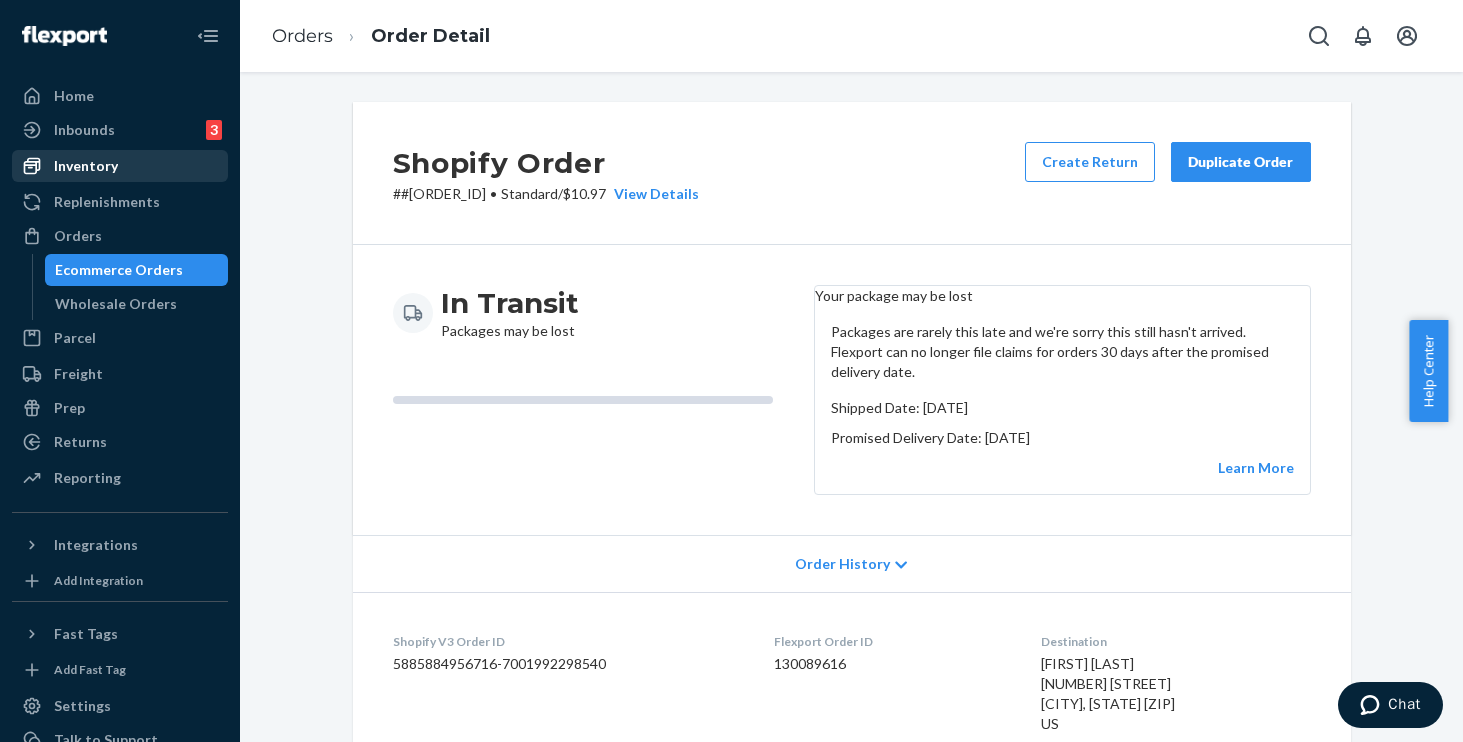 click on "Inventory" at bounding box center [86, 166] 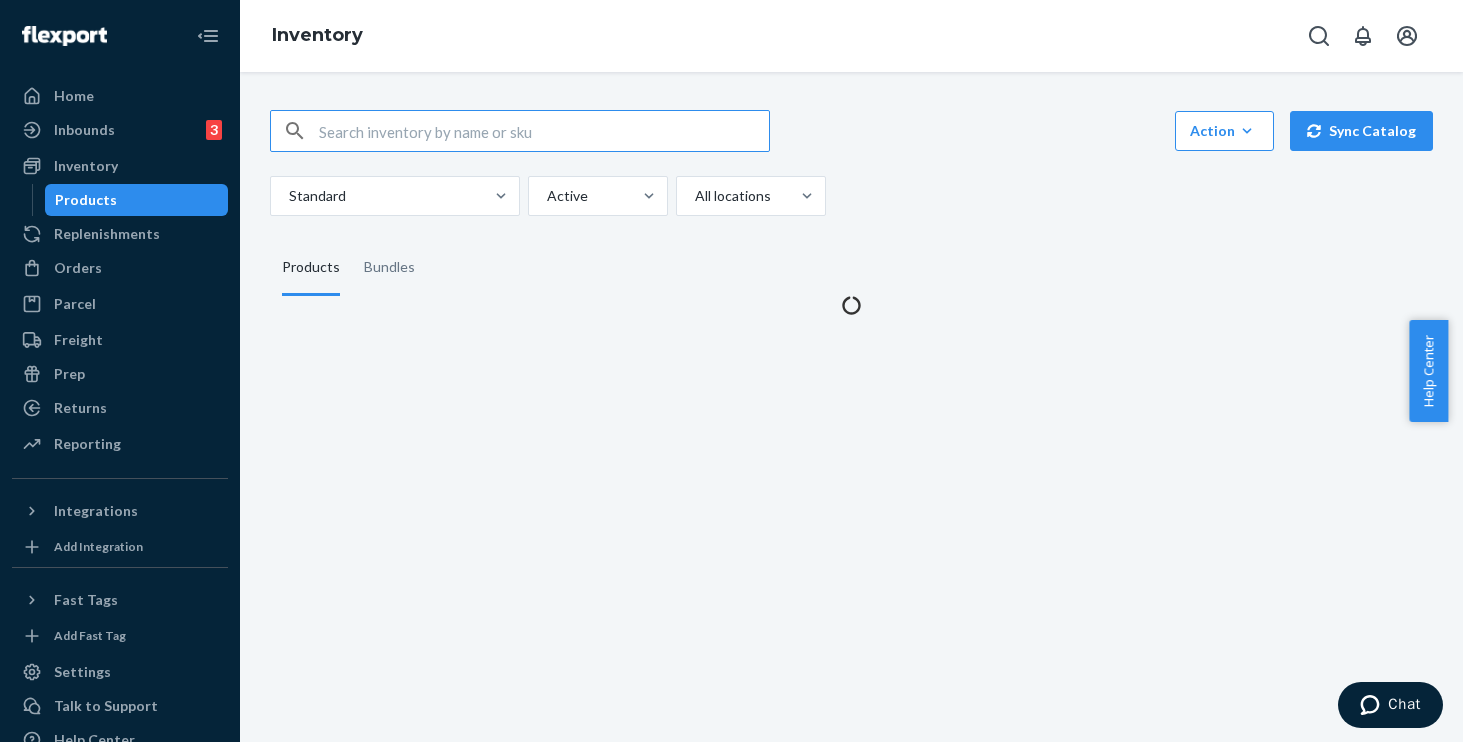 click at bounding box center (544, 131) 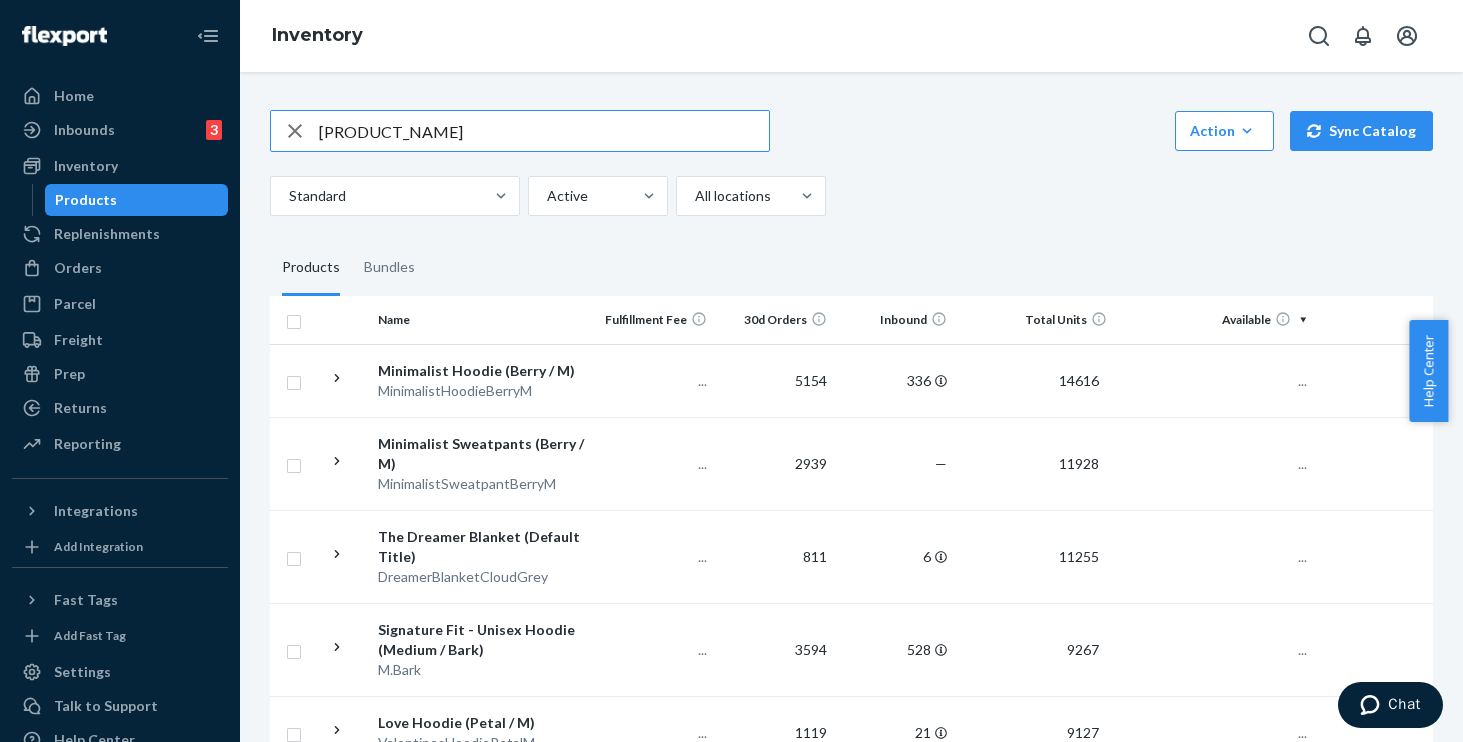 click on "[PRODUCT_NAME]" at bounding box center (544, 131) 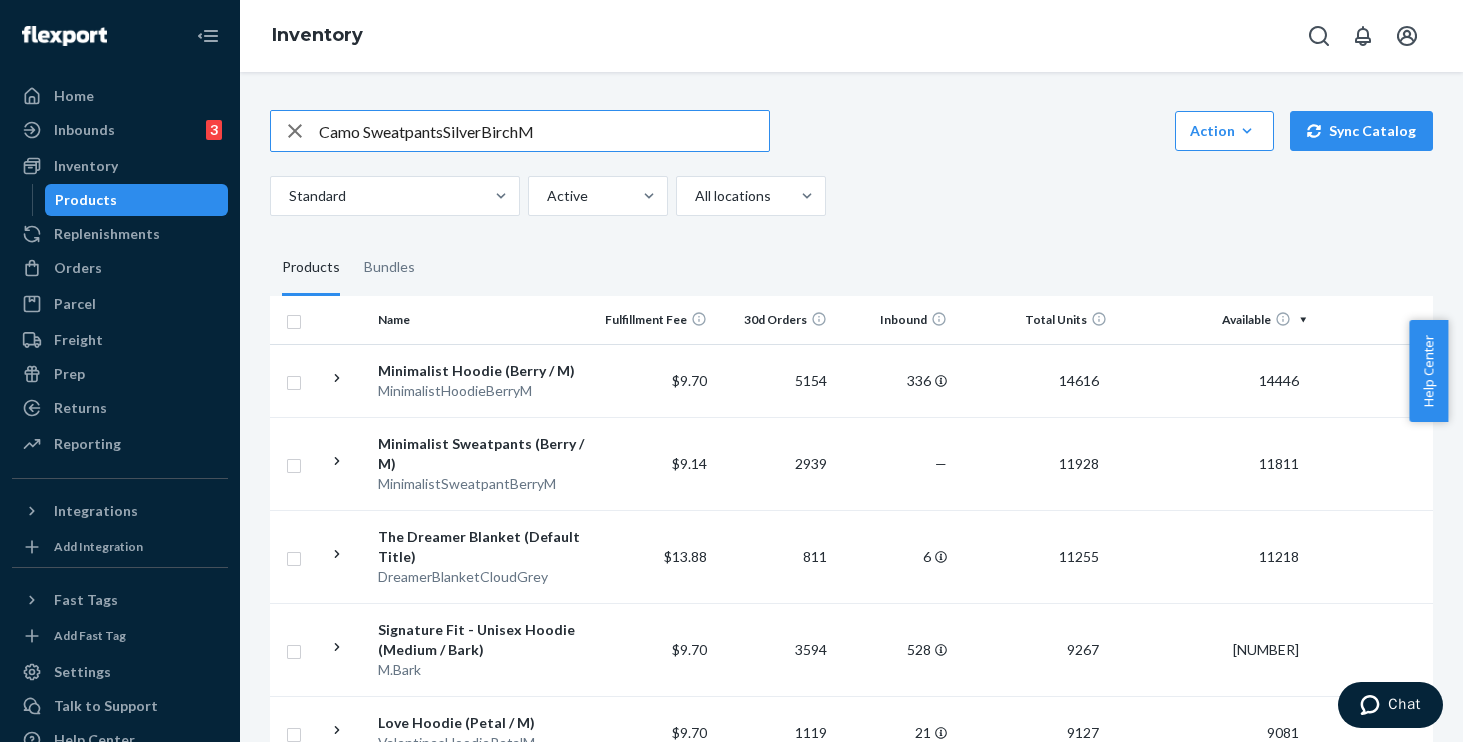 click on "Camo SweatpantsSilverBirchM" at bounding box center (544, 131) 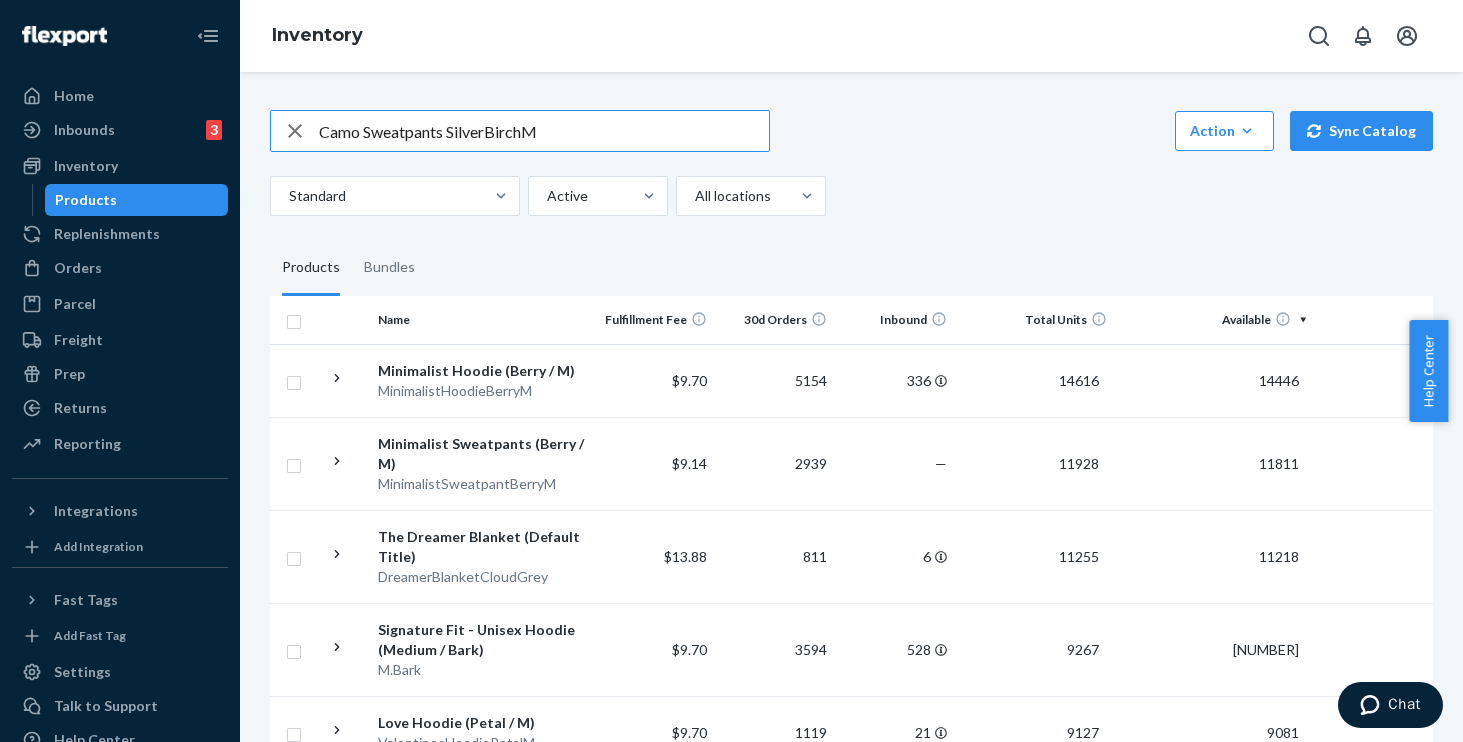 click on "Camo Sweatpants SilverBirchM" at bounding box center [544, 131] 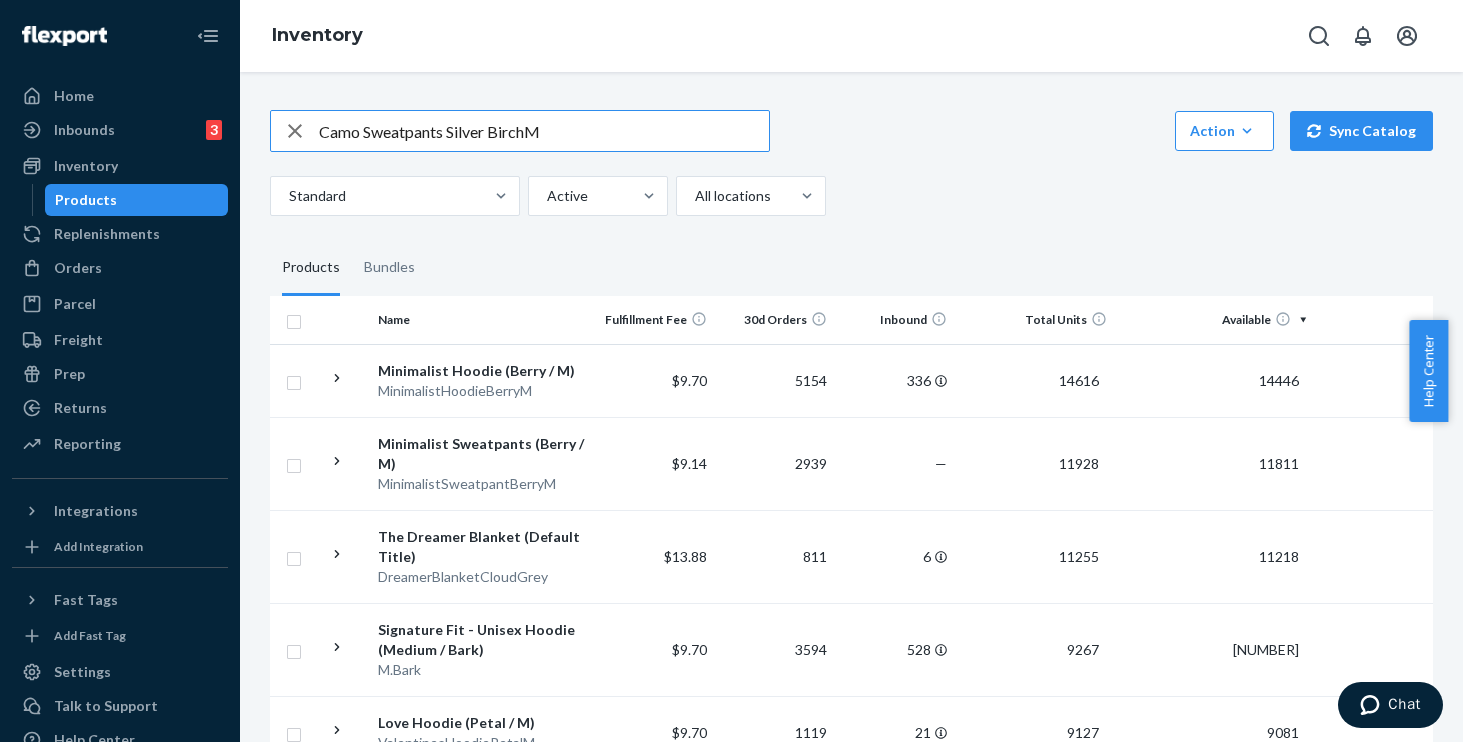 click on "Camo Sweatpants Silver BirchM" at bounding box center (544, 131) 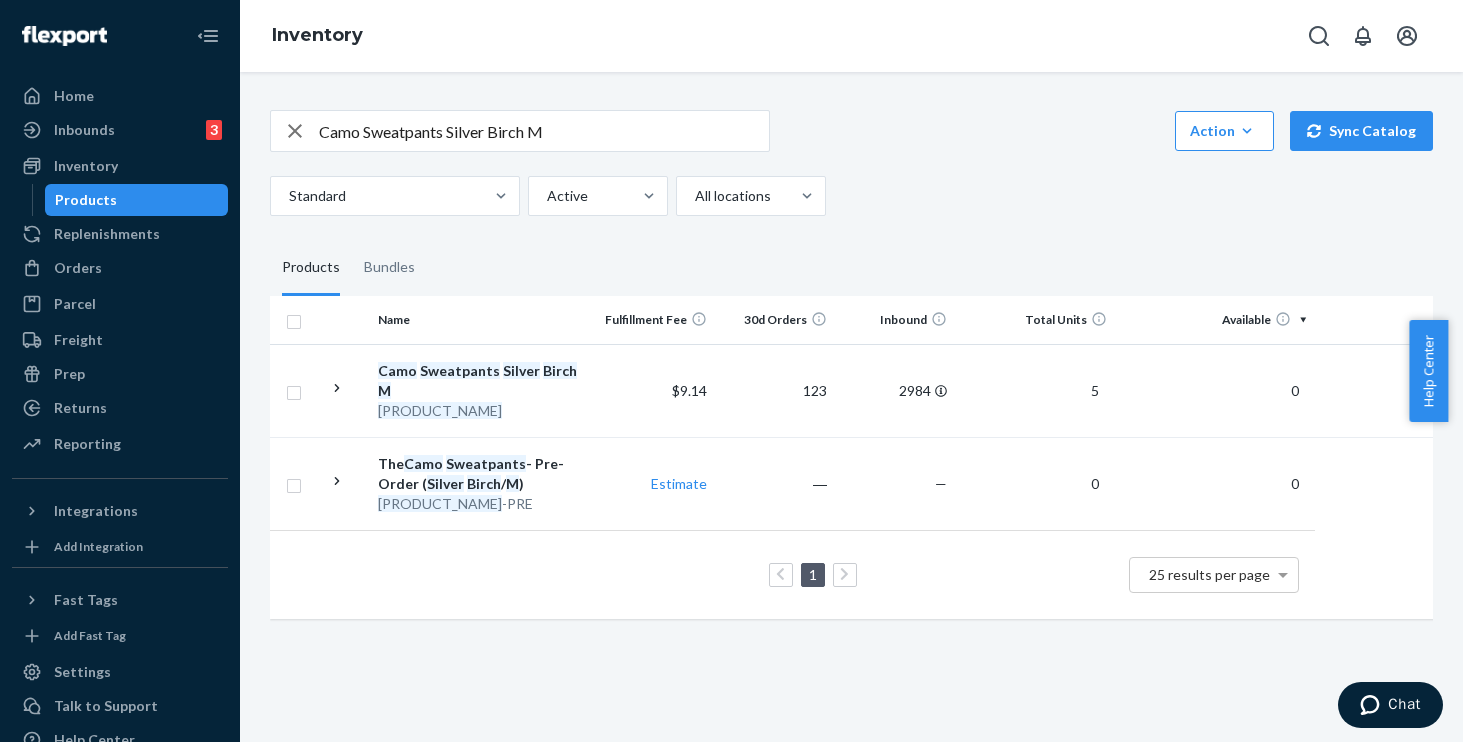 click on "Camo Sweatpants Silver Birch M" at bounding box center (544, 131) 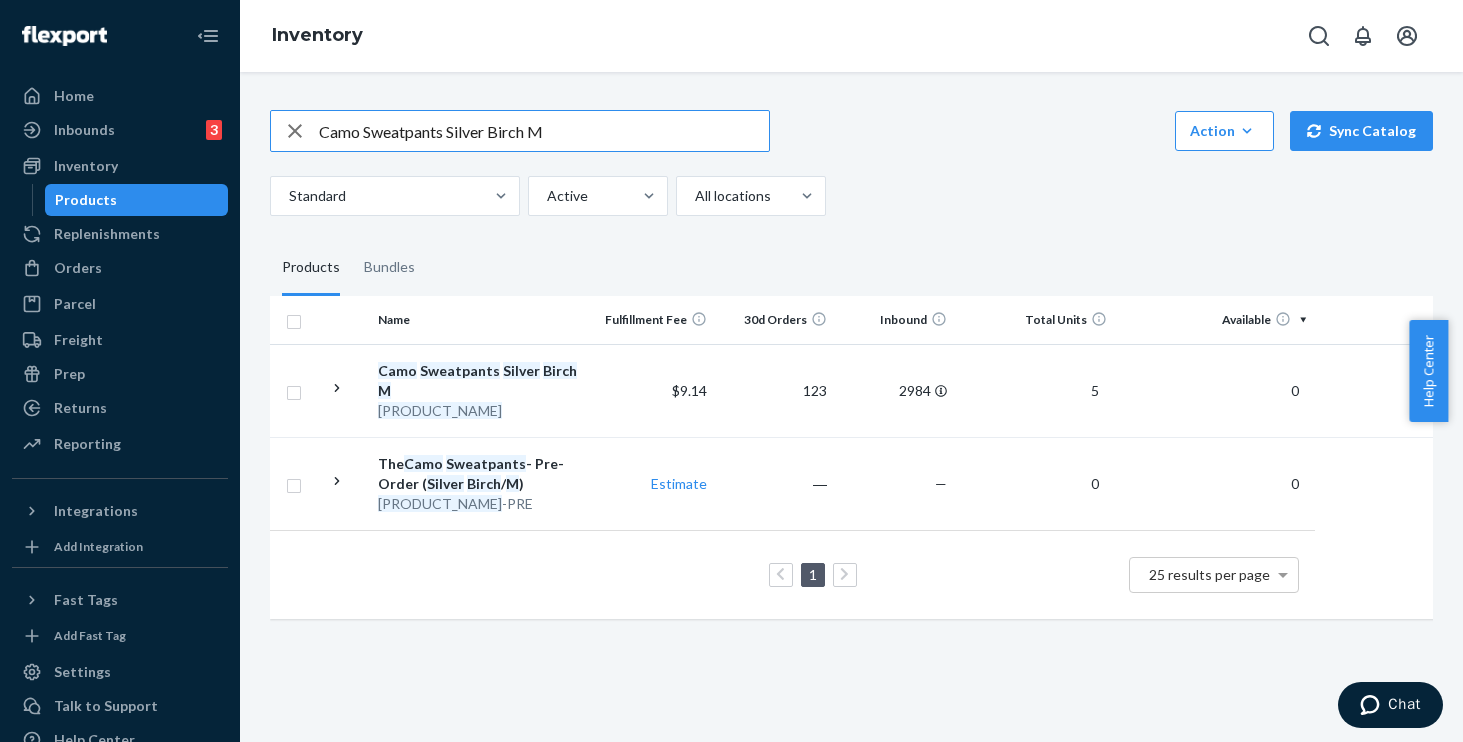 drag, startPoint x: 565, startPoint y: 127, endPoint x: 43, endPoint y: 45, distance: 528.40137 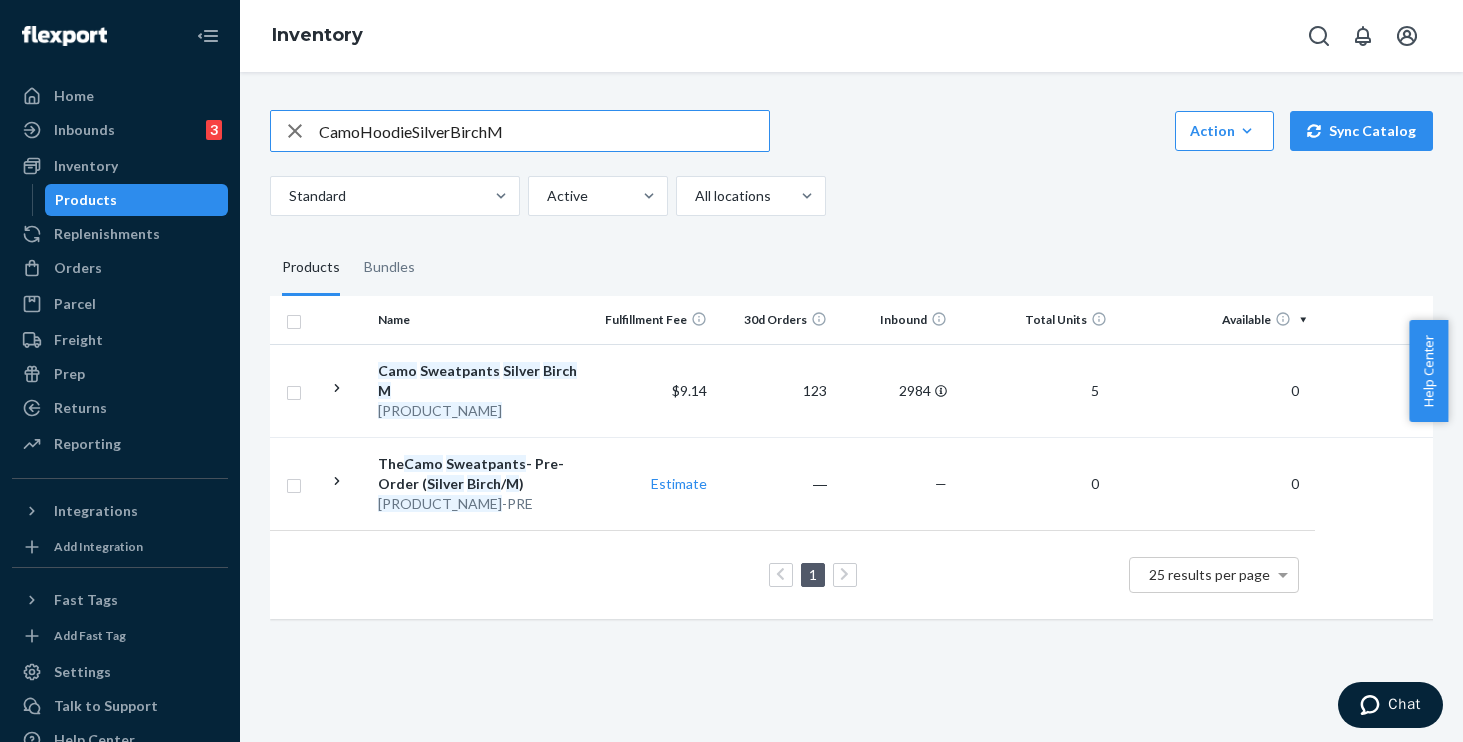 click on "CamoHoodieSilverBirchM" at bounding box center [544, 131] 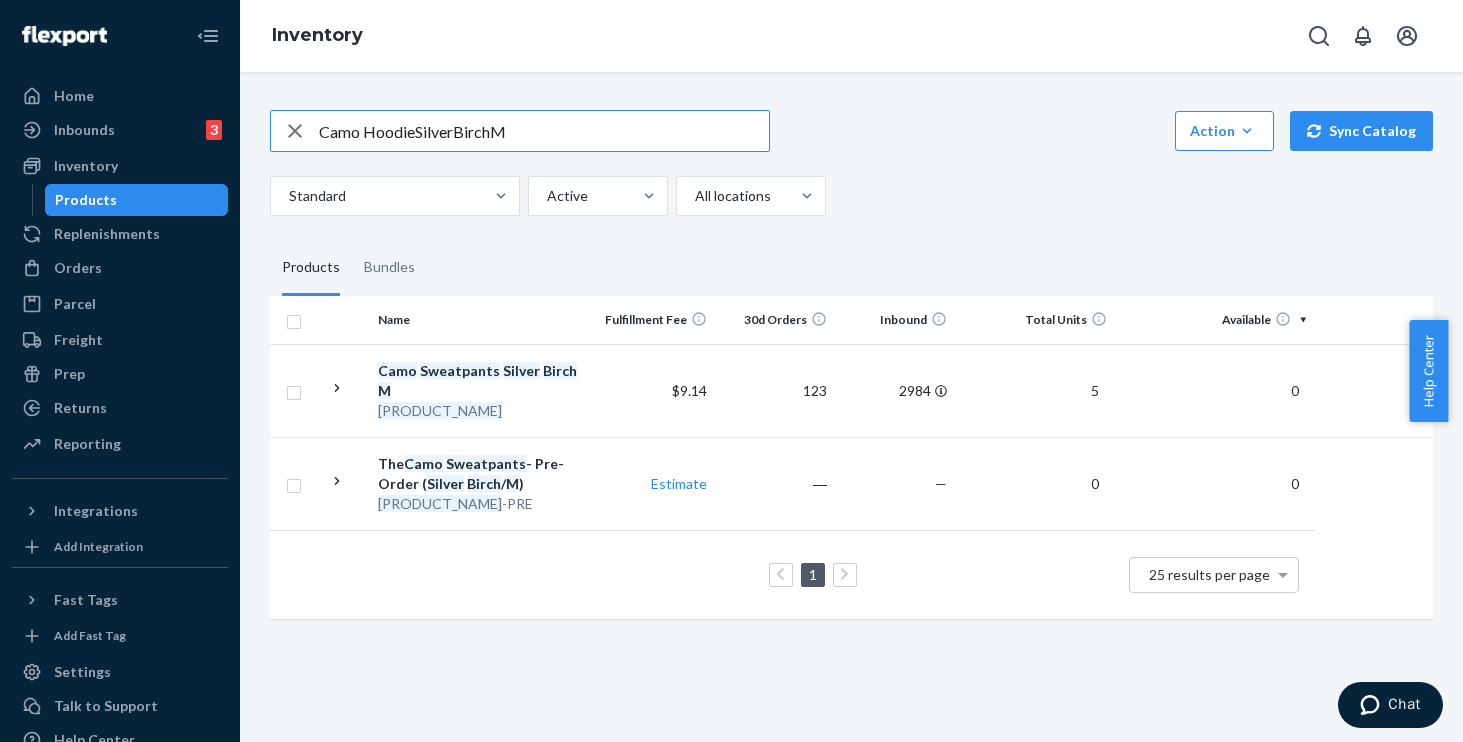 click on "Camo HoodieSilverBirchM" at bounding box center [544, 131] 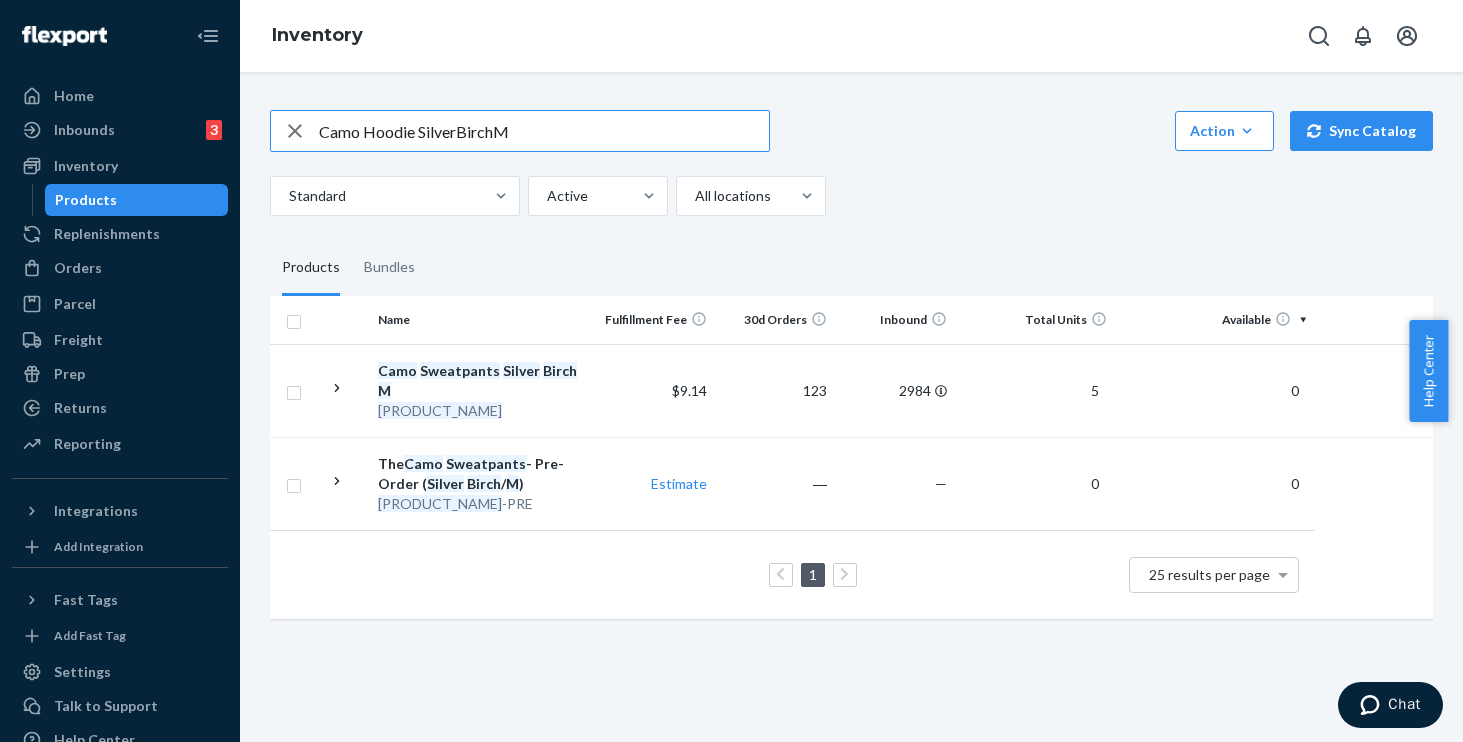 click on "Camo Hoodie SilverBirchM" at bounding box center (544, 131) 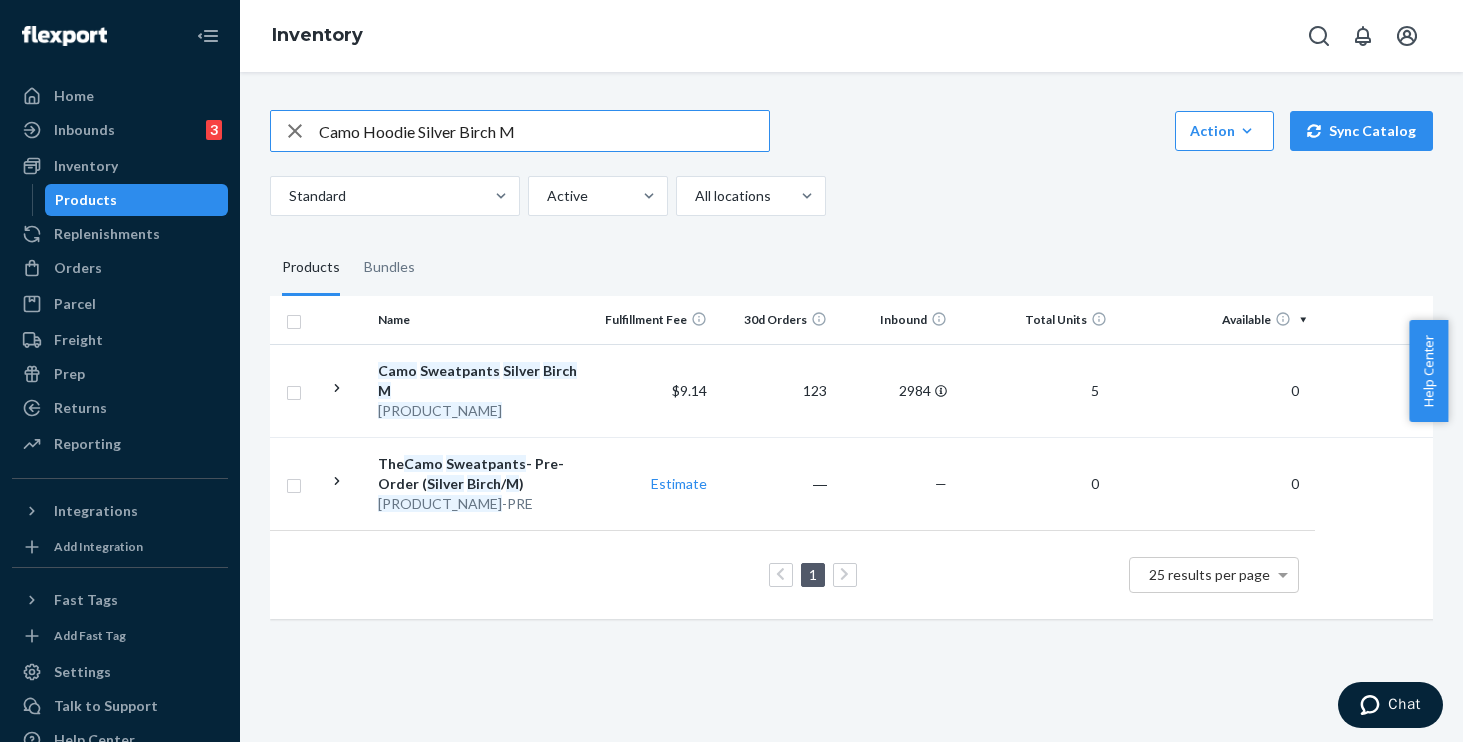 type on "Camo Hoodie Silver Birch M" 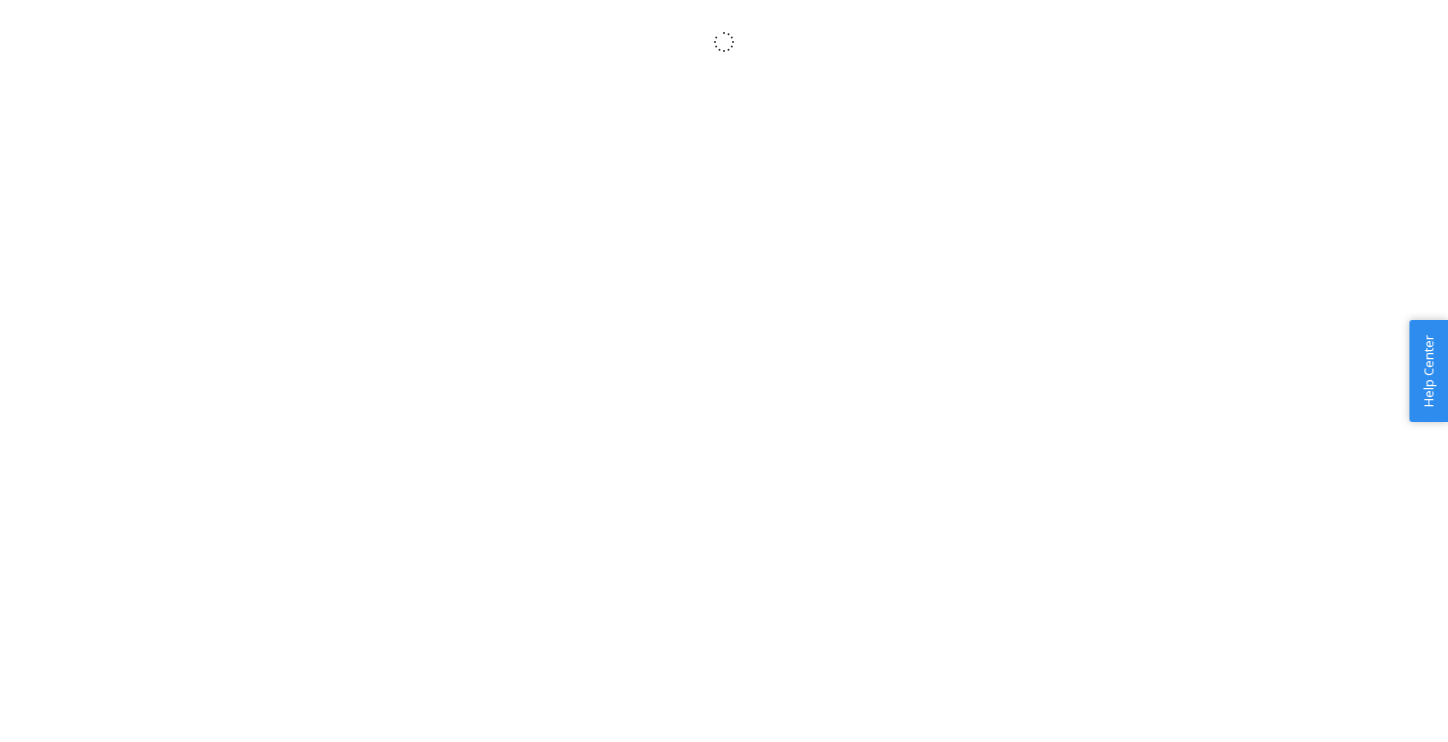 scroll, scrollTop: 0, scrollLeft: 0, axis: both 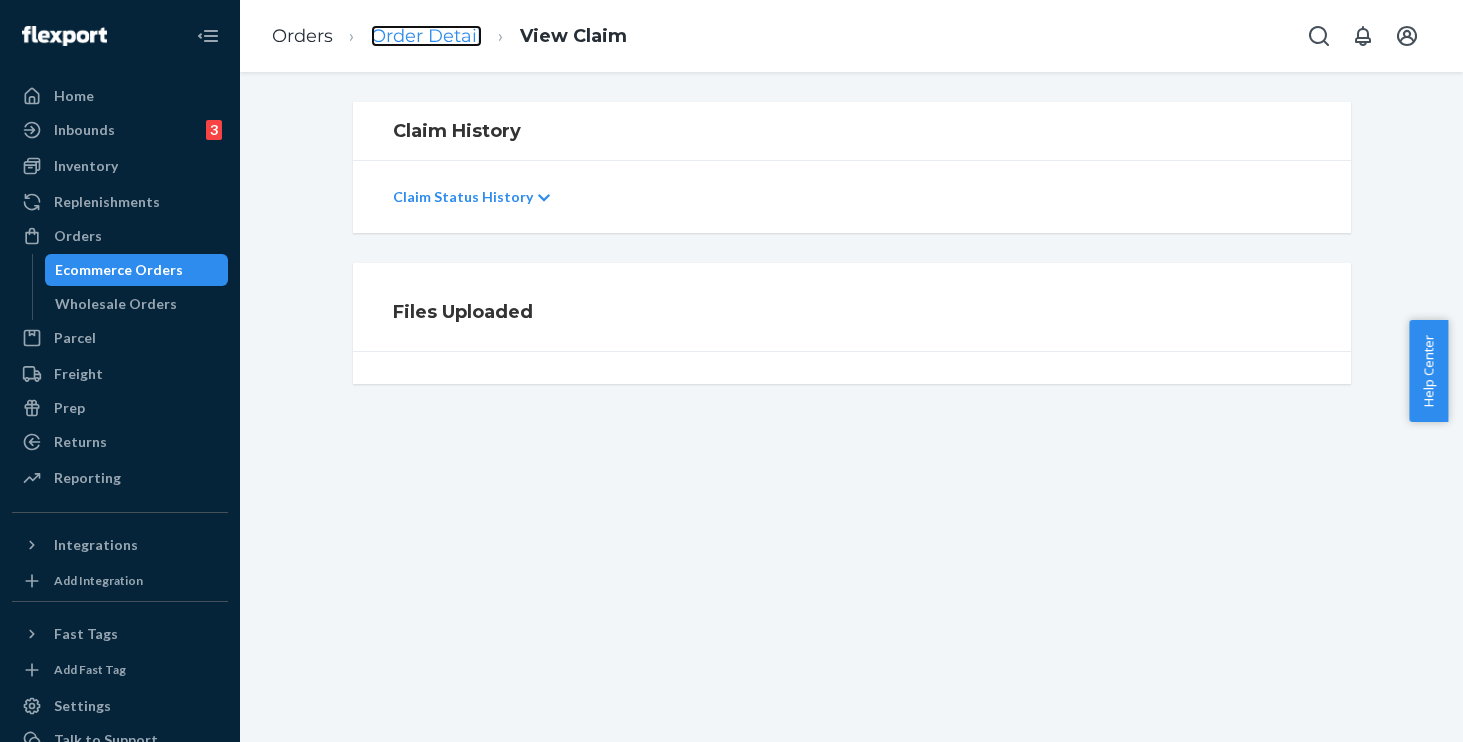 click on "Order Detail" at bounding box center [426, 36] 